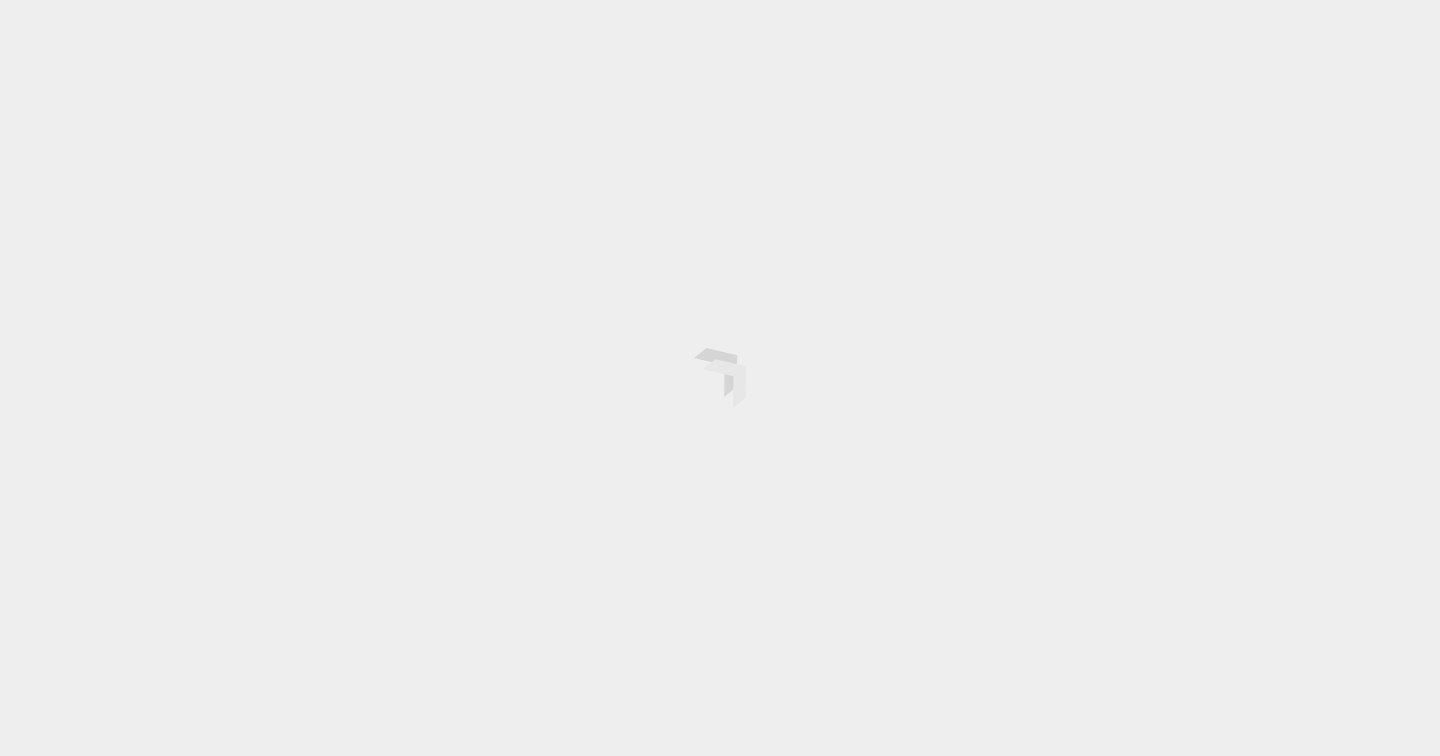 scroll, scrollTop: 0, scrollLeft: 0, axis: both 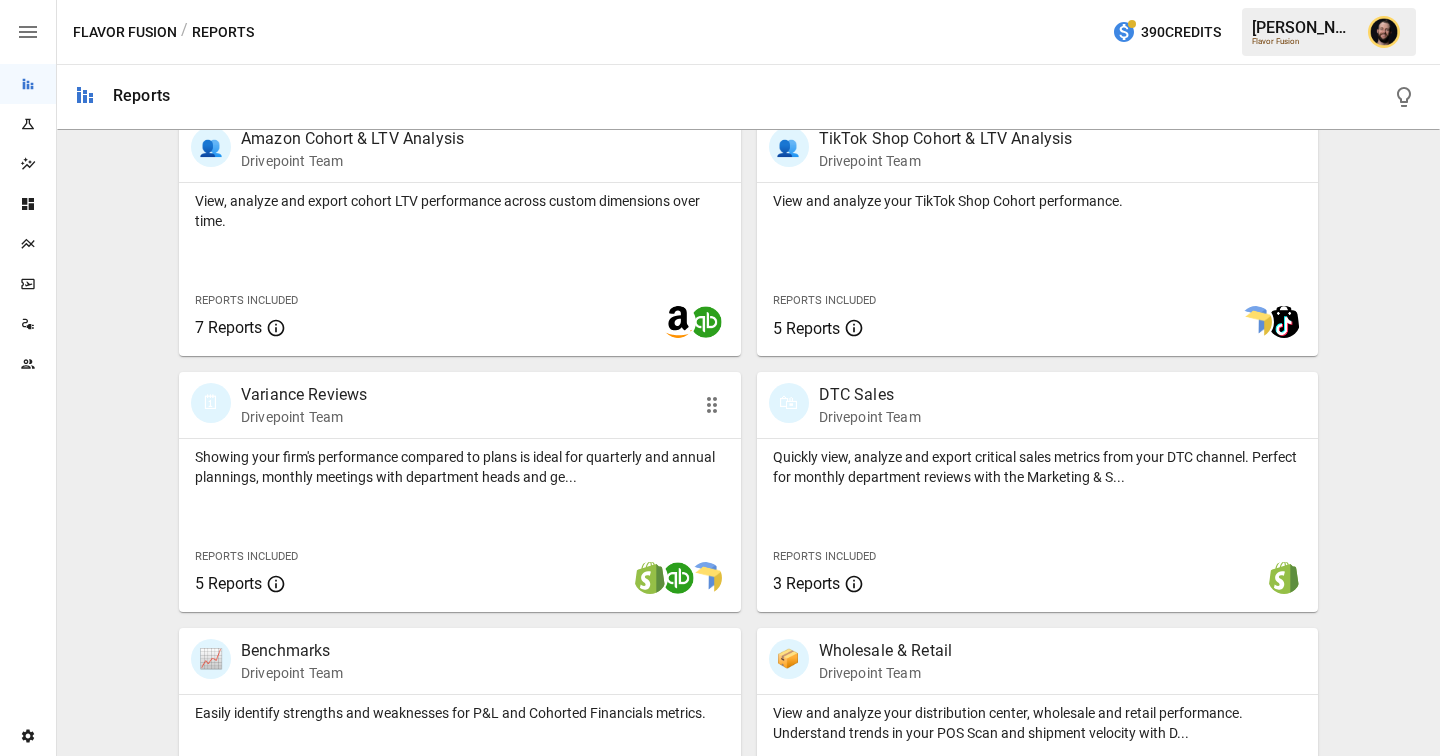 click on "Showing your firm's performance compared to plans is ideal for quarterly and annual plannings, monthly meetings with department heads and ge..." at bounding box center (460, 467) 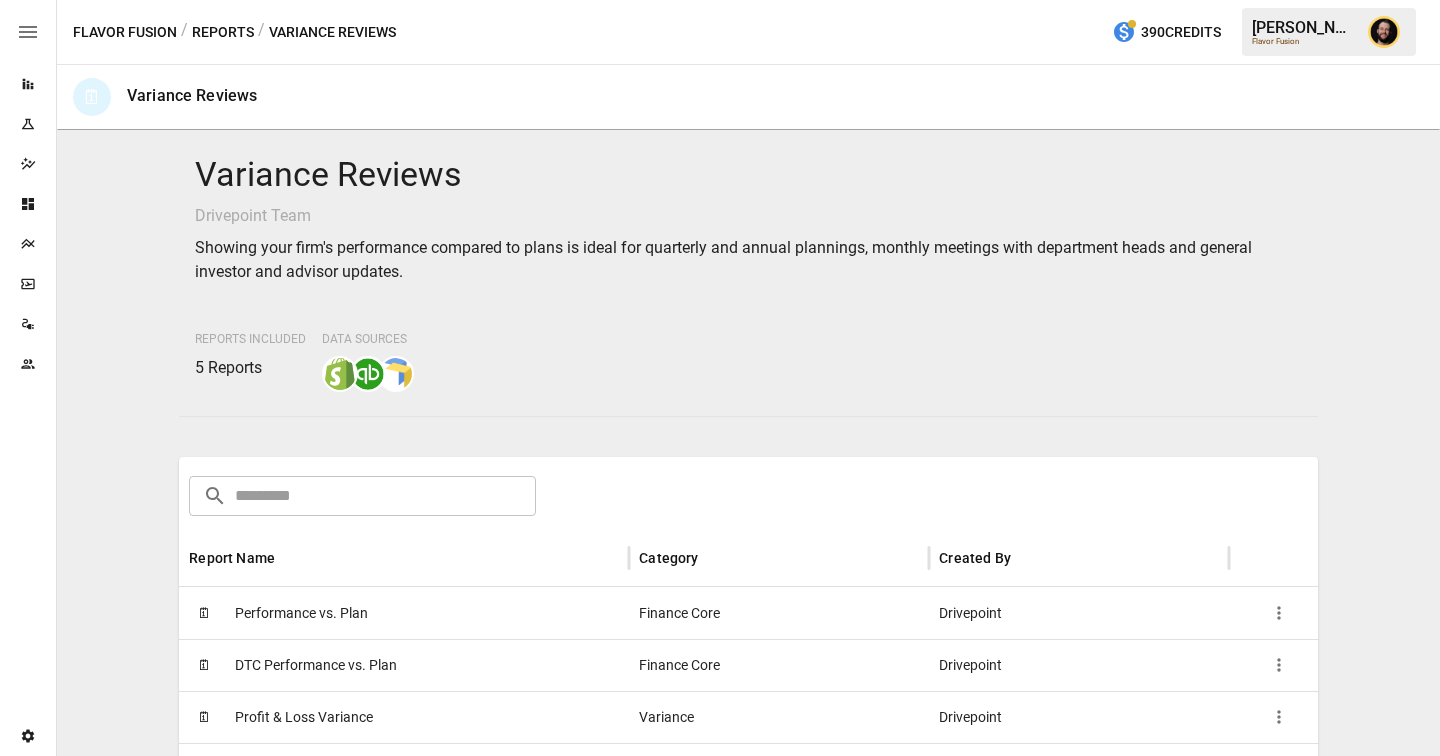 click on "Performance vs. Plan" at bounding box center (301, 613) 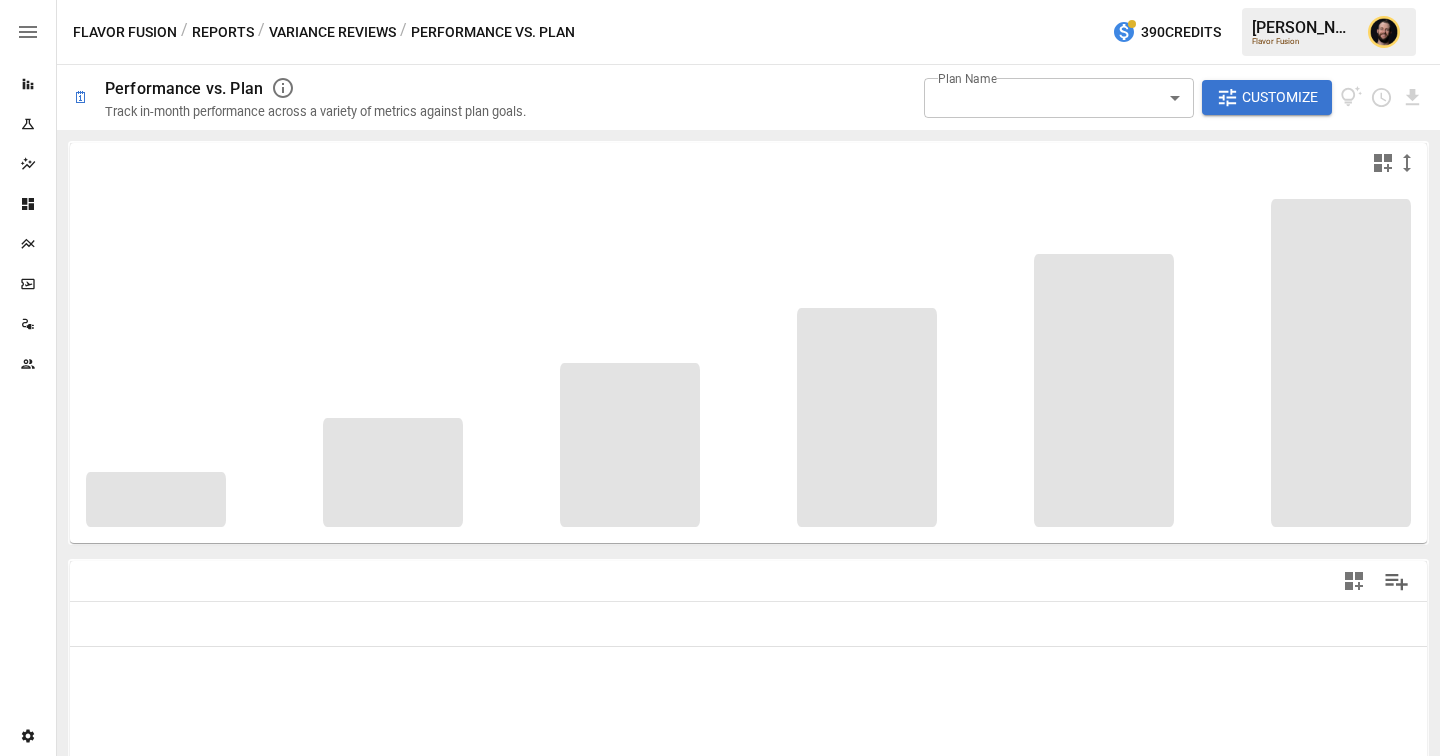 type on "**********" 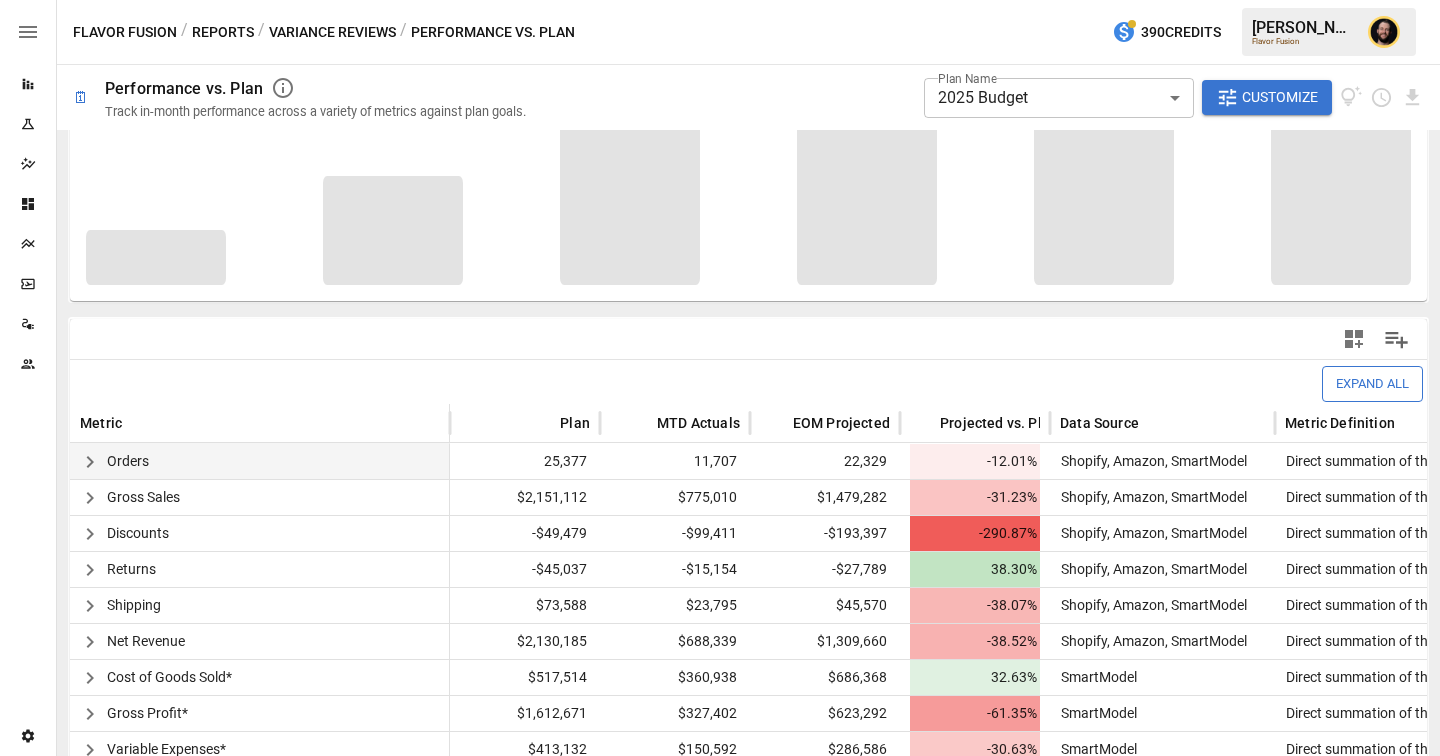 scroll, scrollTop: 271, scrollLeft: 0, axis: vertical 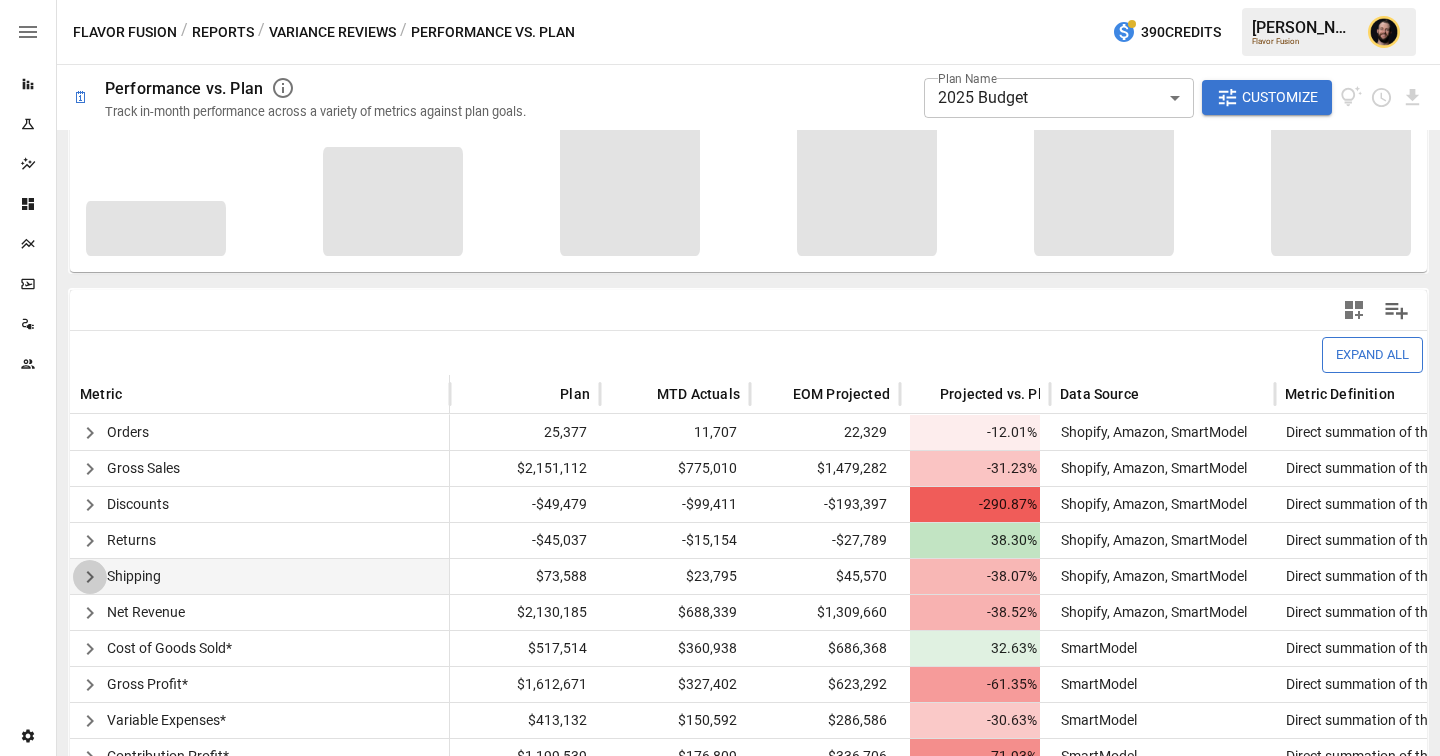 click 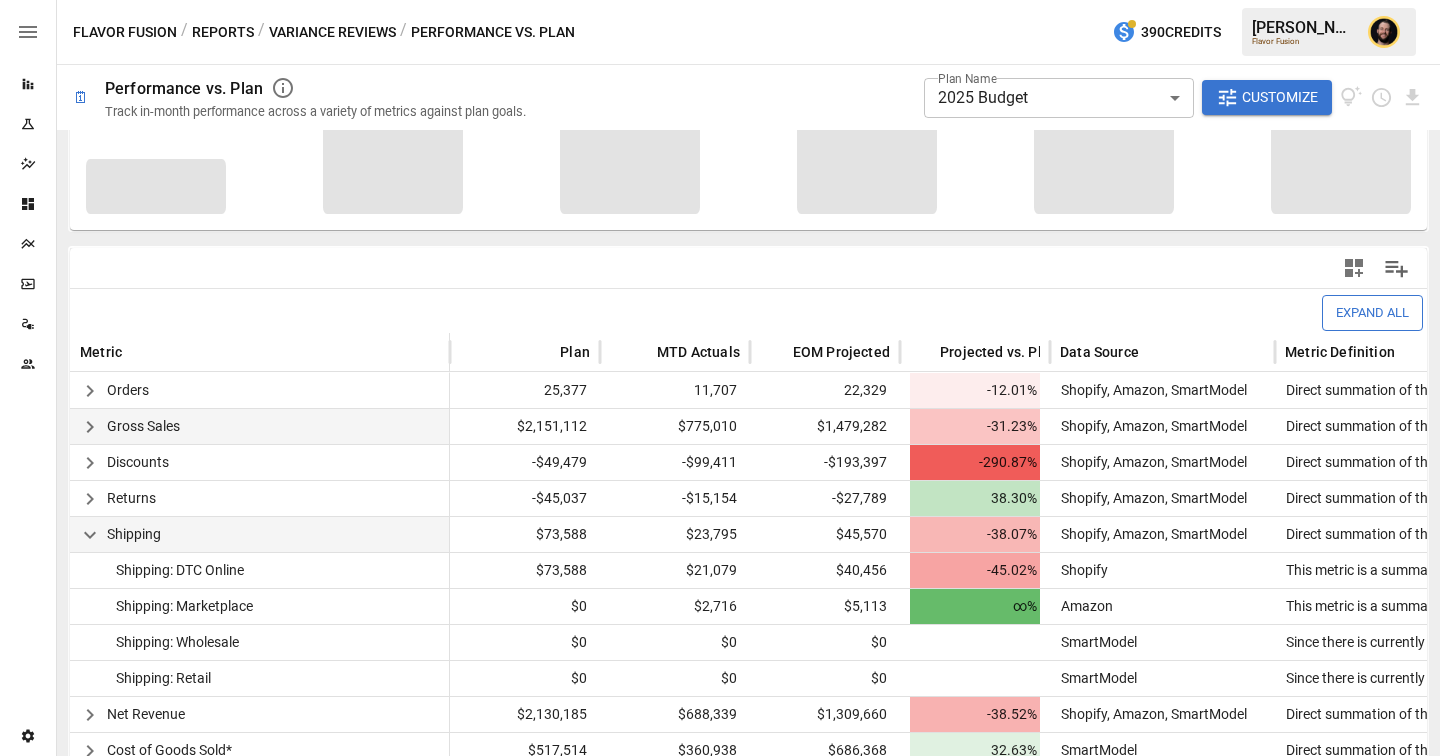 scroll, scrollTop: 495, scrollLeft: 0, axis: vertical 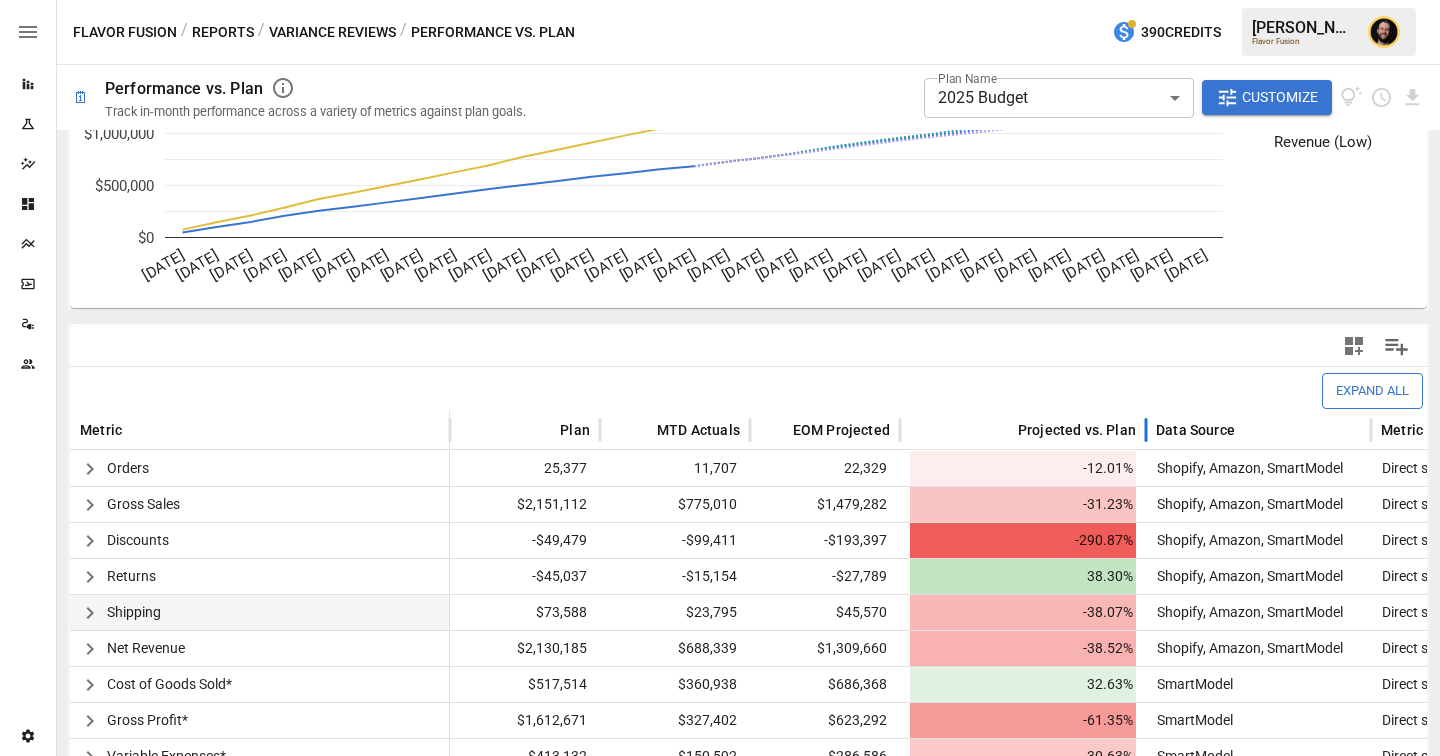 drag, startPoint x: 1046, startPoint y: 430, endPoint x: 1142, endPoint y: 433, distance: 96.04687 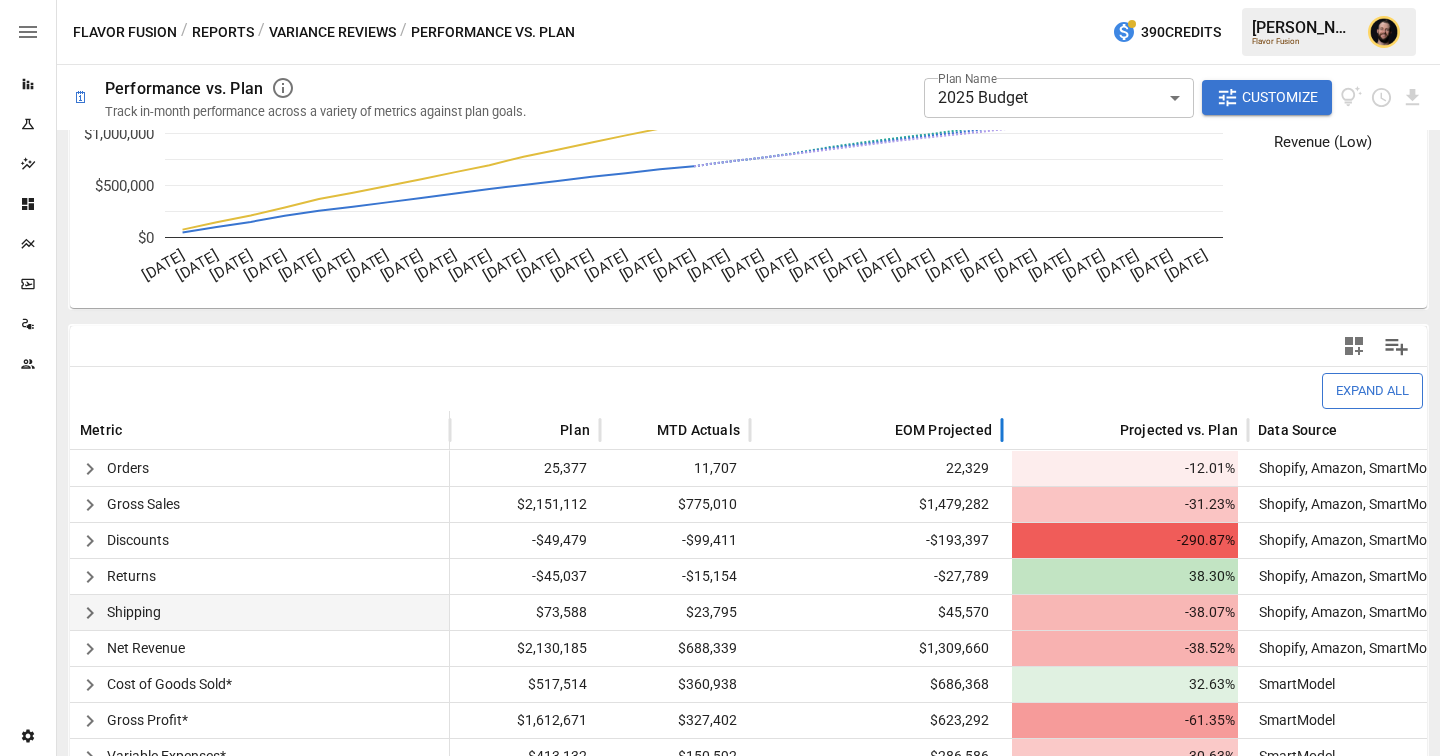 drag, startPoint x: 900, startPoint y: 425, endPoint x: 1007, endPoint y: 428, distance: 107.042046 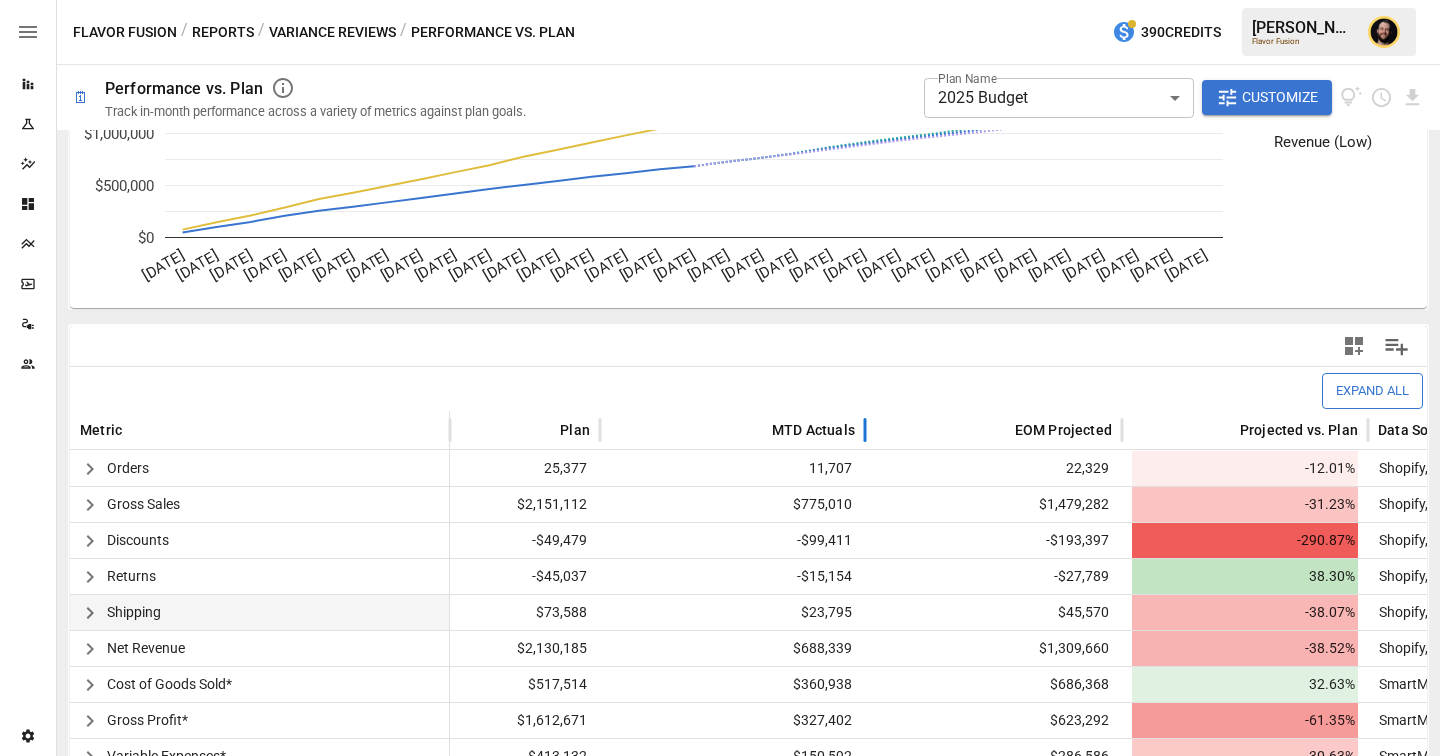 drag, startPoint x: 750, startPoint y: 425, endPoint x: 865, endPoint y: 428, distance: 115.03912 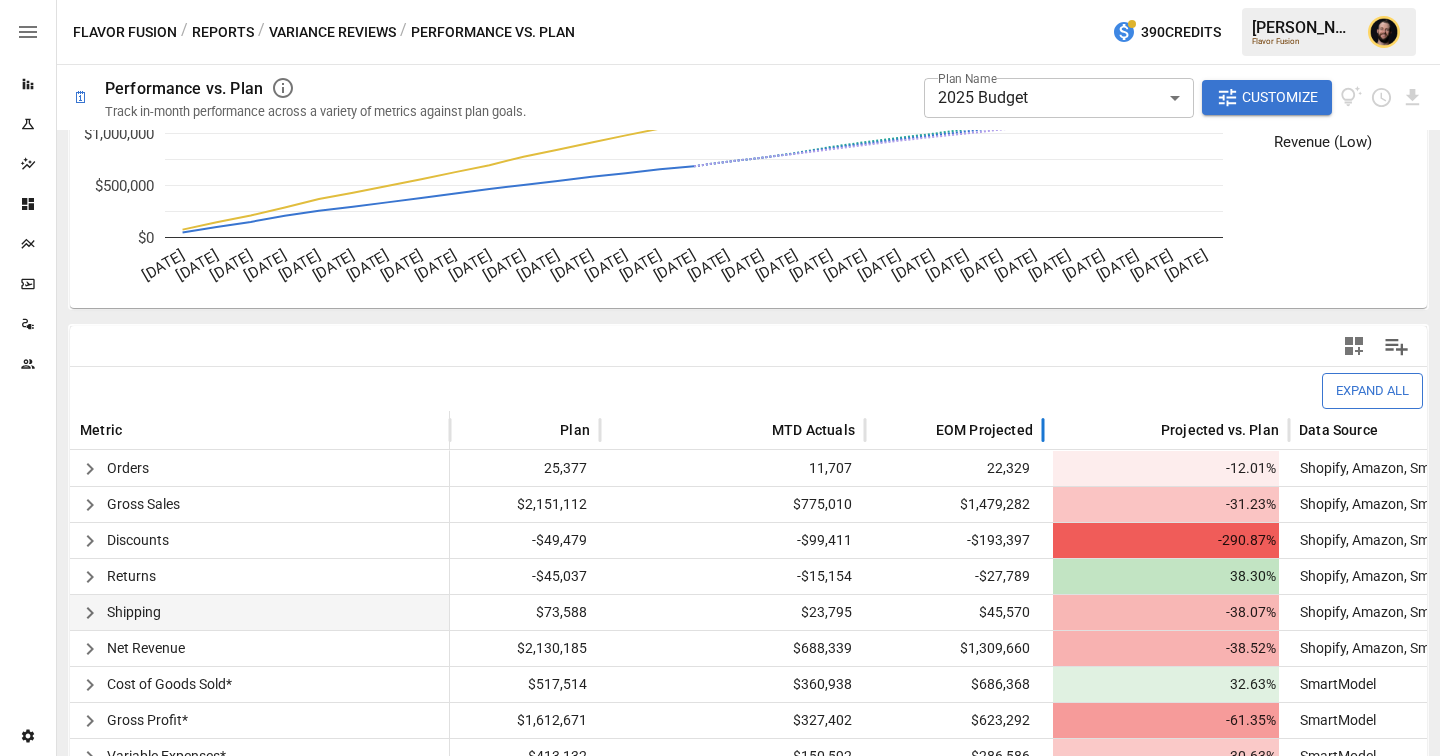 drag, startPoint x: 1124, startPoint y: 429, endPoint x: 1045, endPoint y: 429, distance: 79 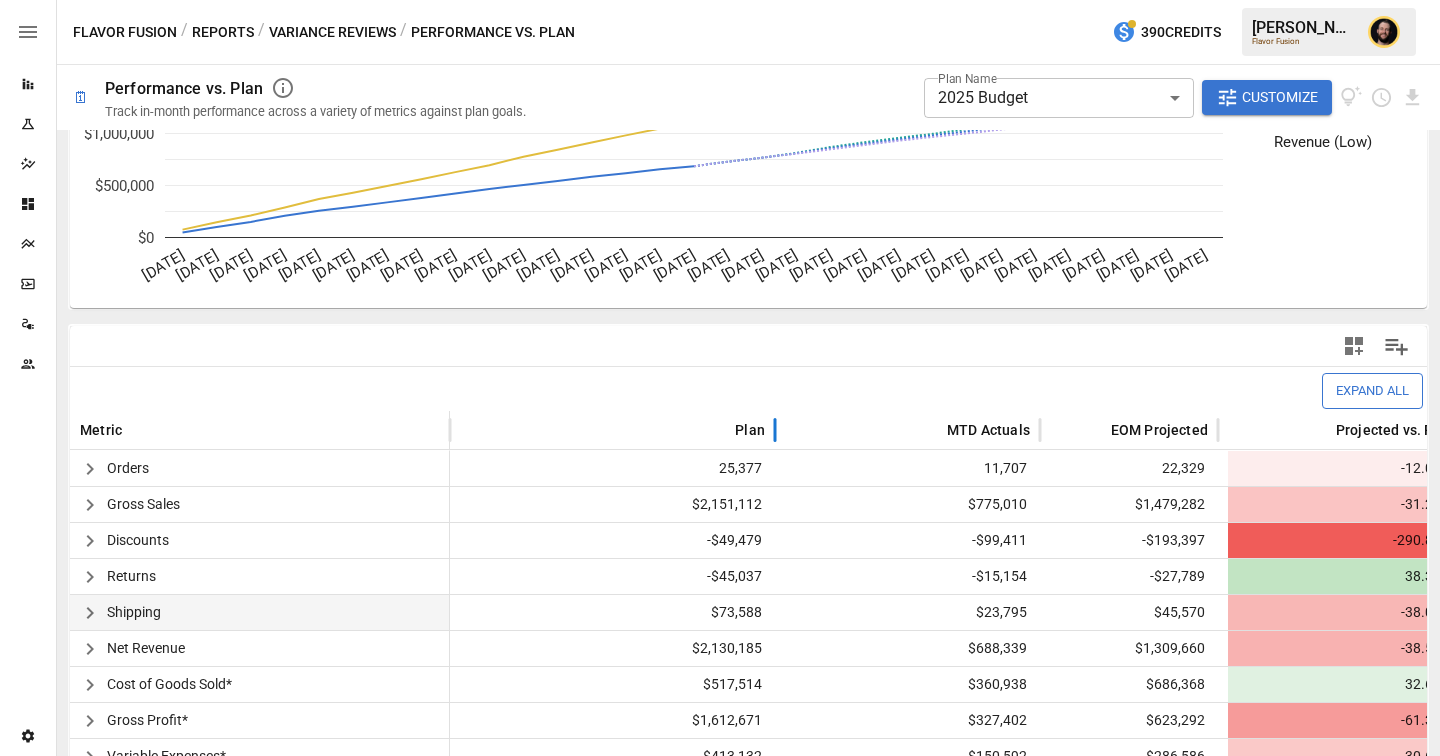 drag, startPoint x: 597, startPoint y: 429, endPoint x: 772, endPoint y: 432, distance: 175.02571 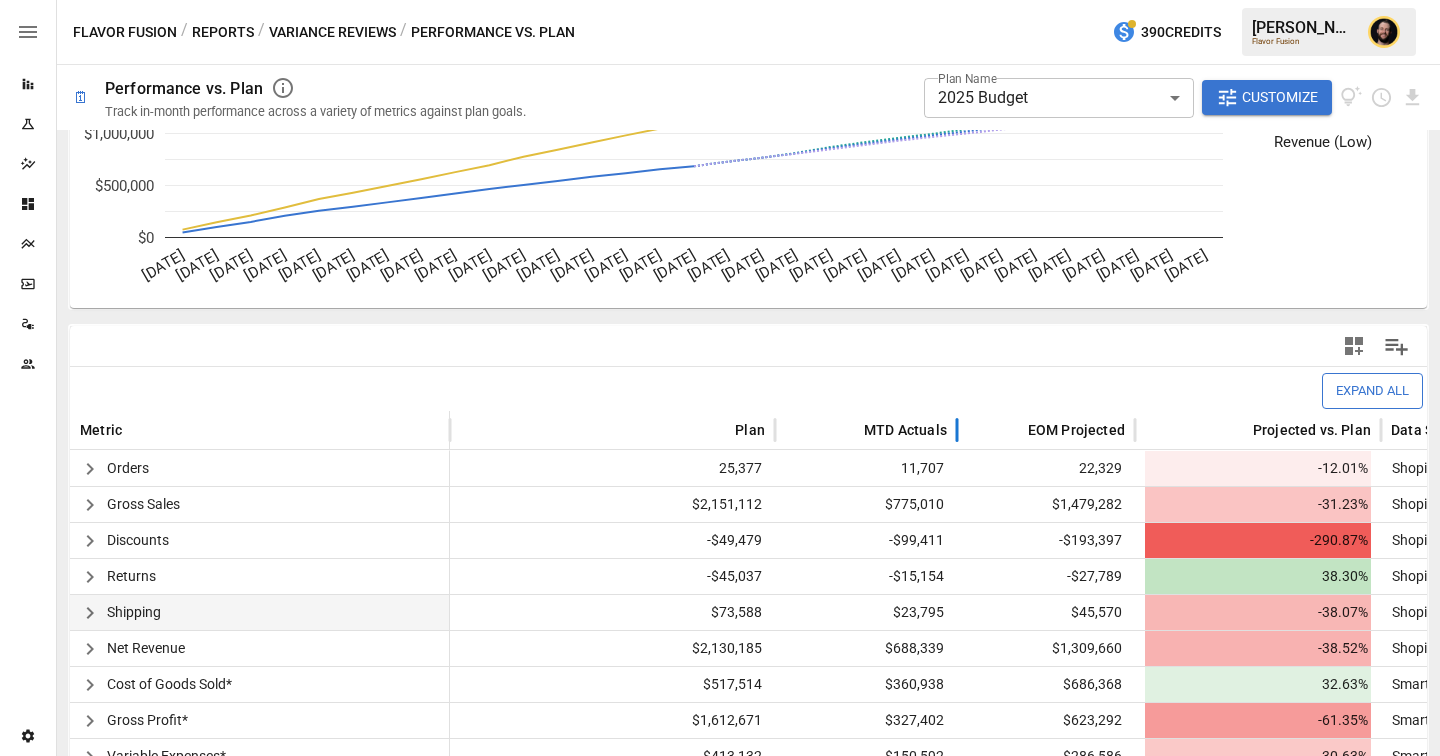drag, startPoint x: 1038, startPoint y: 437, endPoint x: 955, endPoint y: 438, distance: 83.00603 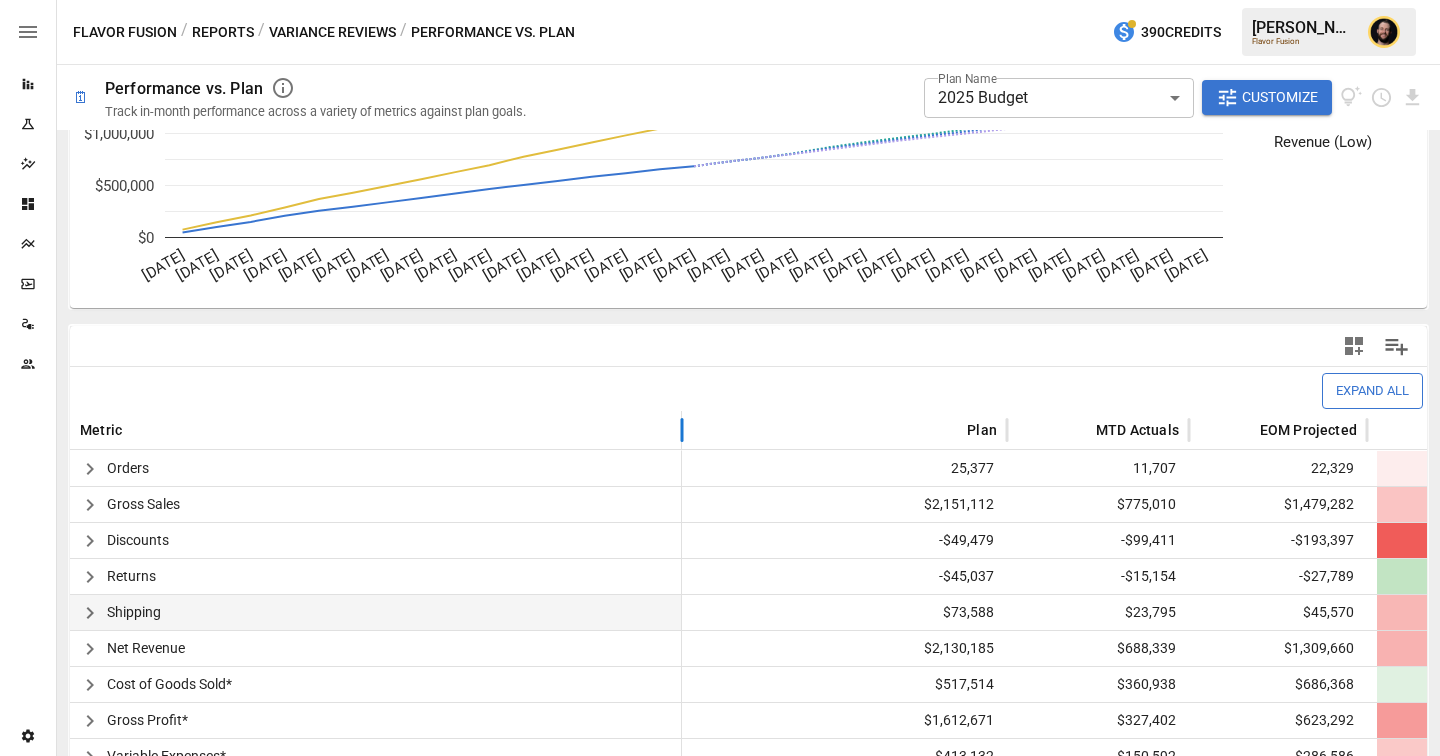 drag, startPoint x: 450, startPoint y: 422, endPoint x: 686, endPoint y: 424, distance: 236.00847 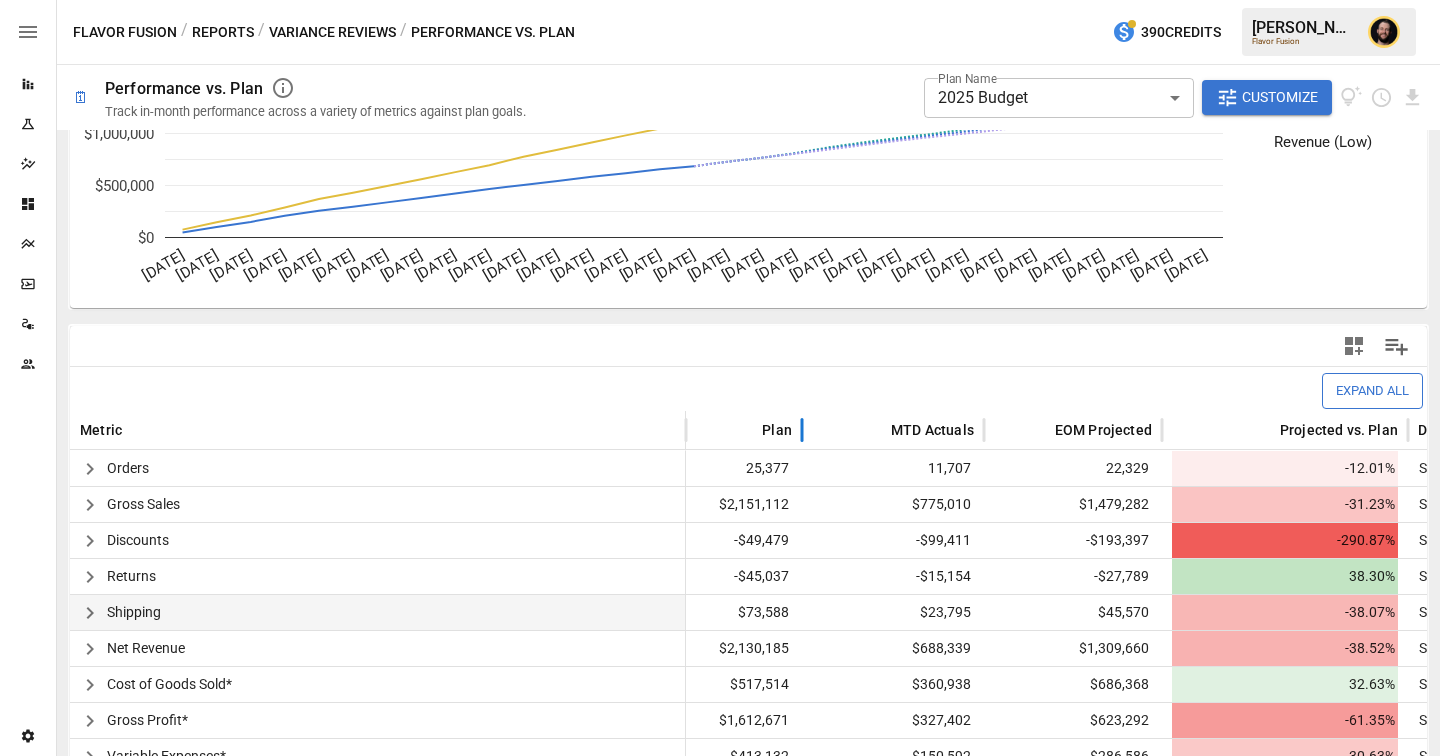 drag, startPoint x: 1014, startPoint y: 431, endPoint x: 805, endPoint y: 440, distance: 209.1937 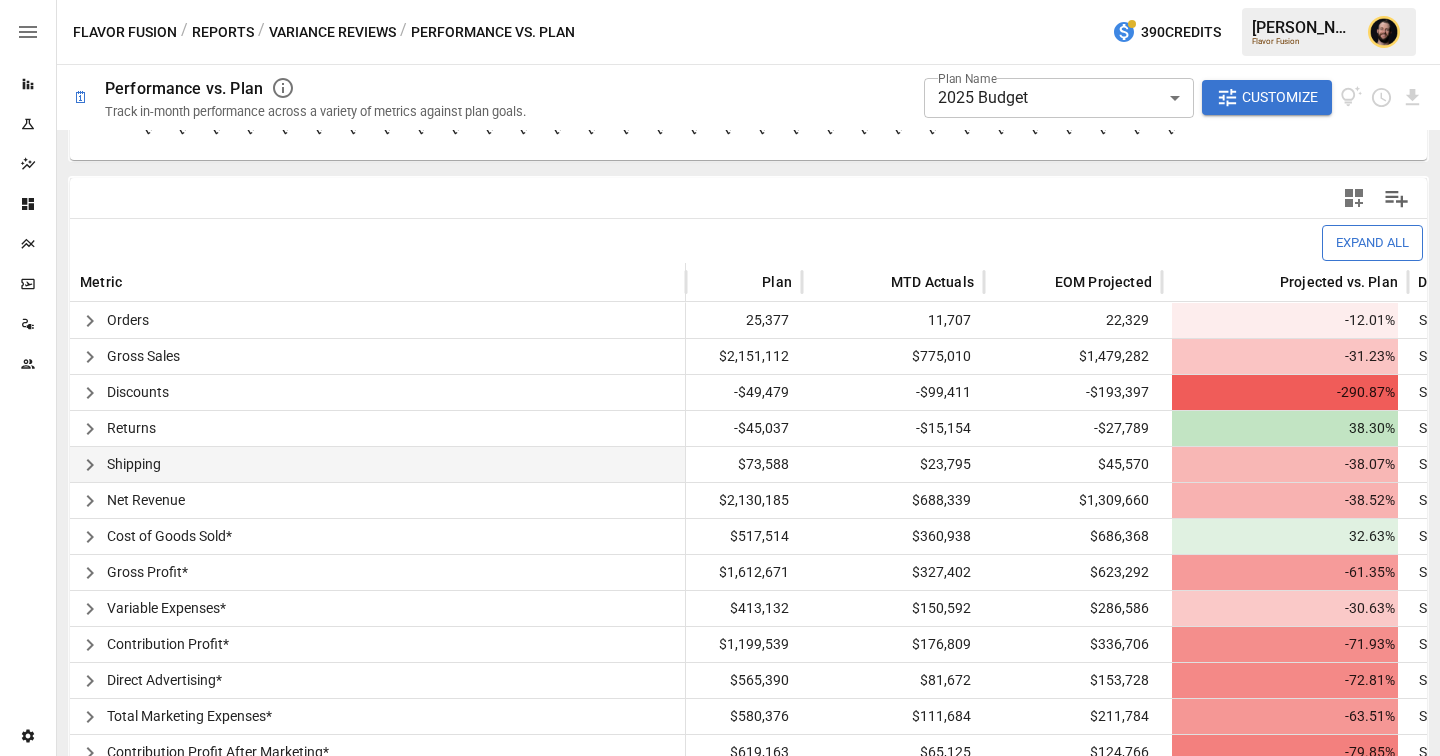 scroll, scrollTop: 428, scrollLeft: 0, axis: vertical 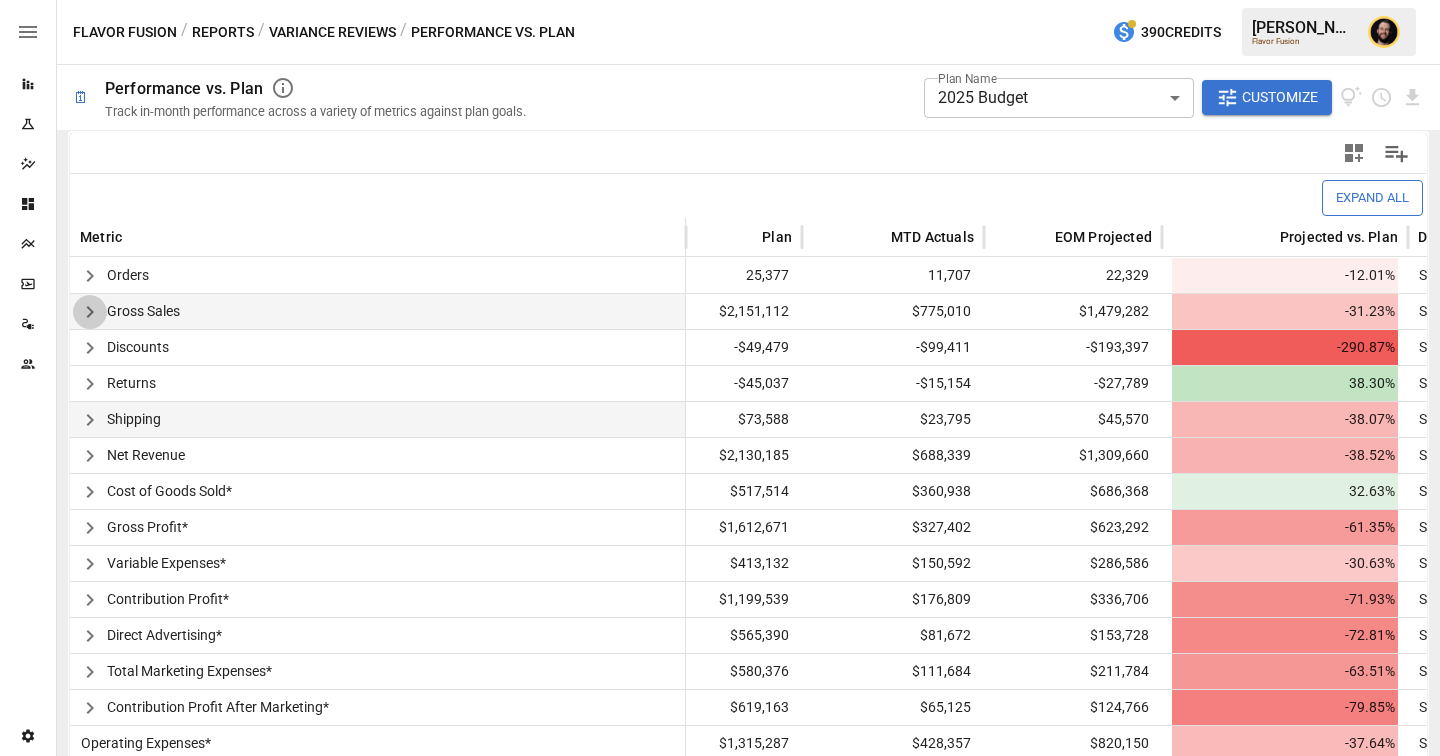 click 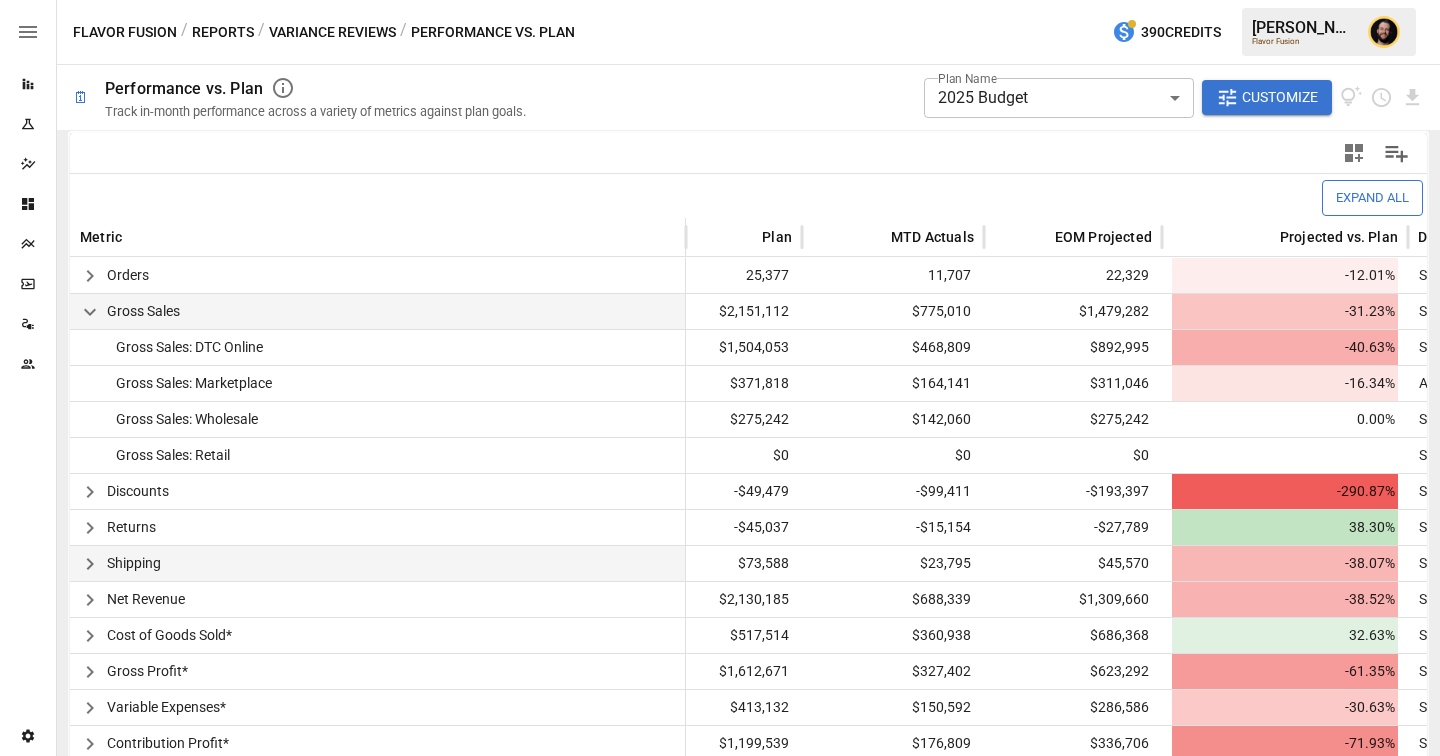 click 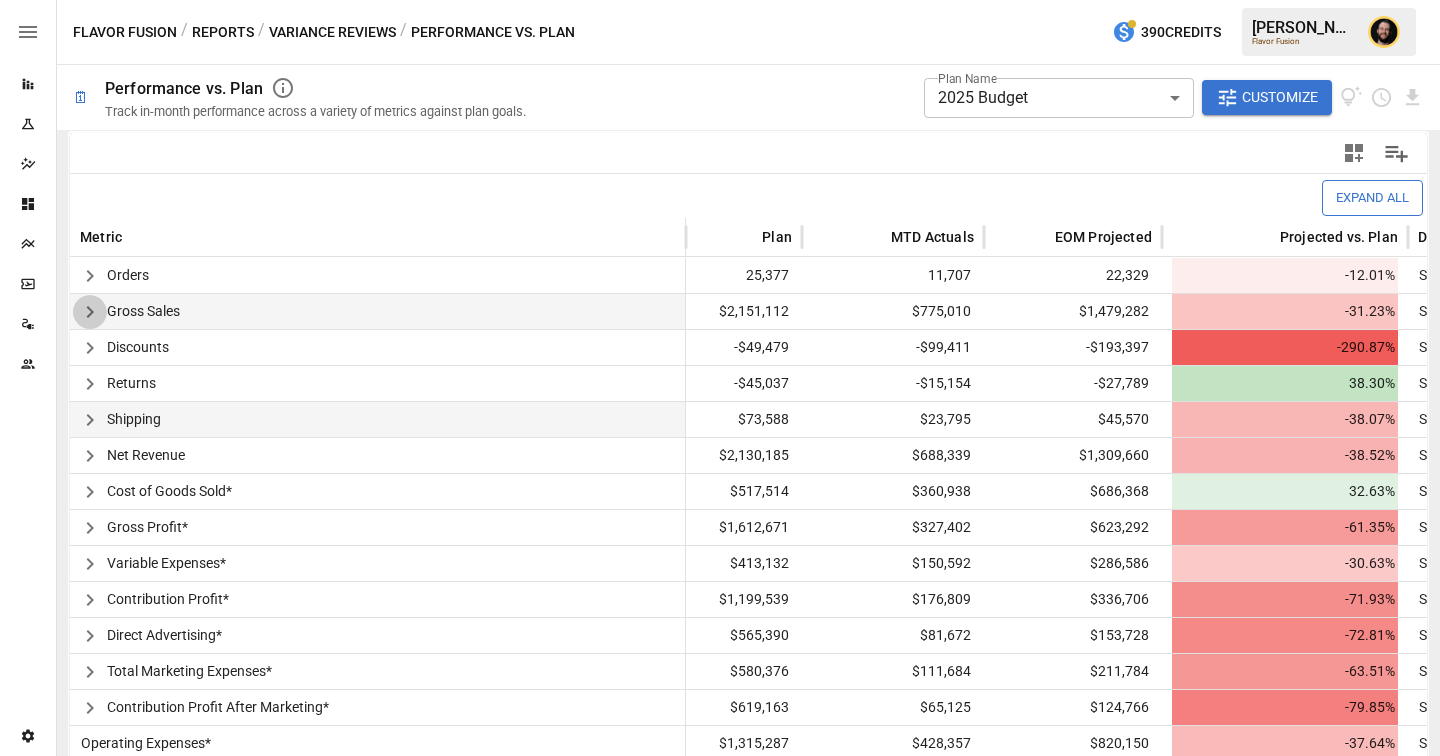 click 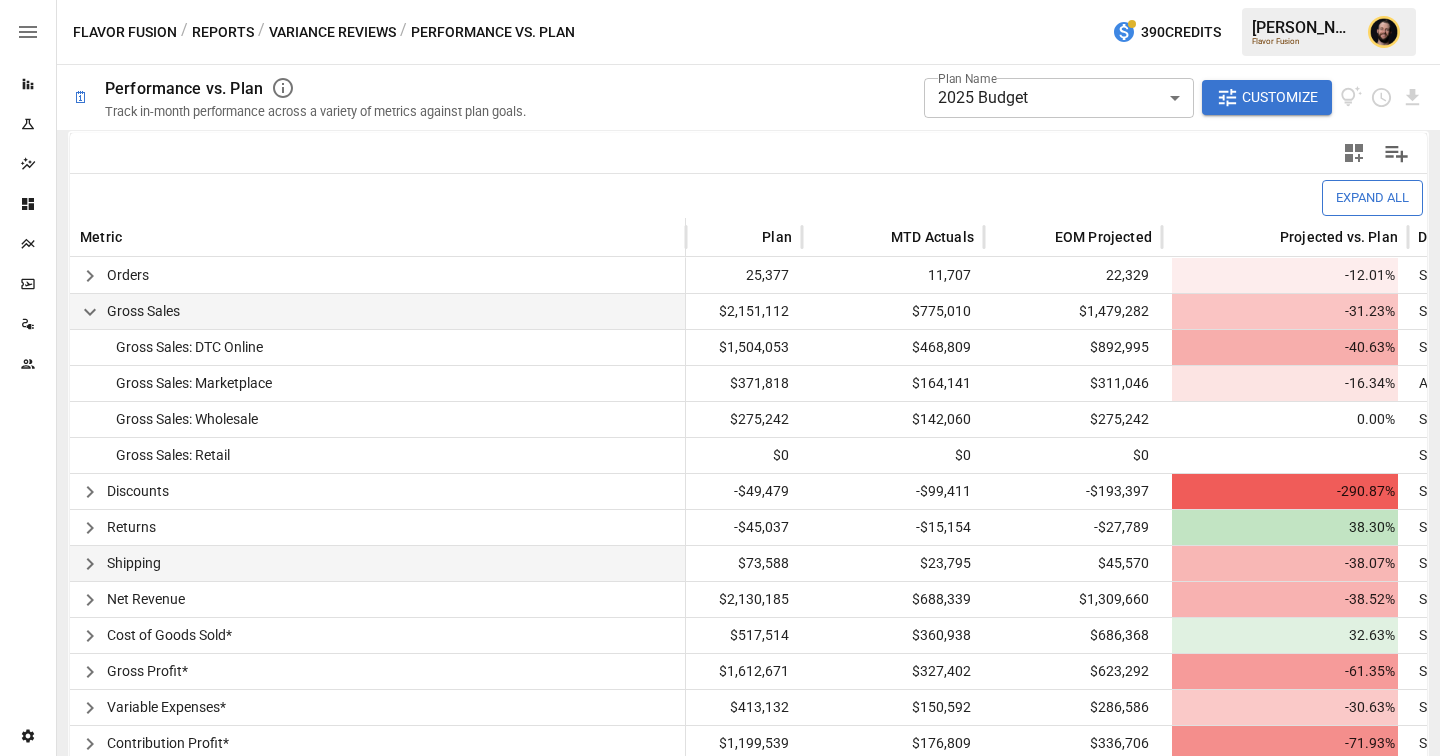 click 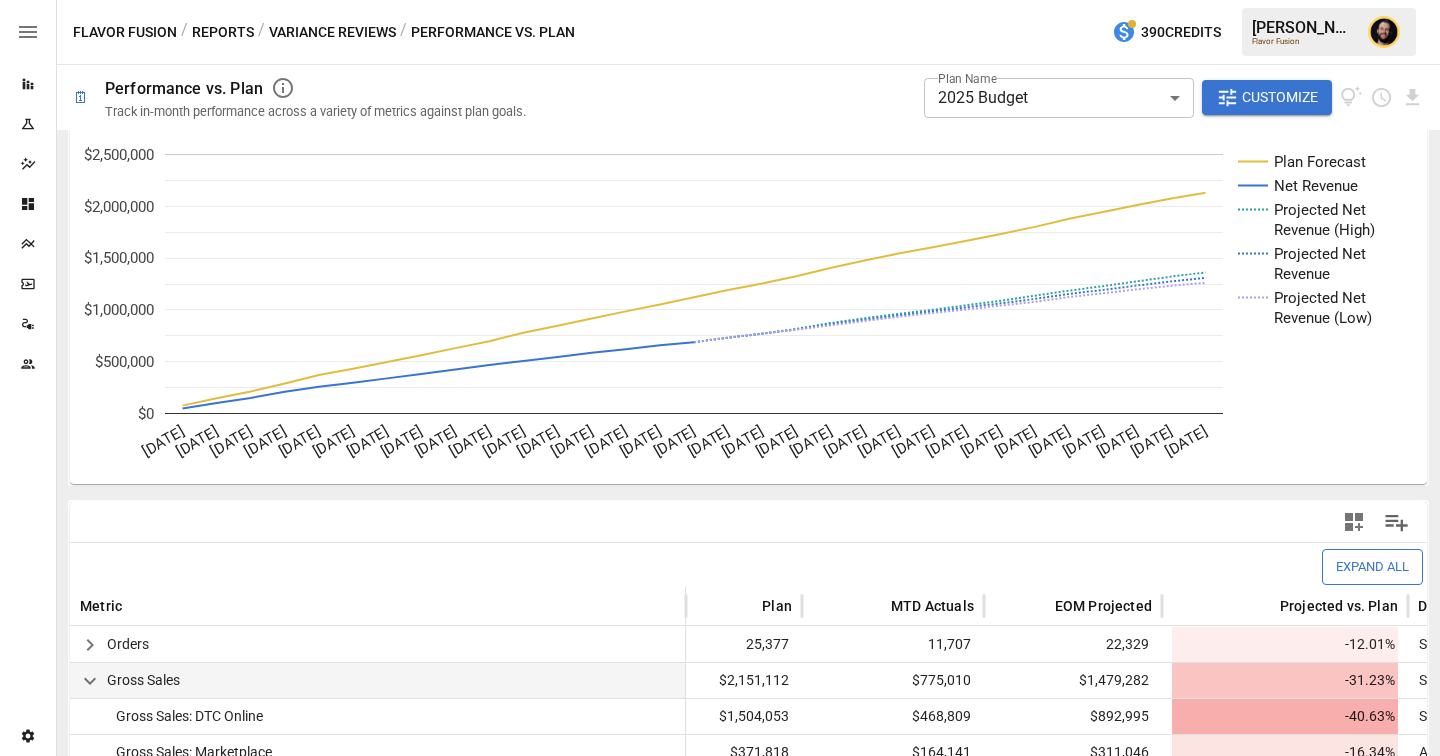 scroll, scrollTop: 0, scrollLeft: 0, axis: both 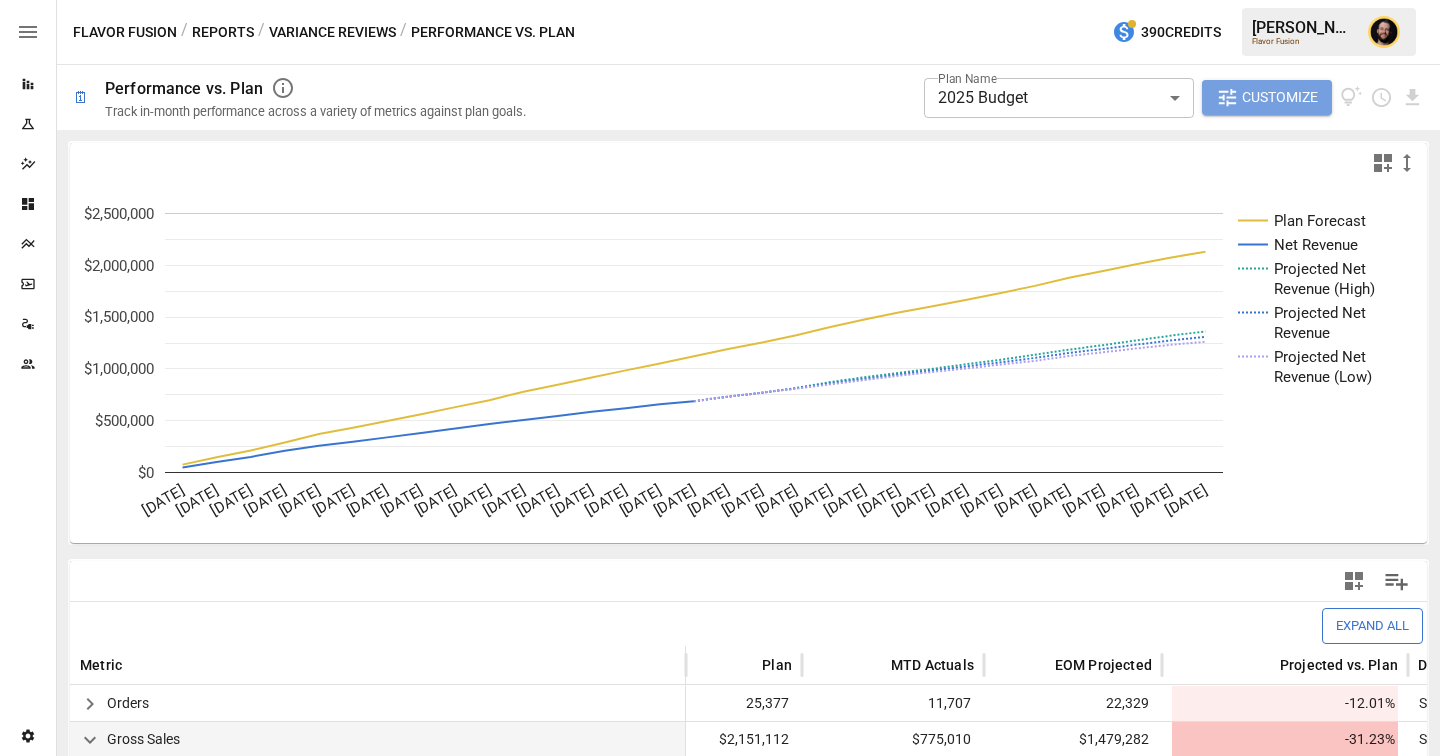 click on "Customize" at bounding box center (1280, 97) 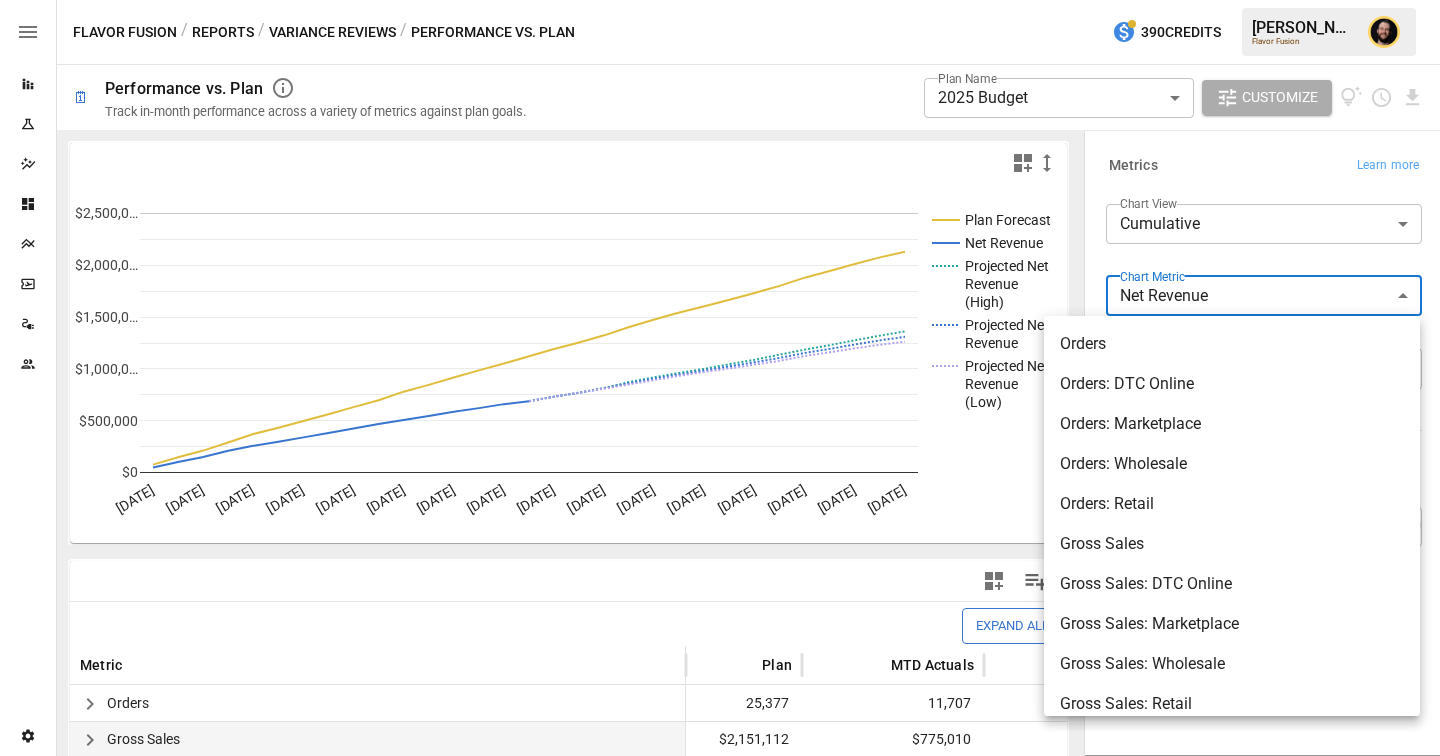 click on "**********" at bounding box center (720, 0) 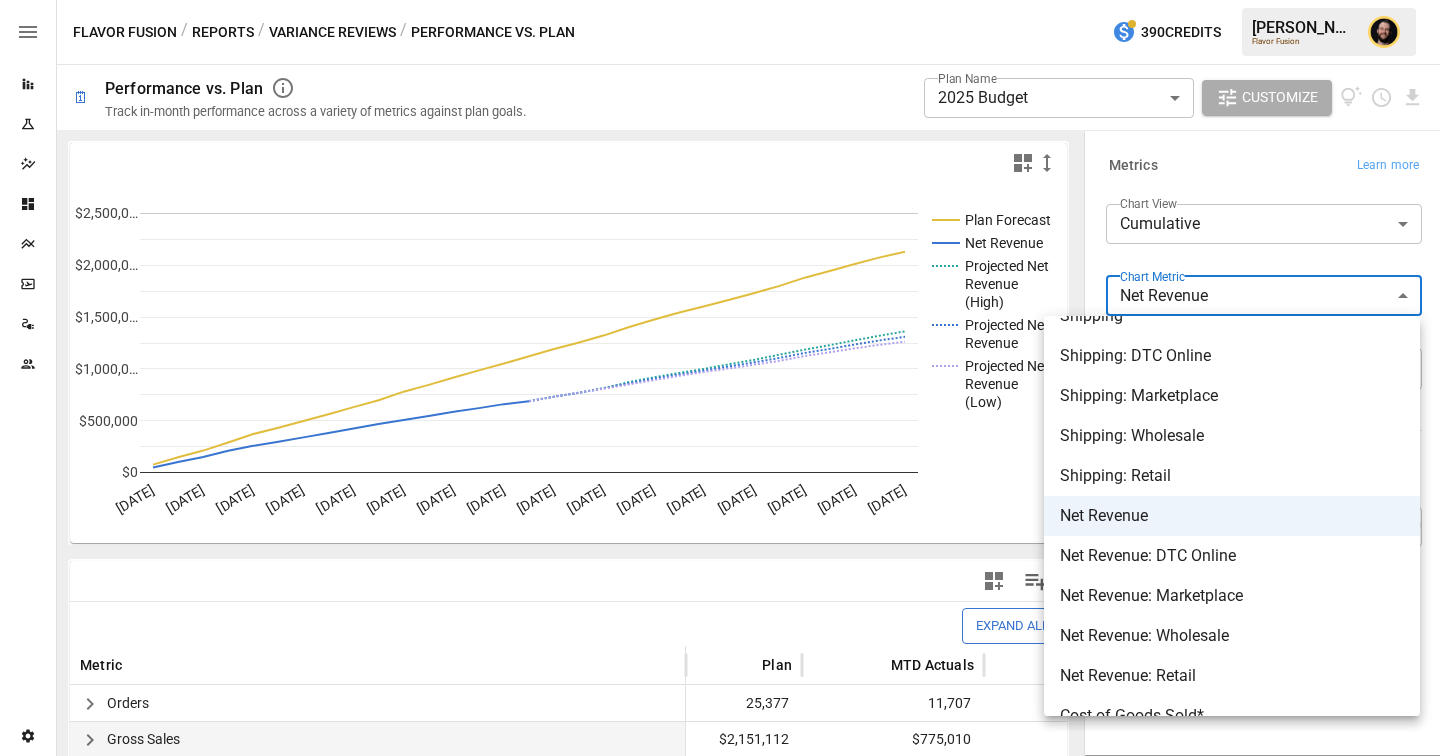 click at bounding box center [720, 378] 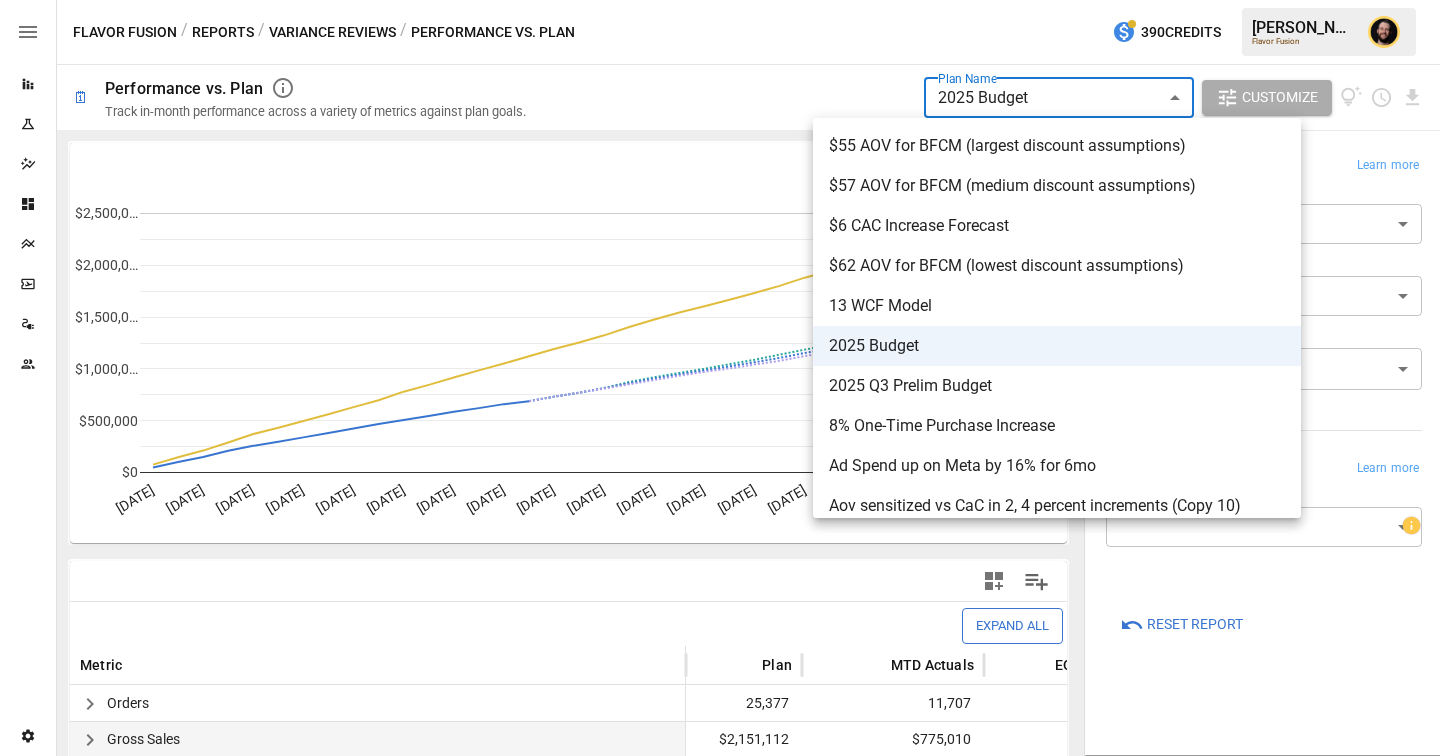 click on "**********" at bounding box center (720, 0) 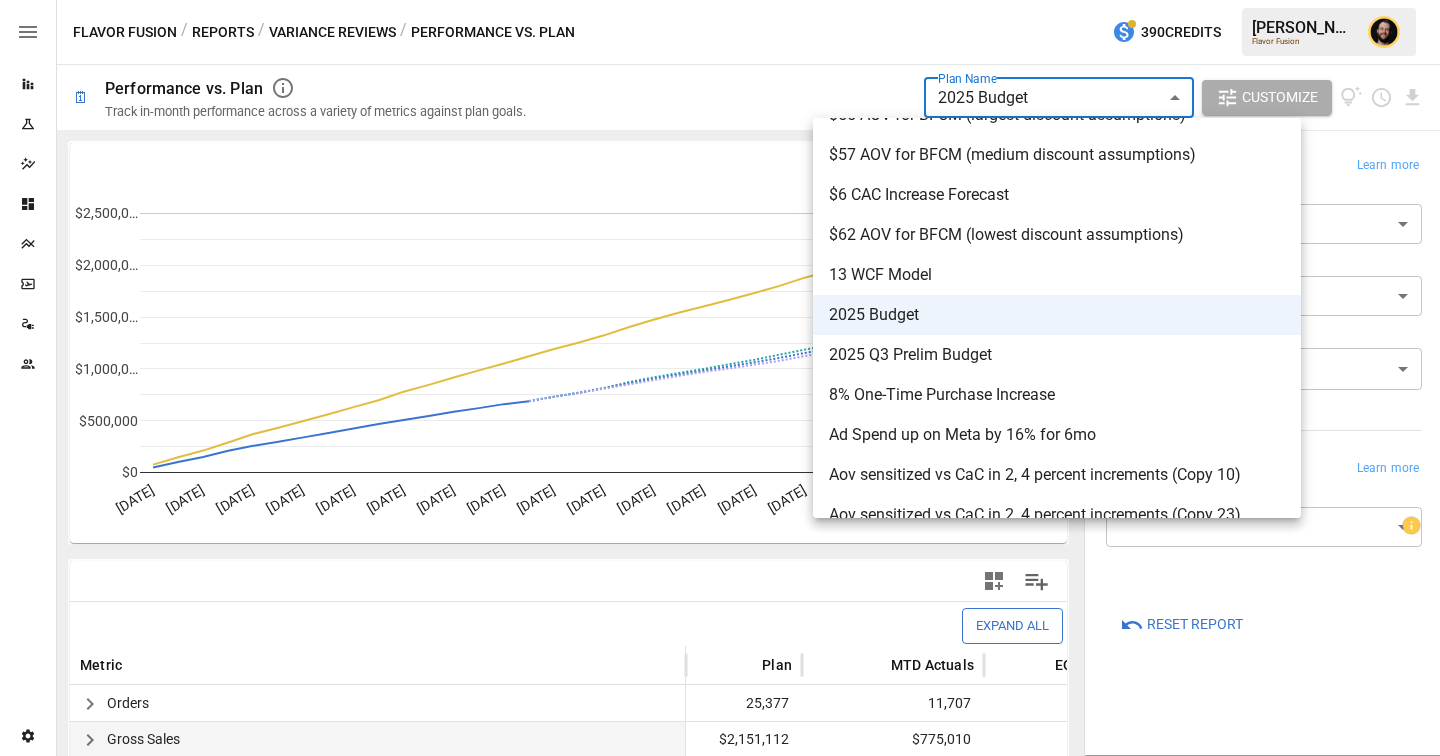 scroll, scrollTop: 0, scrollLeft: 0, axis: both 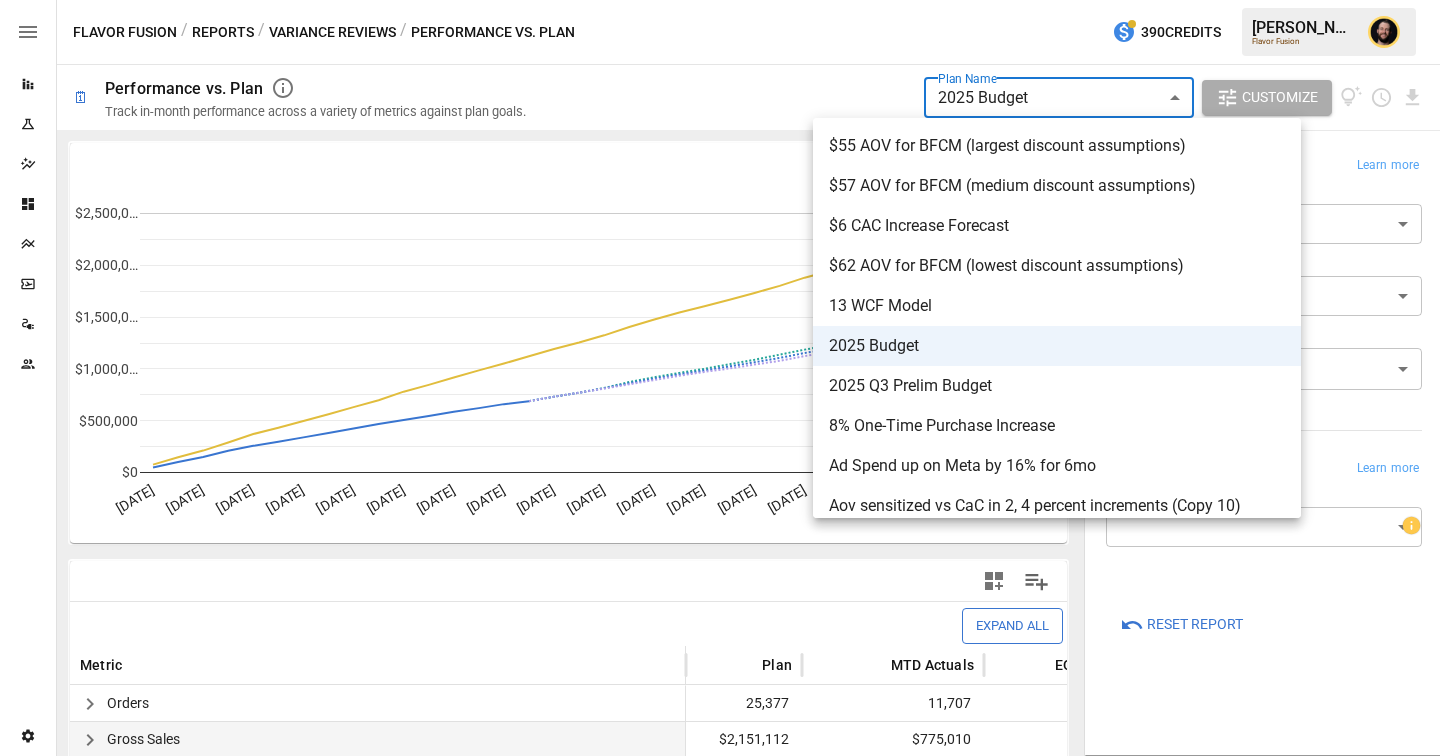 click at bounding box center [720, 378] 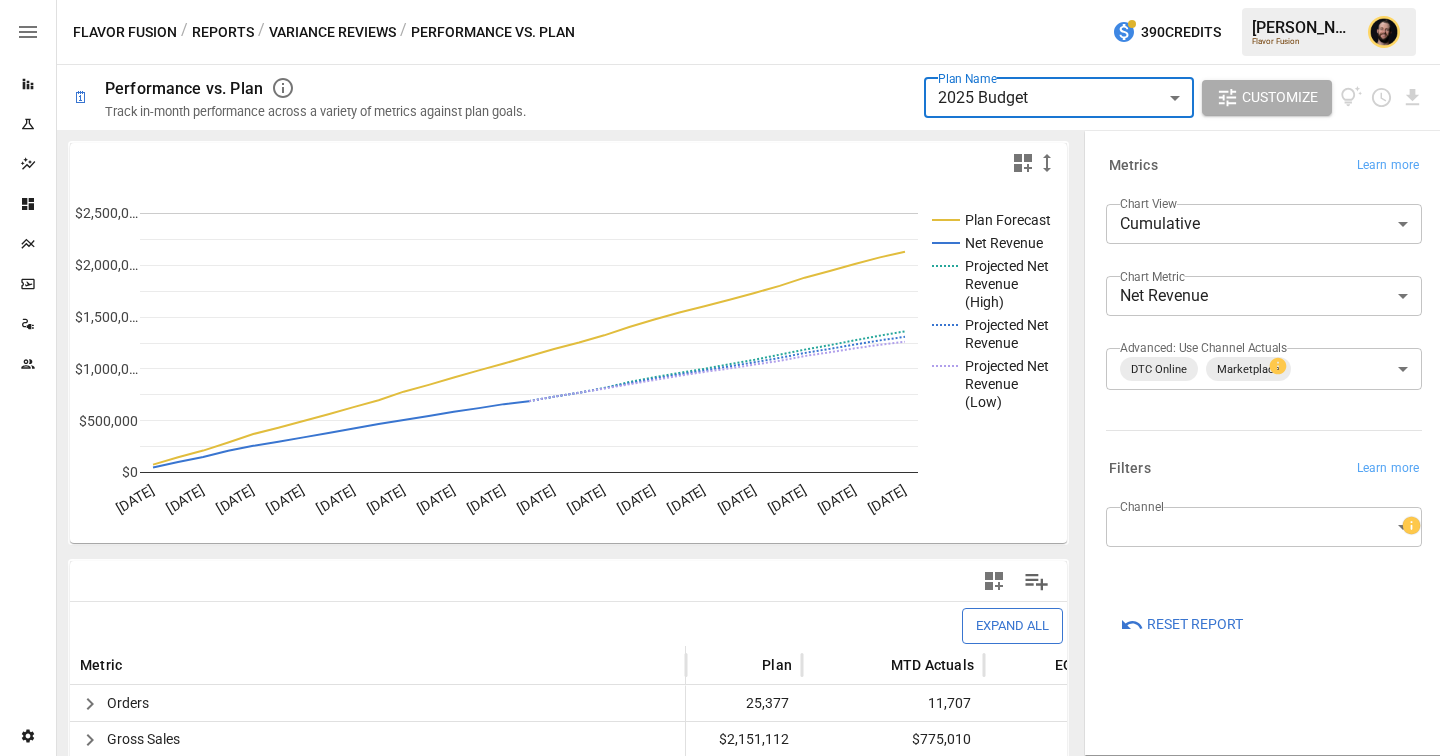 click on "**********" at bounding box center [720, 0] 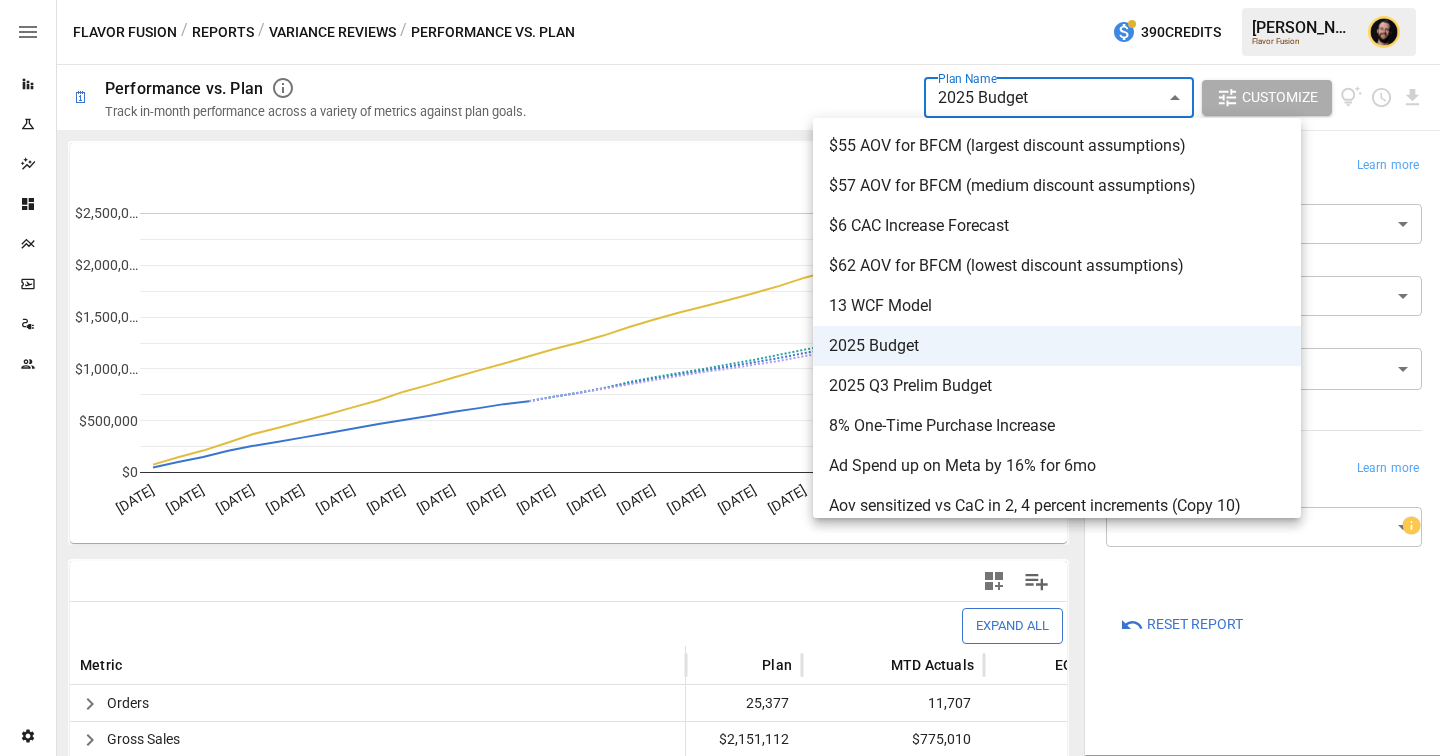 click at bounding box center [720, 378] 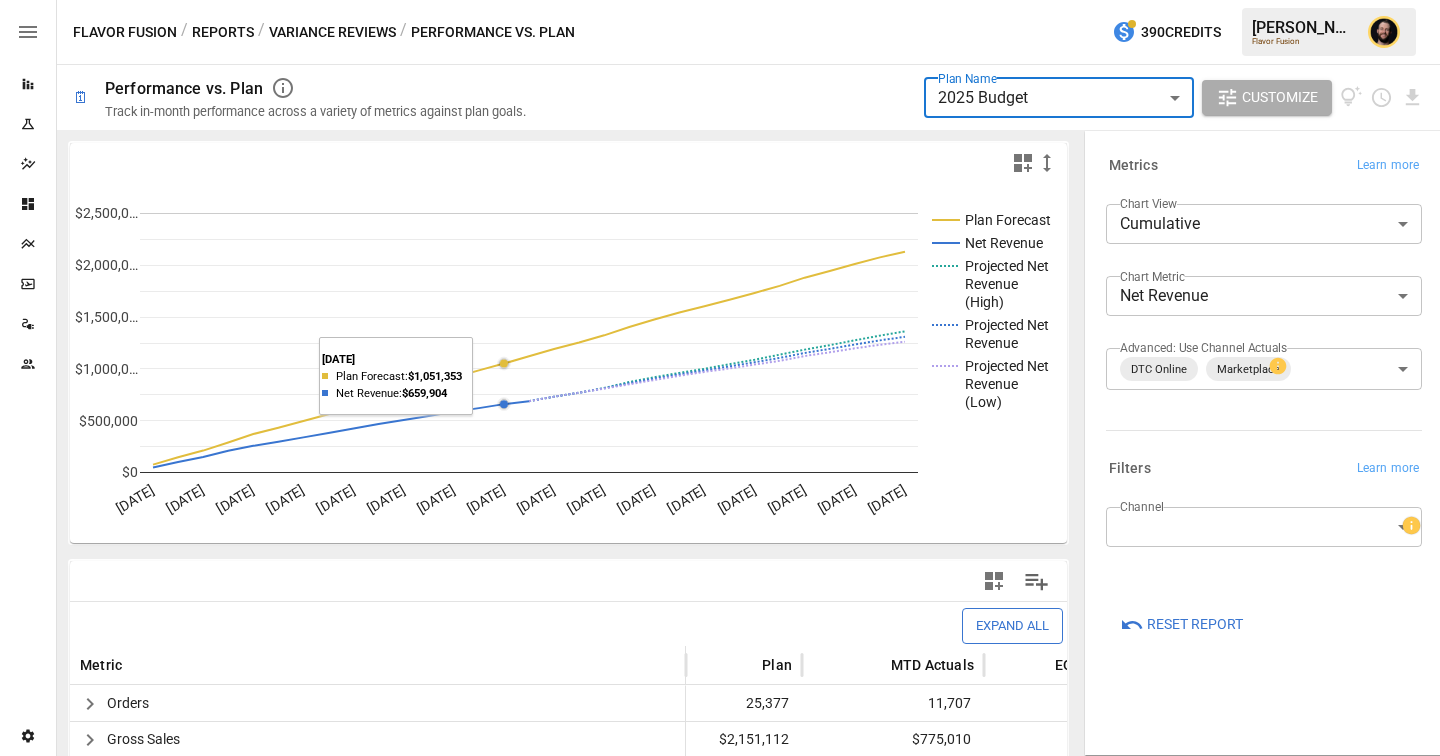 scroll, scrollTop: 413, scrollLeft: 0, axis: vertical 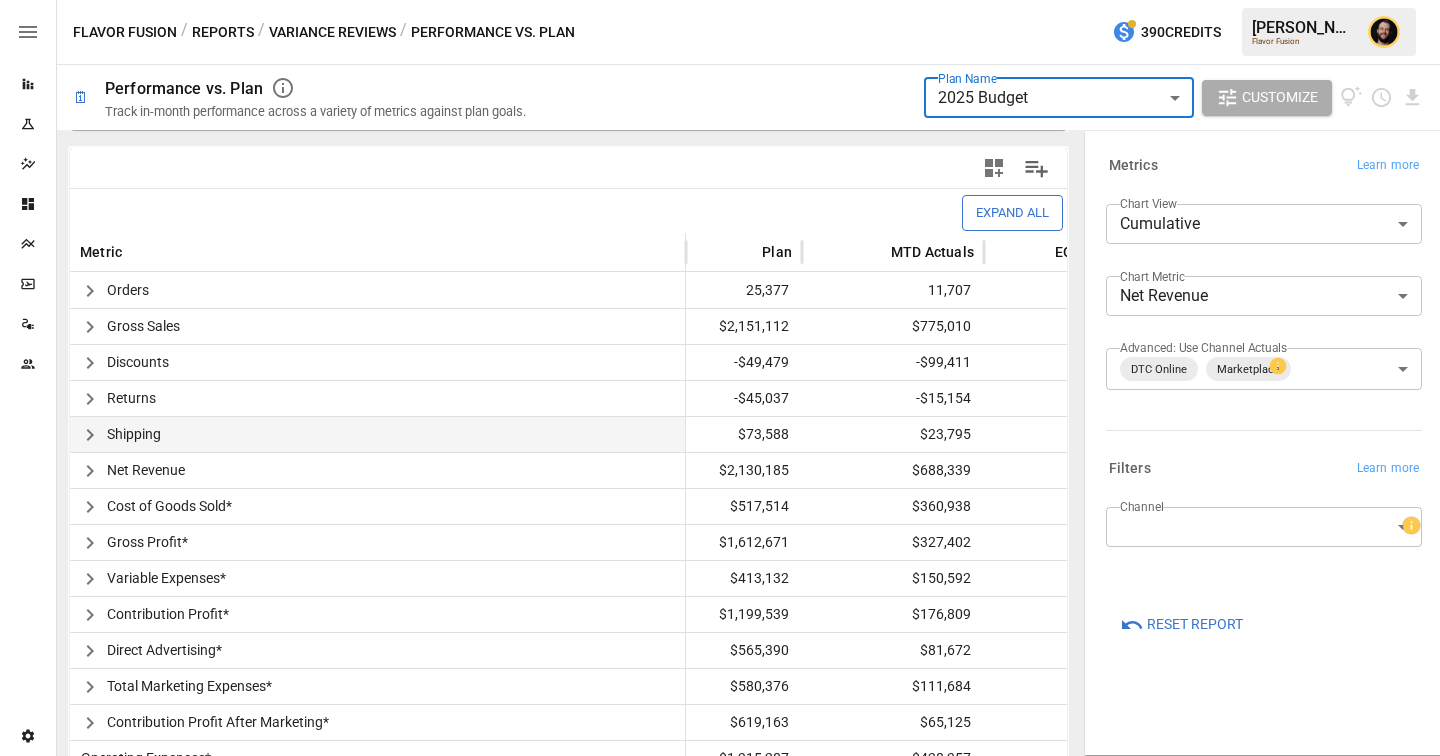 click on "Customize" at bounding box center [1280, 97] 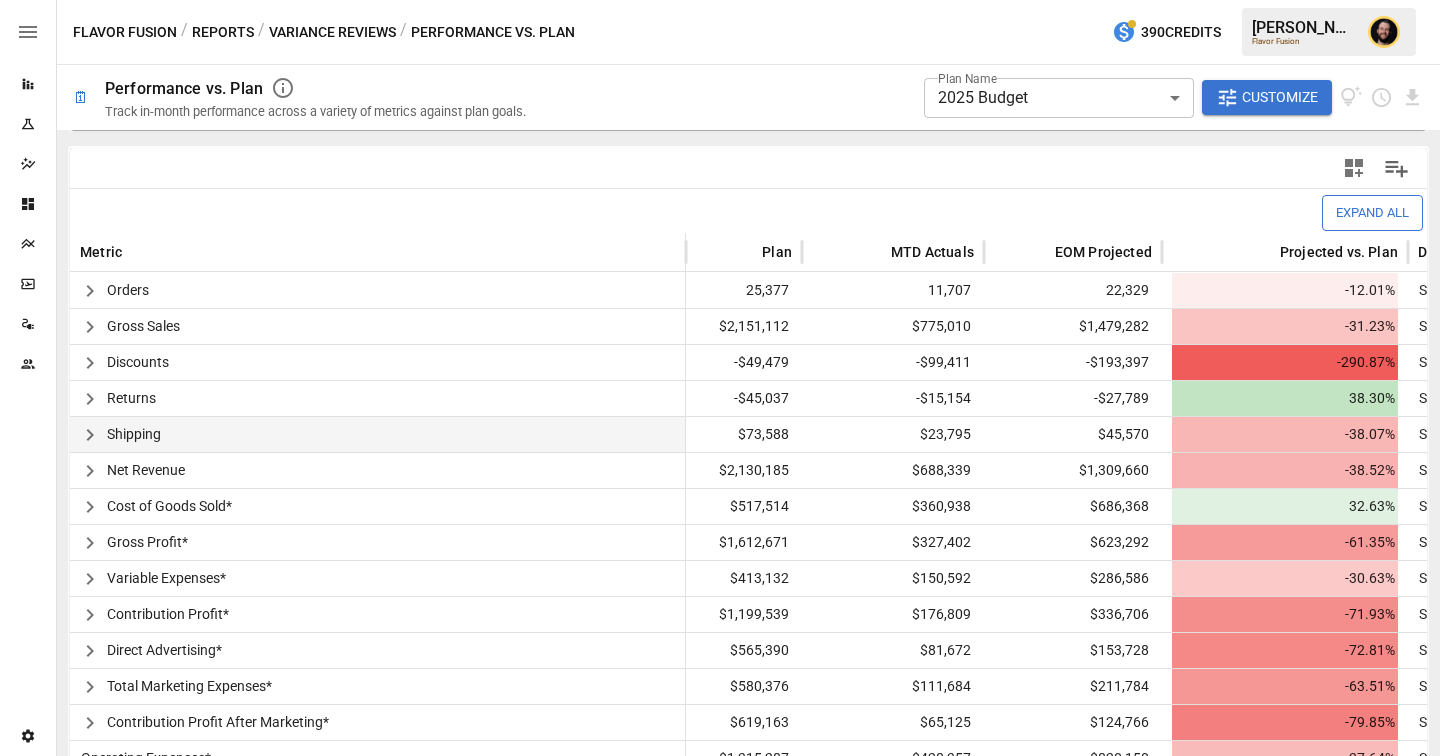 click 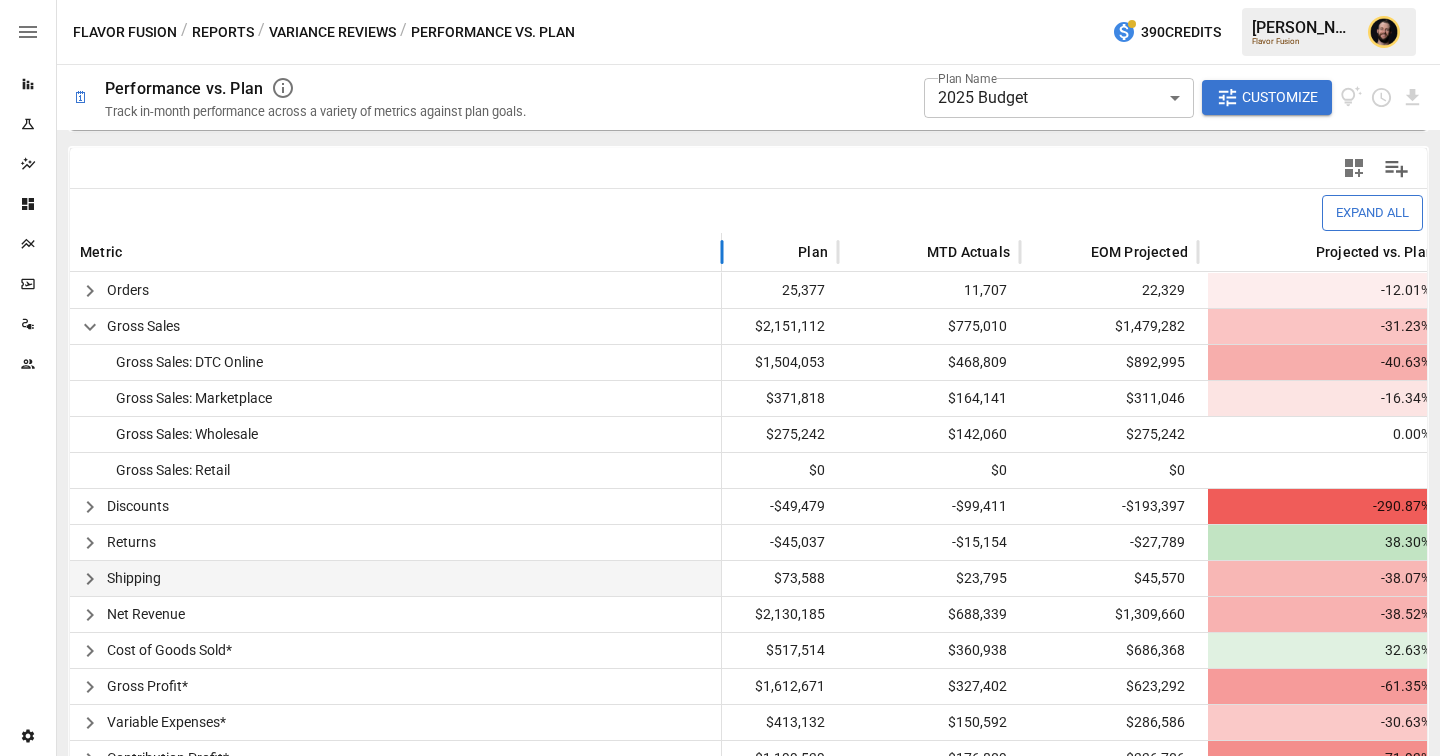drag, startPoint x: 682, startPoint y: 255, endPoint x: 717, endPoint y: 256, distance: 35.014282 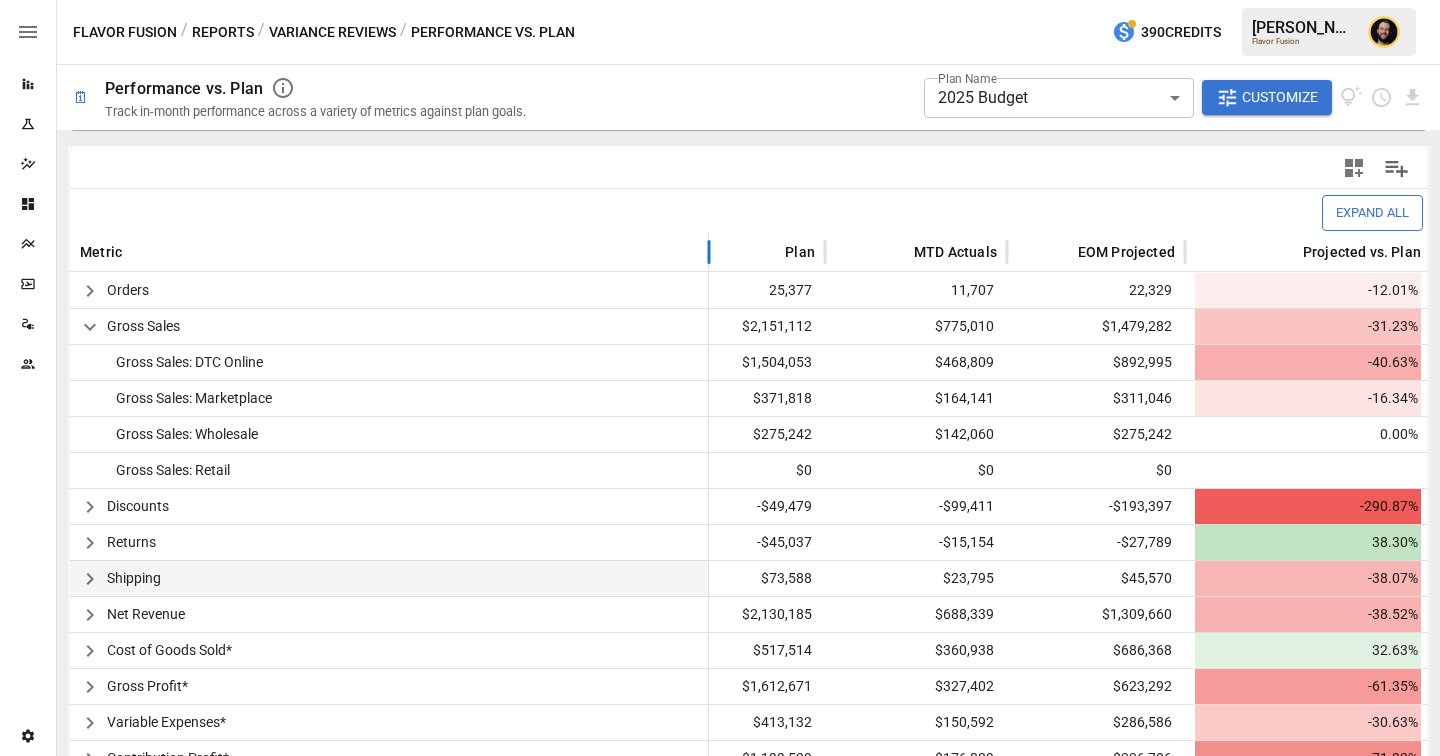 drag, startPoint x: 717, startPoint y: 256, endPoint x: 706, endPoint y: 258, distance: 11.18034 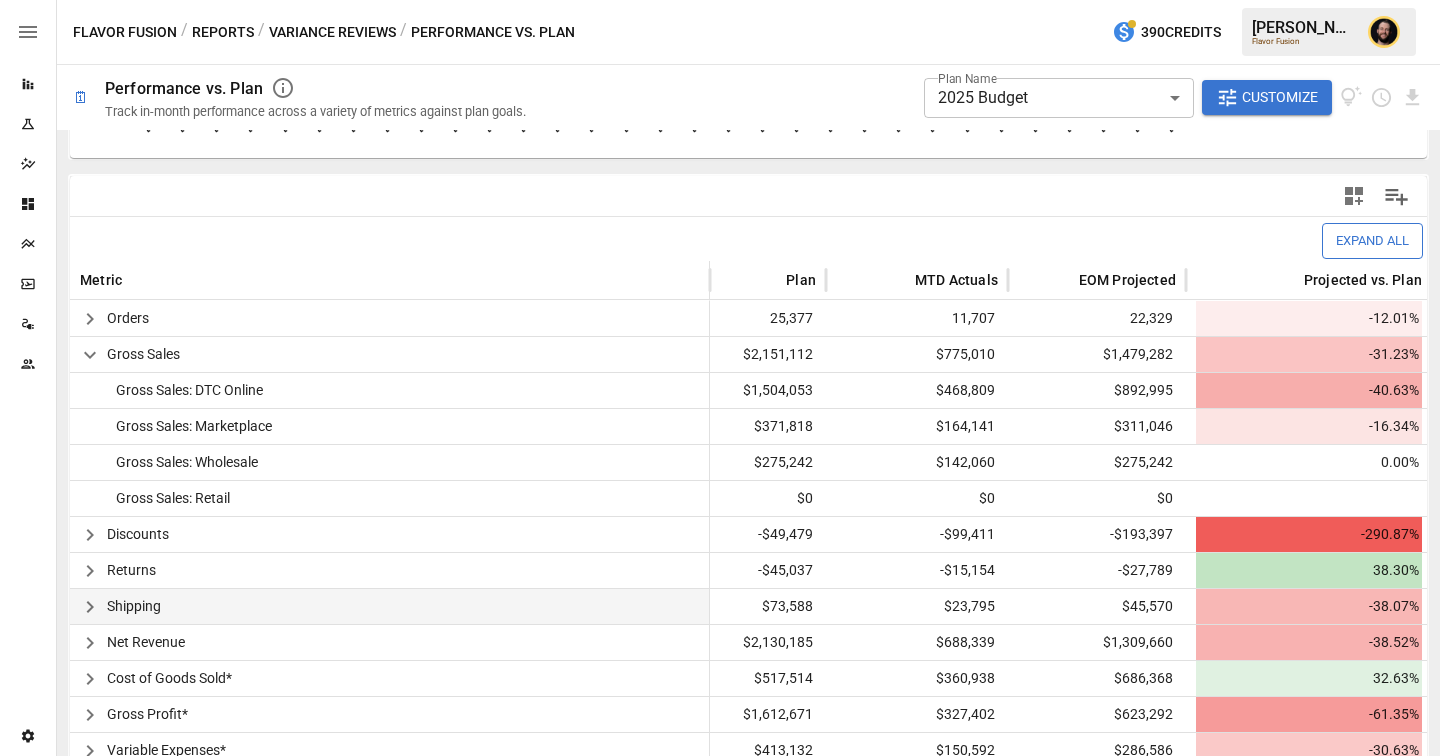 scroll, scrollTop: 417, scrollLeft: 0, axis: vertical 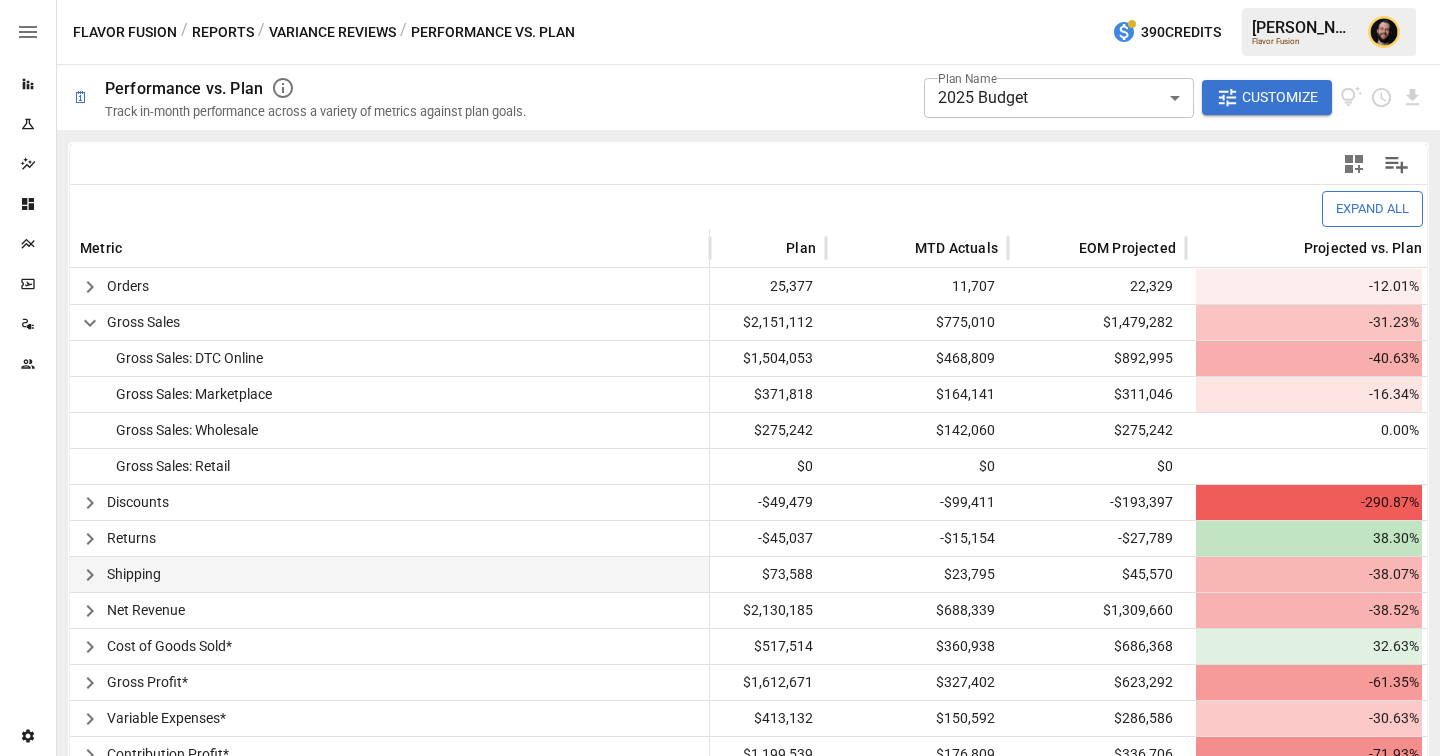 click on "**********" at bounding box center (720, 0) 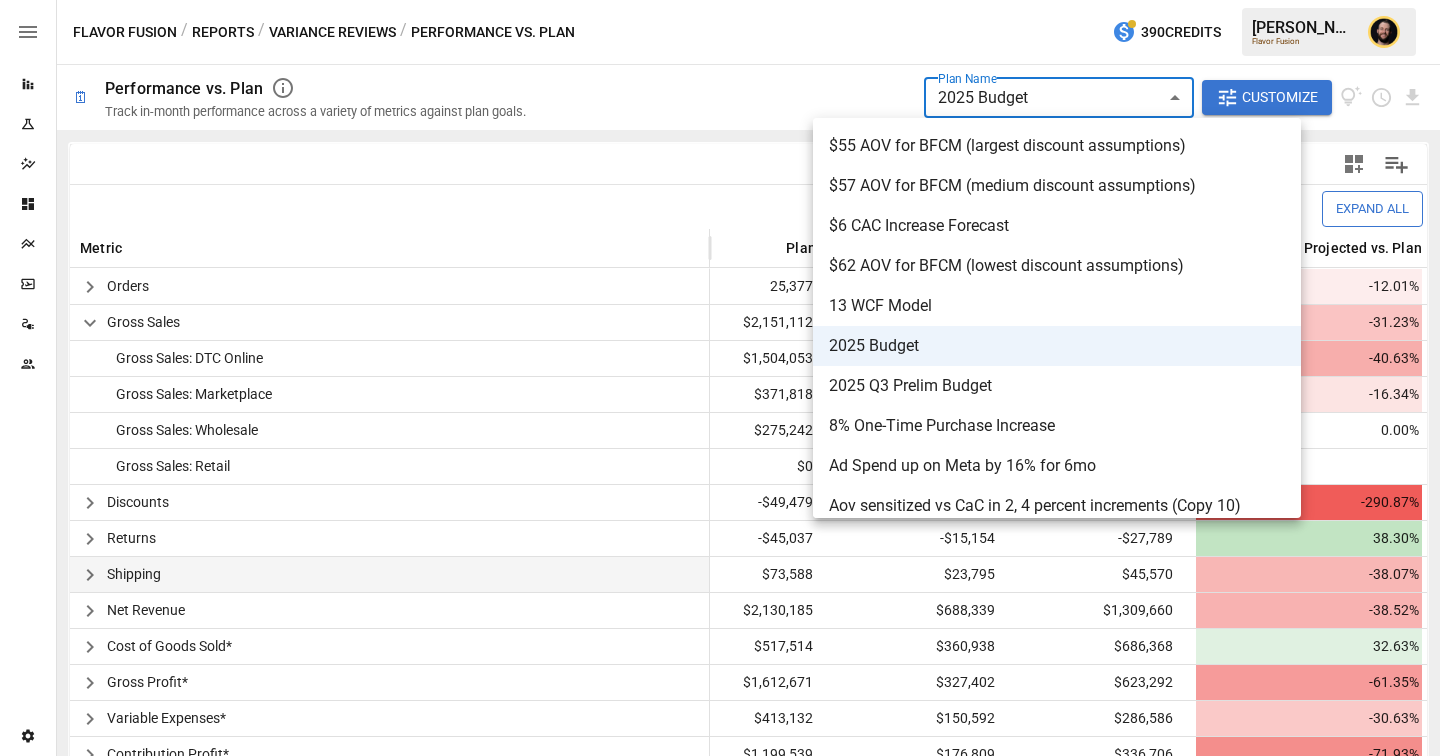 click at bounding box center [720, 378] 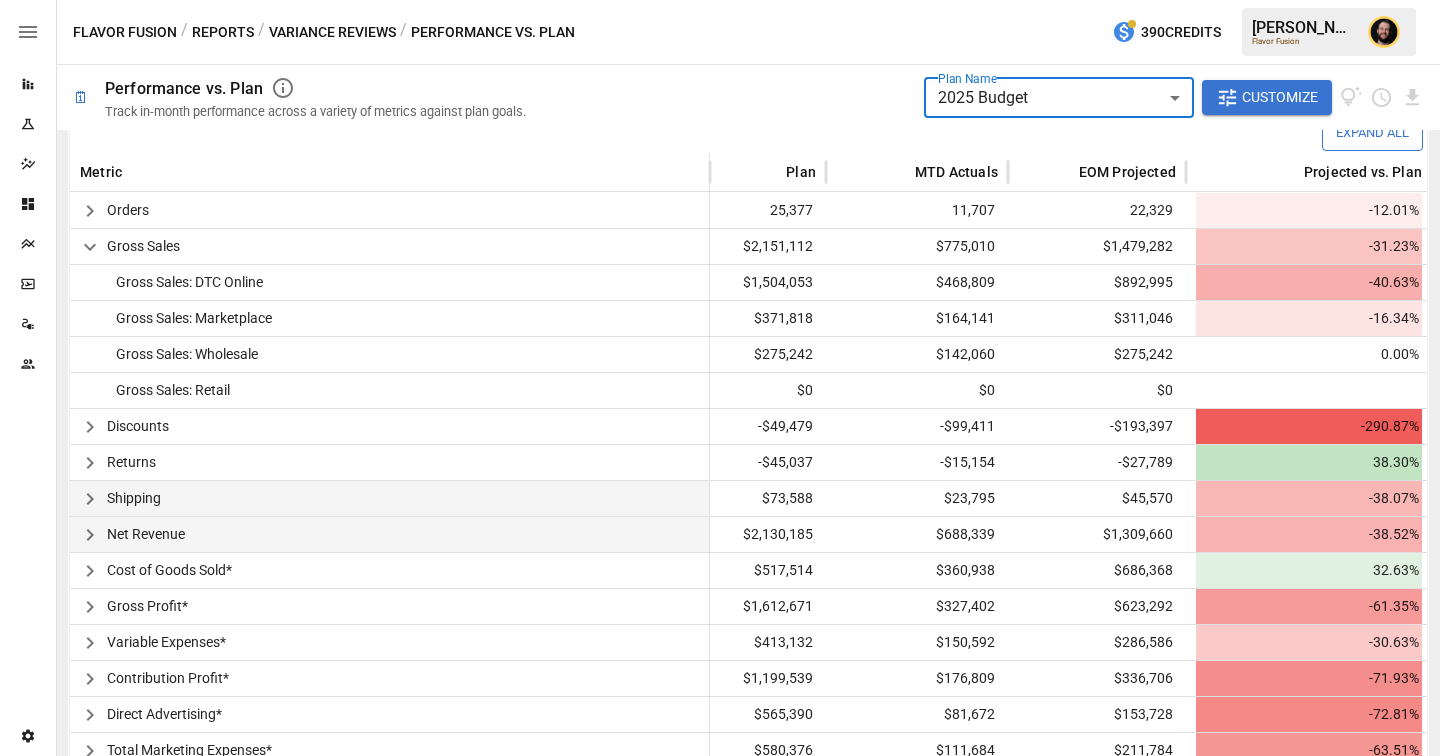 scroll, scrollTop: 508, scrollLeft: 0, axis: vertical 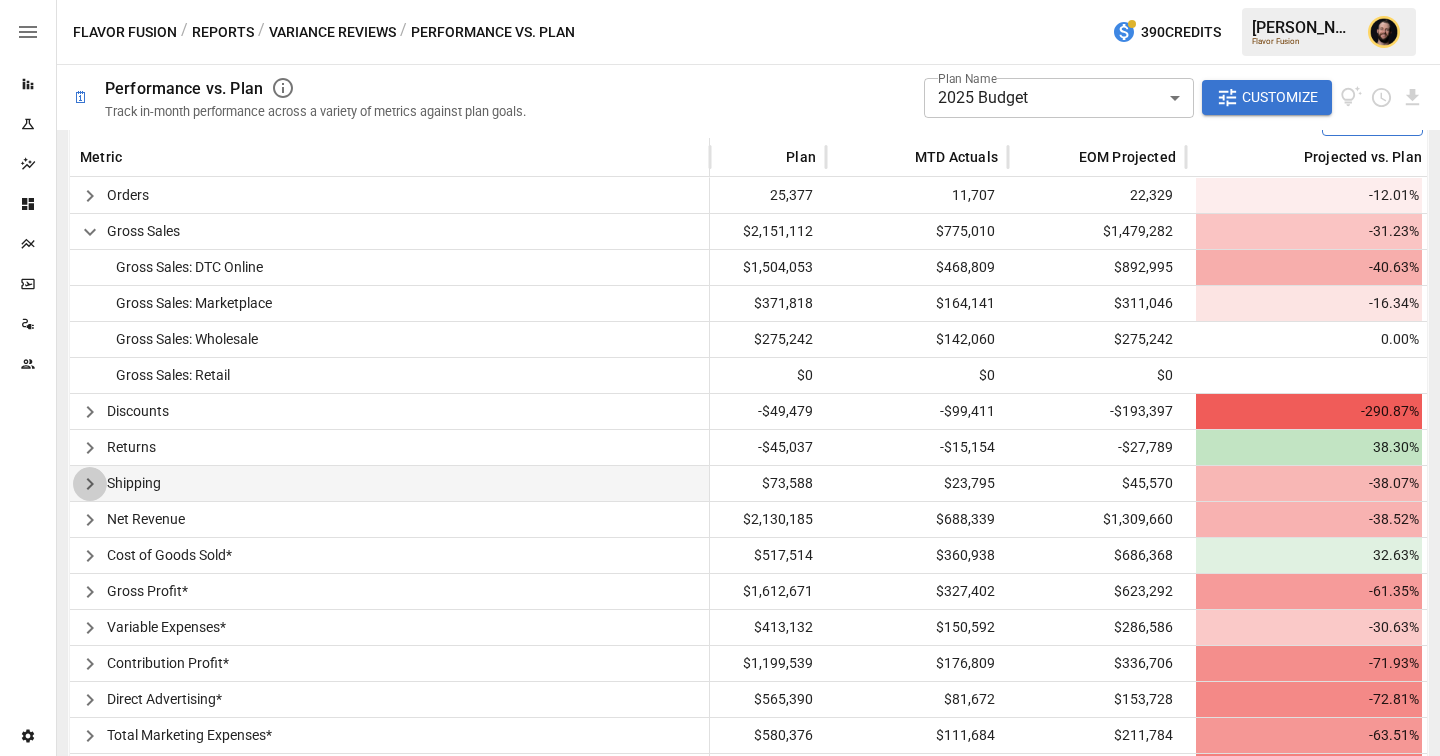 click 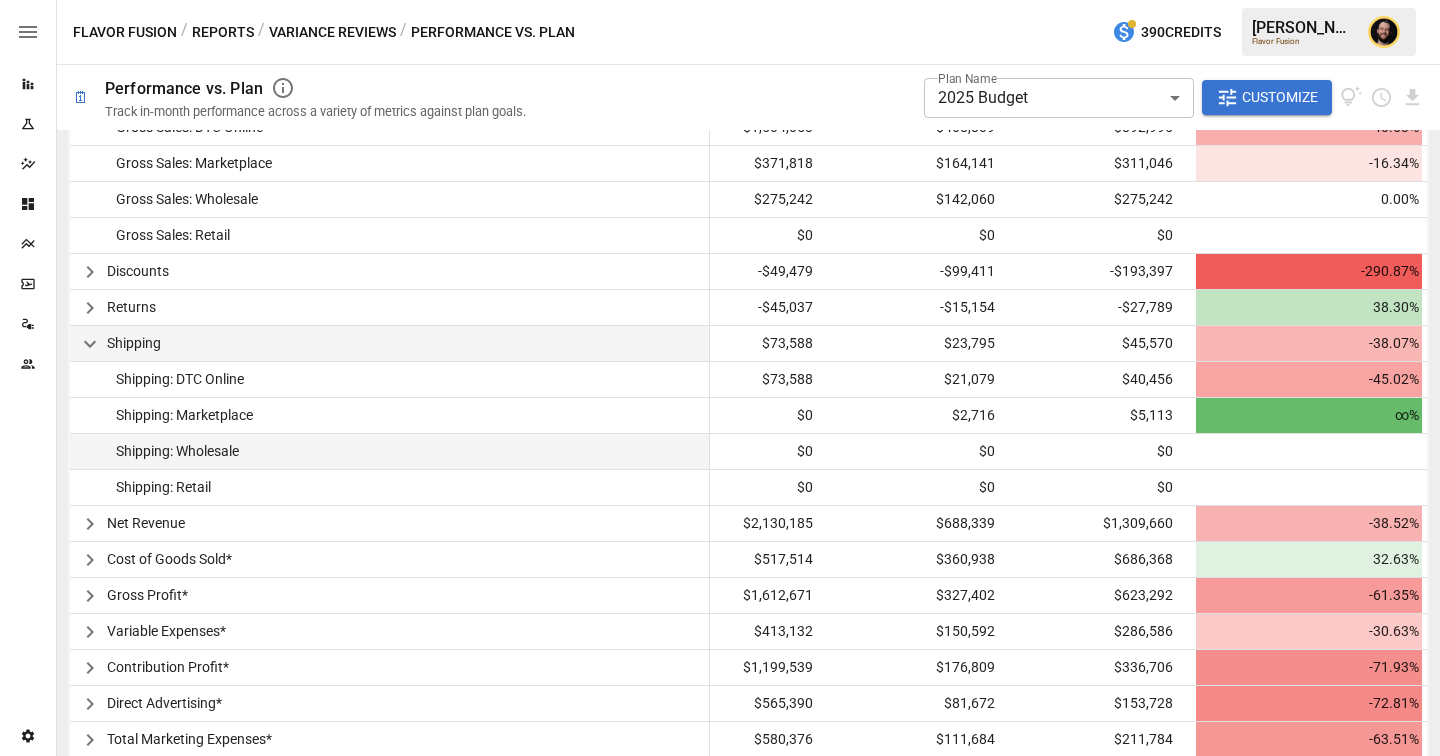 scroll, scrollTop: 649, scrollLeft: 0, axis: vertical 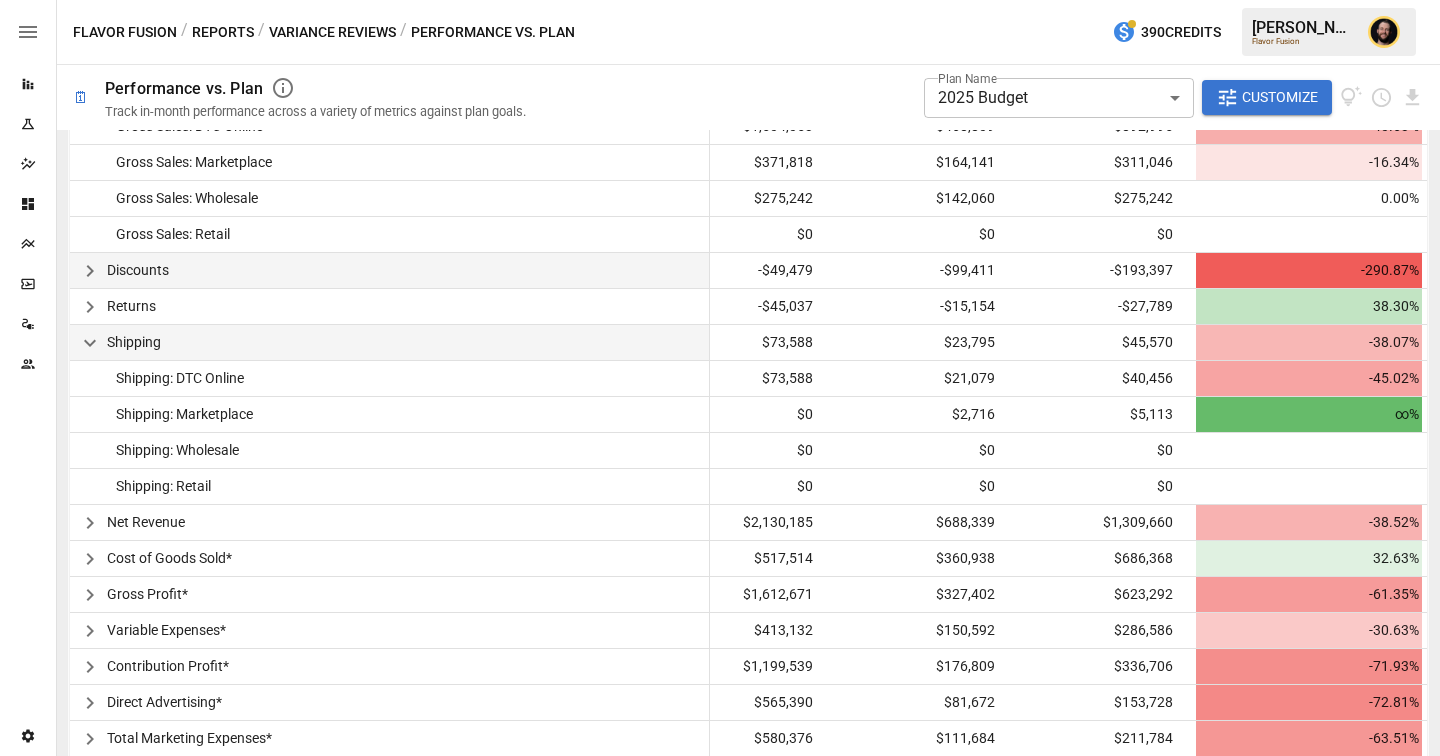 click 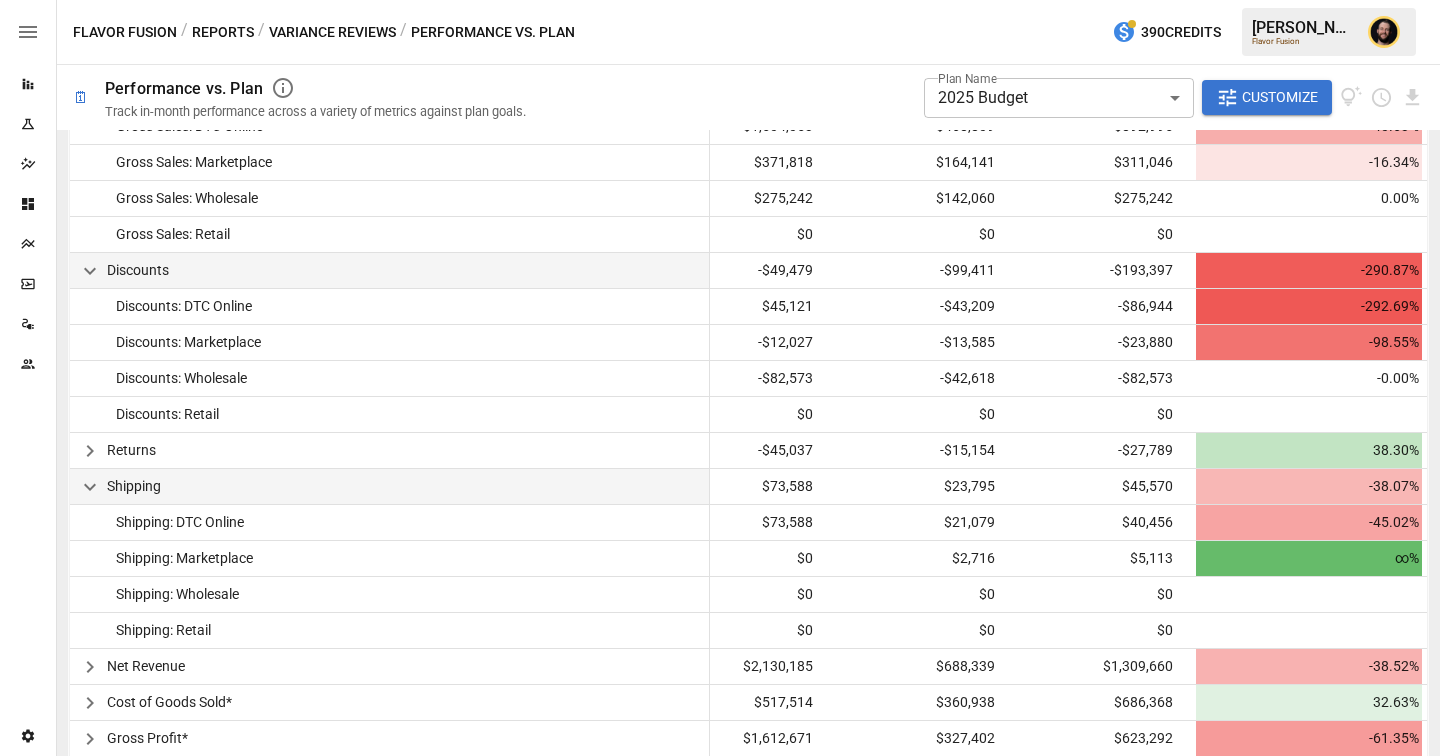 click 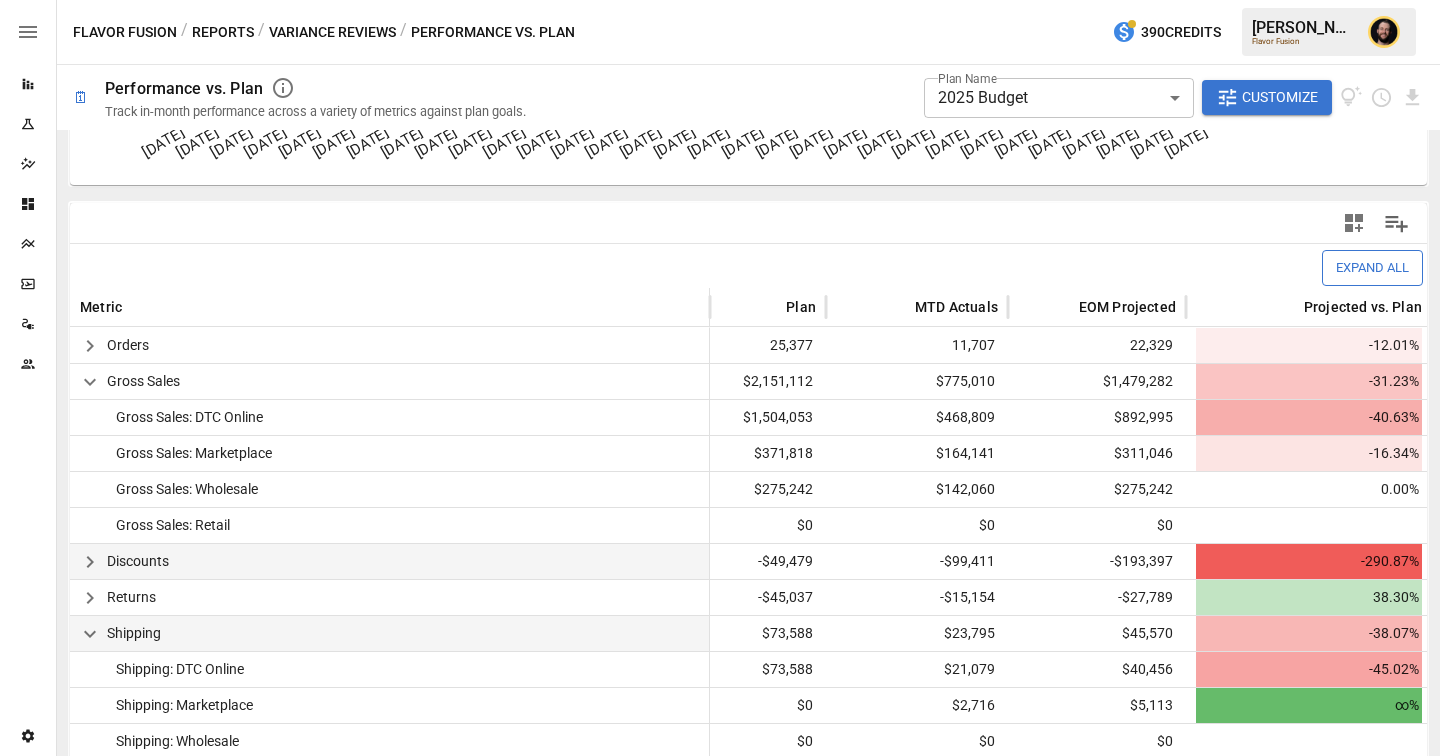 scroll, scrollTop: 0, scrollLeft: 0, axis: both 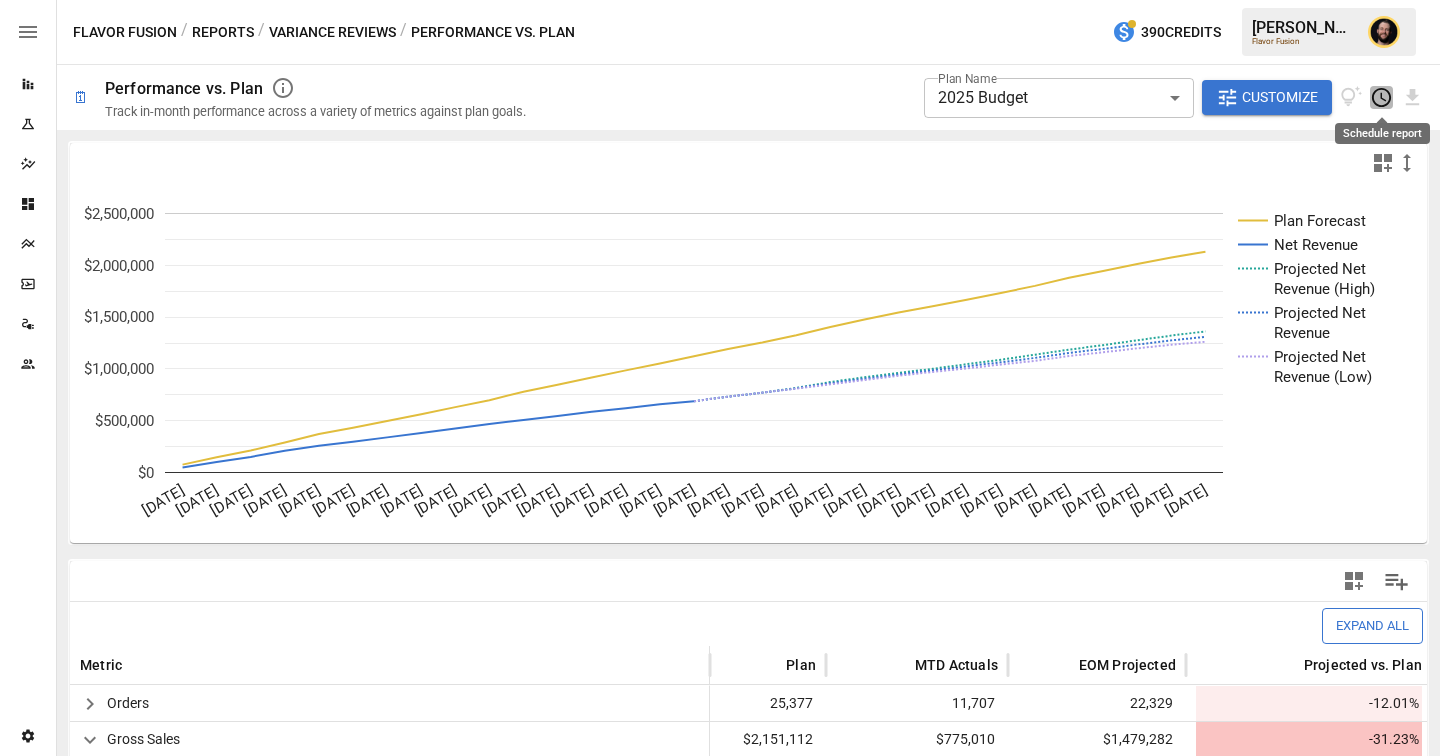 click 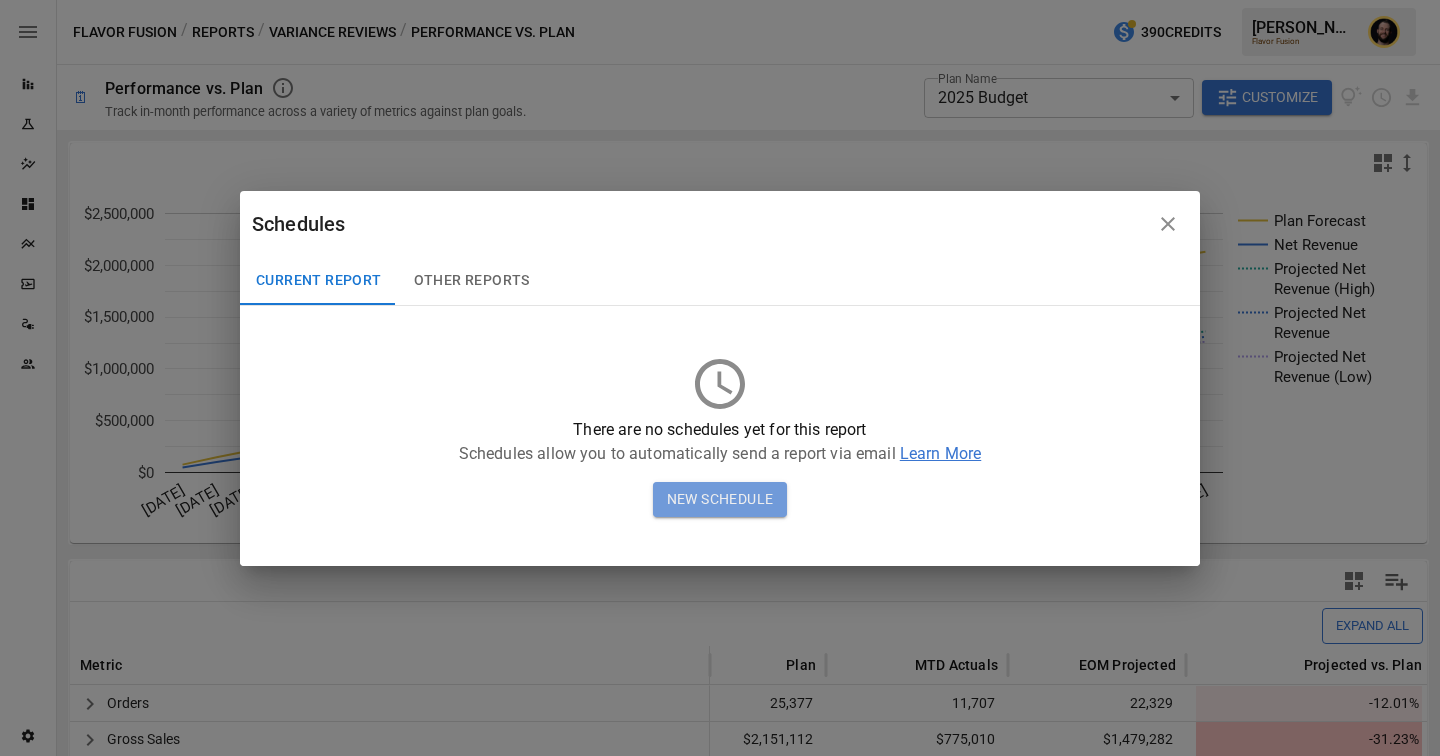 click on "New Schedule" at bounding box center (720, 500) 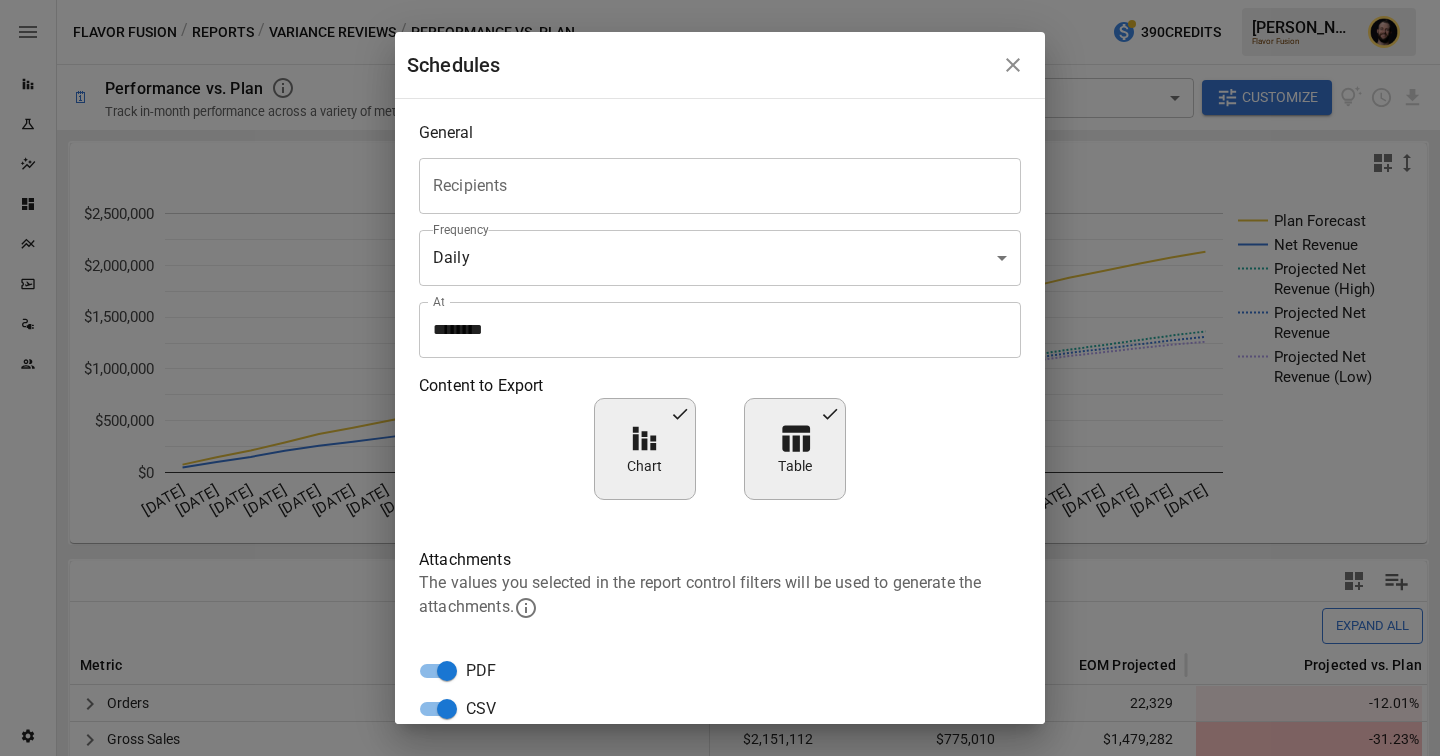 click 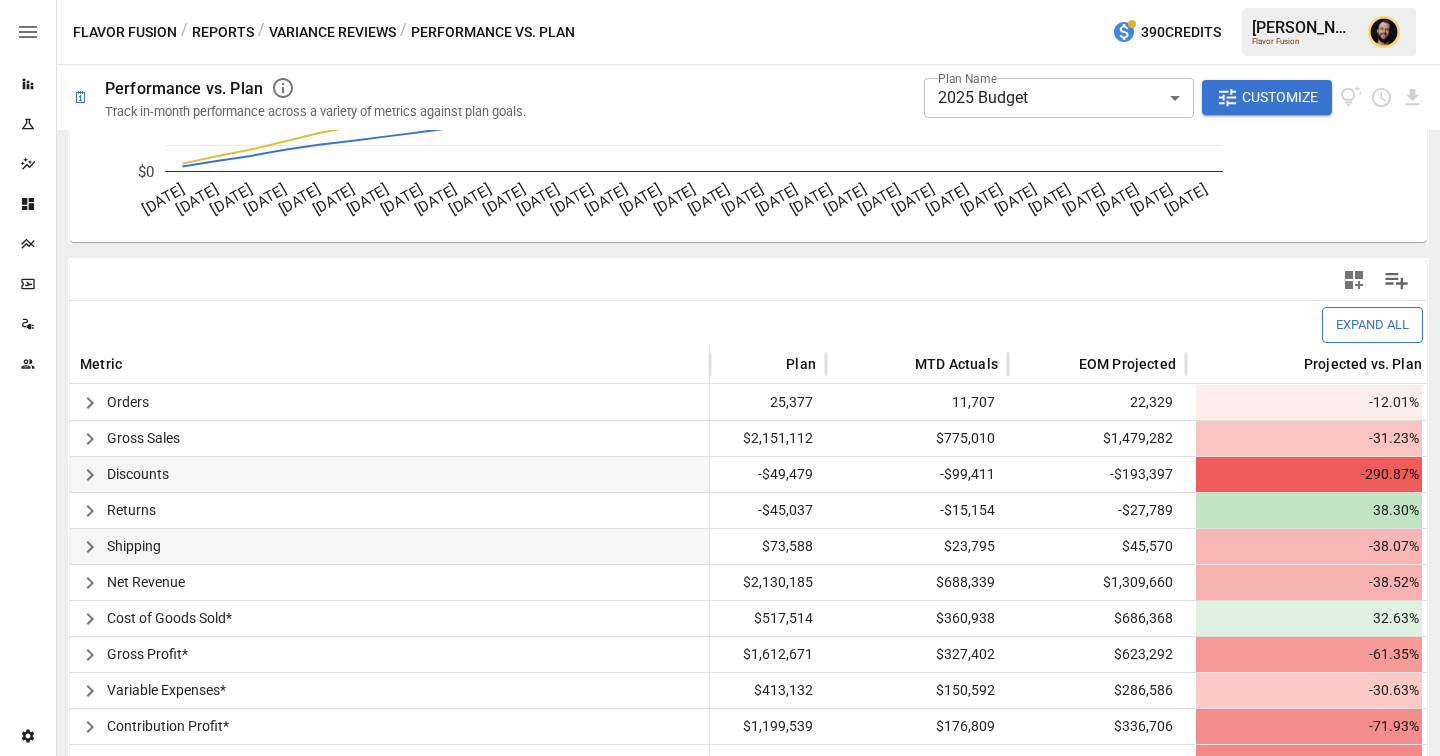 scroll, scrollTop: 518, scrollLeft: 0, axis: vertical 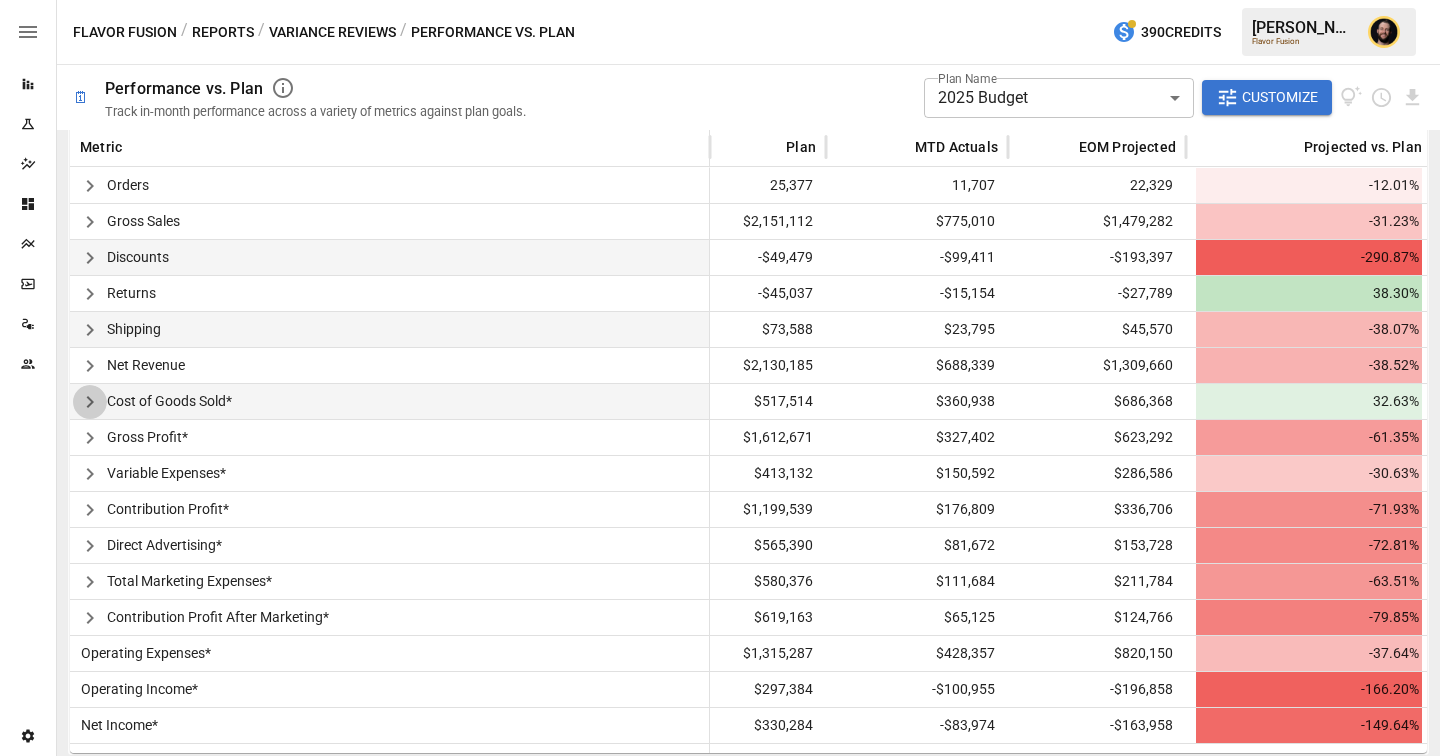 click 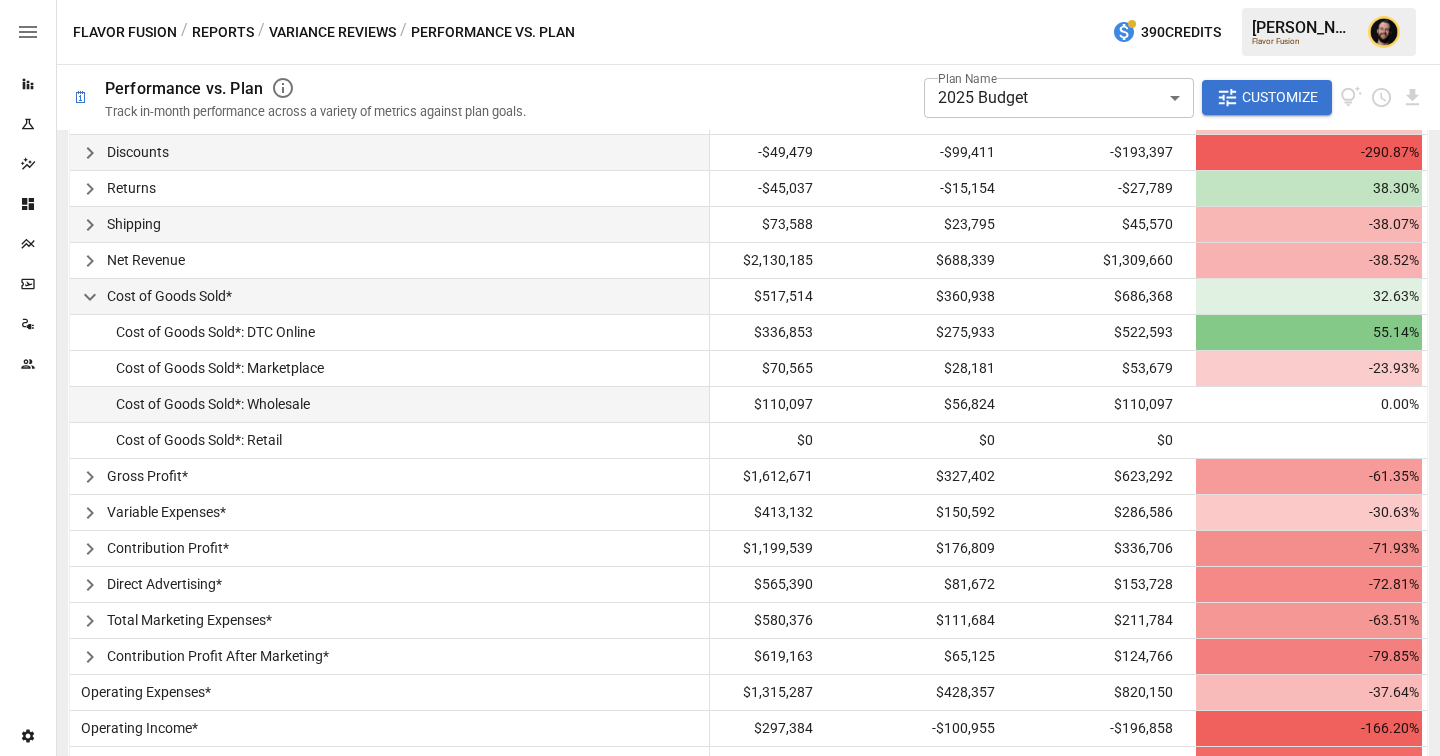 scroll, scrollTop: 662, scrollLeft: 0, axis: vertical 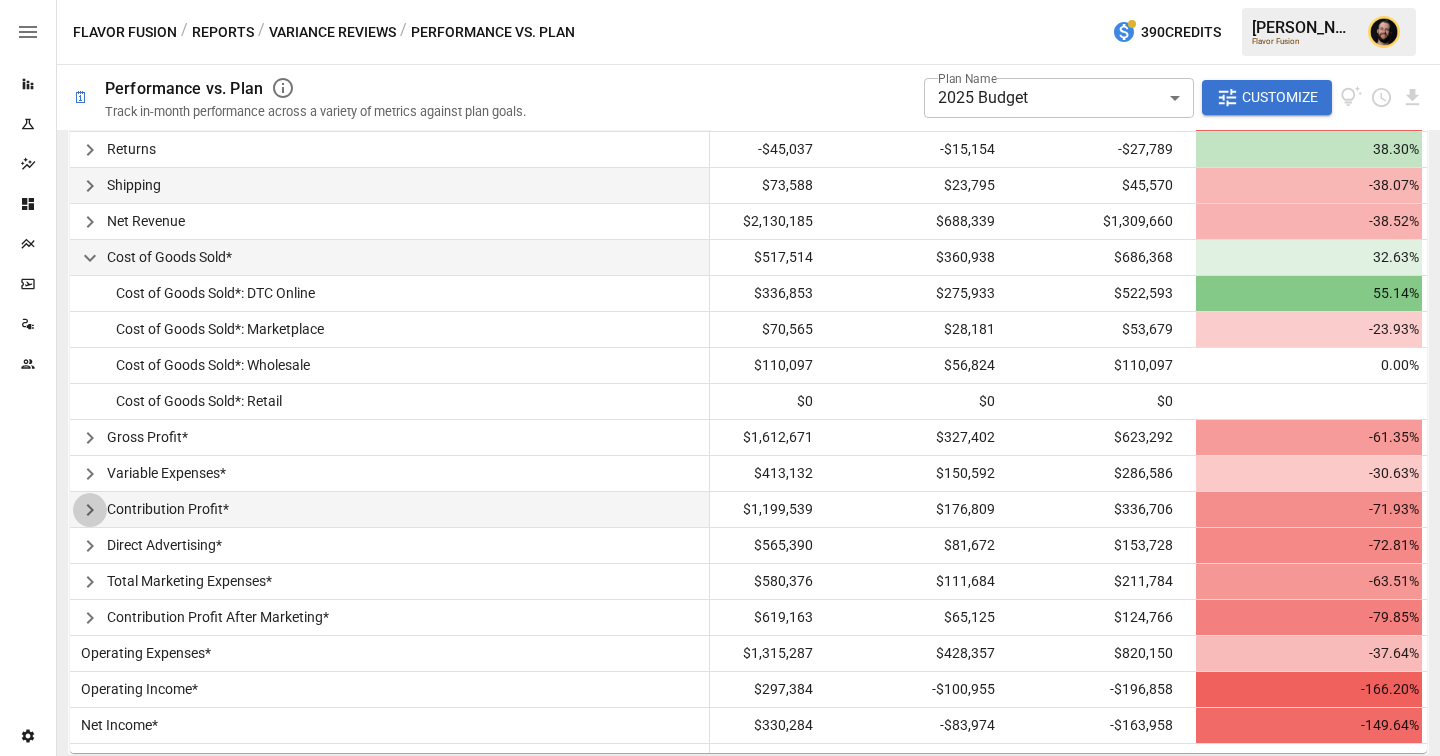 click 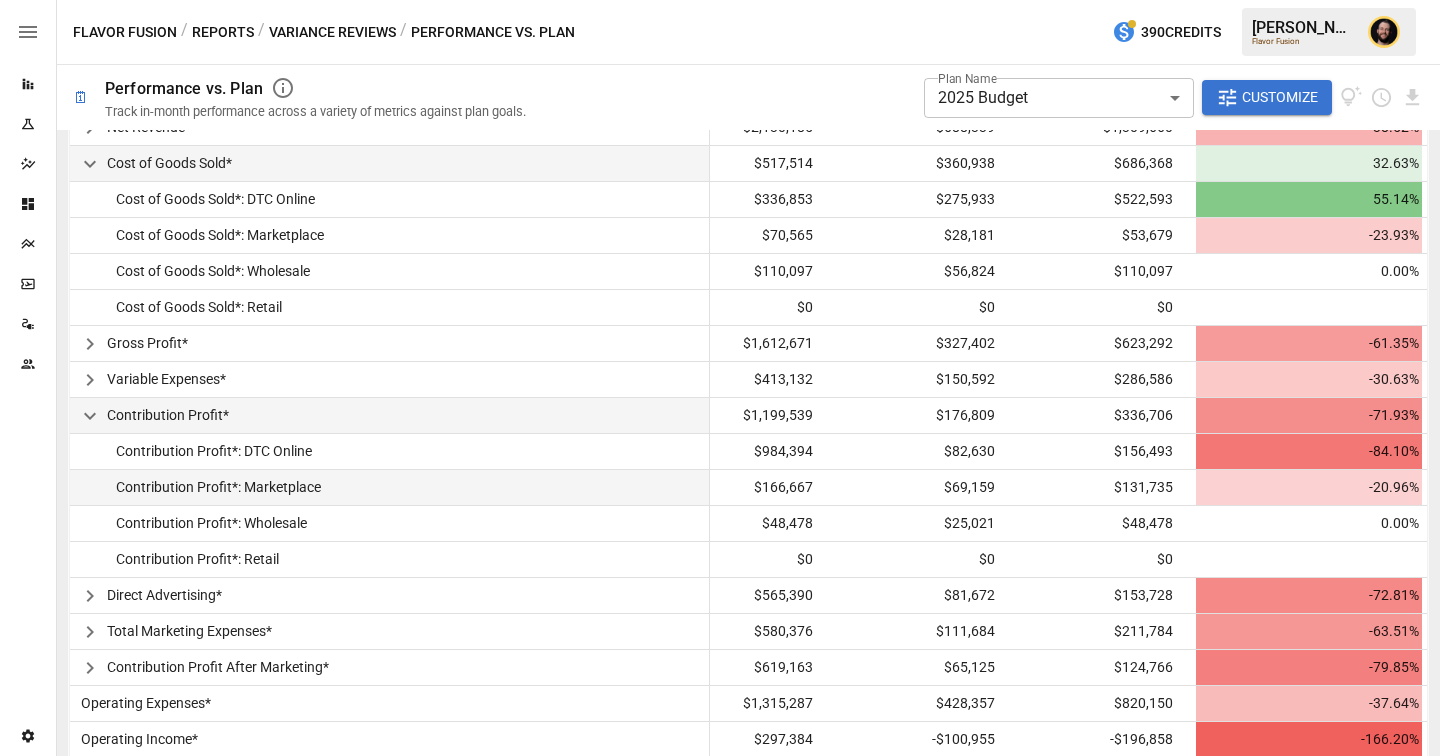 scroll, scrollTop: 806, scrollLeft: 0, axis: vertical 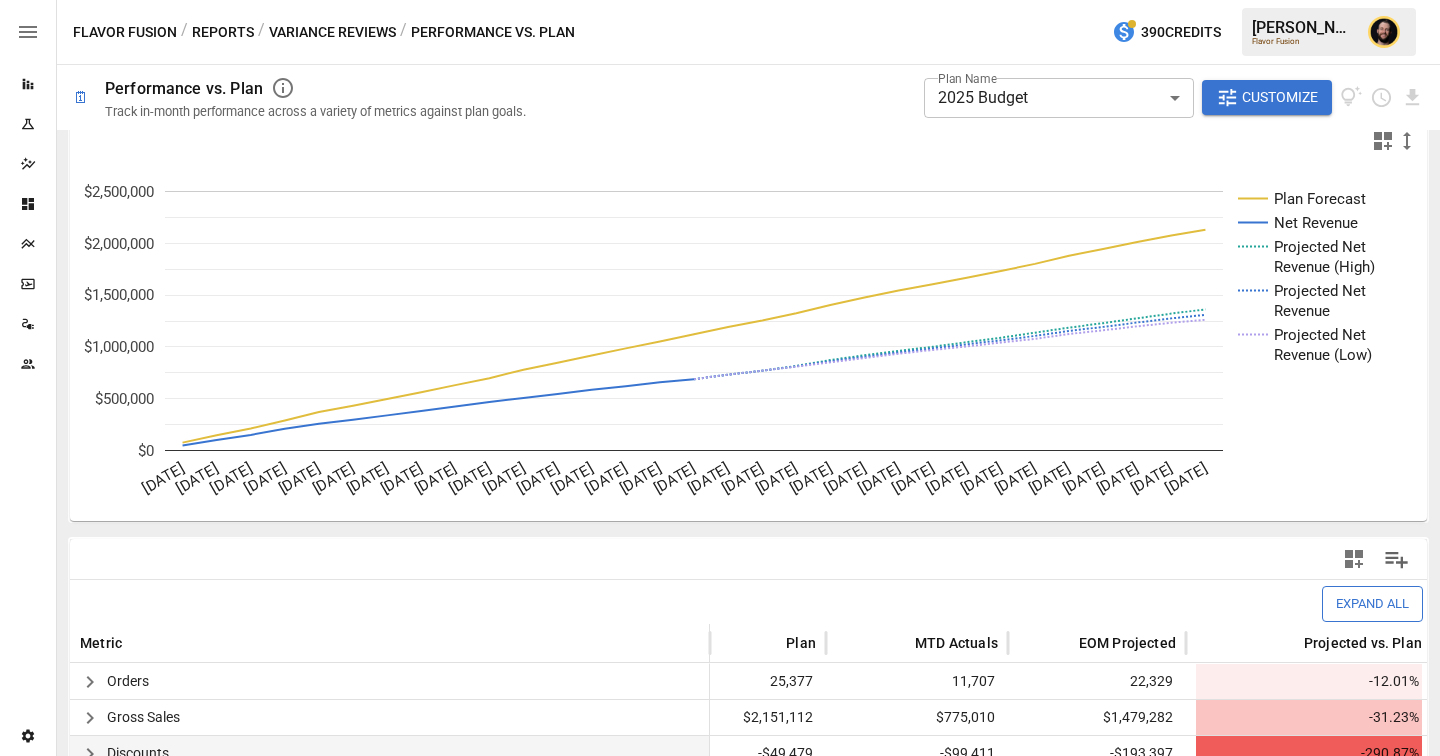 click on "Reports" at bounding box center (223, 32) 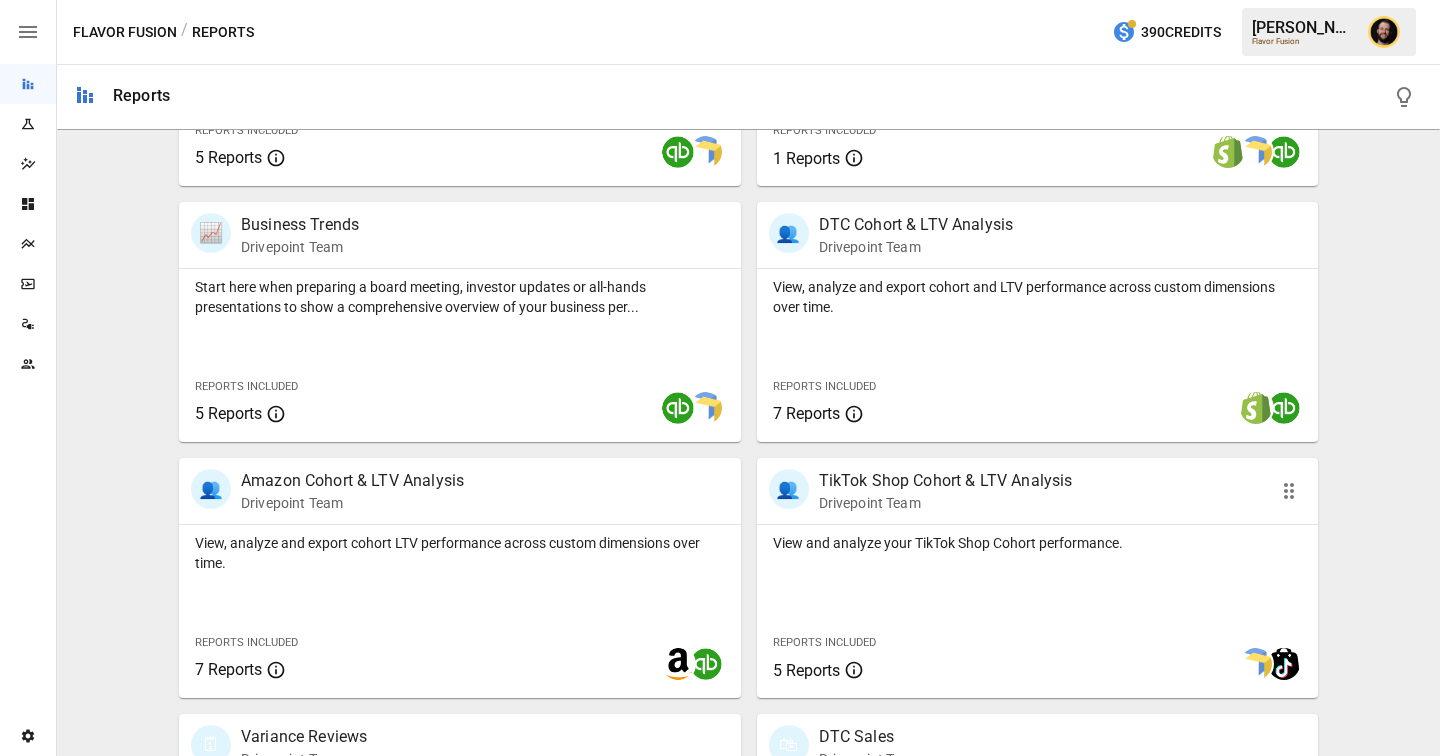 click on "View and analyze your TikTok Shop Cohort performance." at bounding box center [1038, 543] 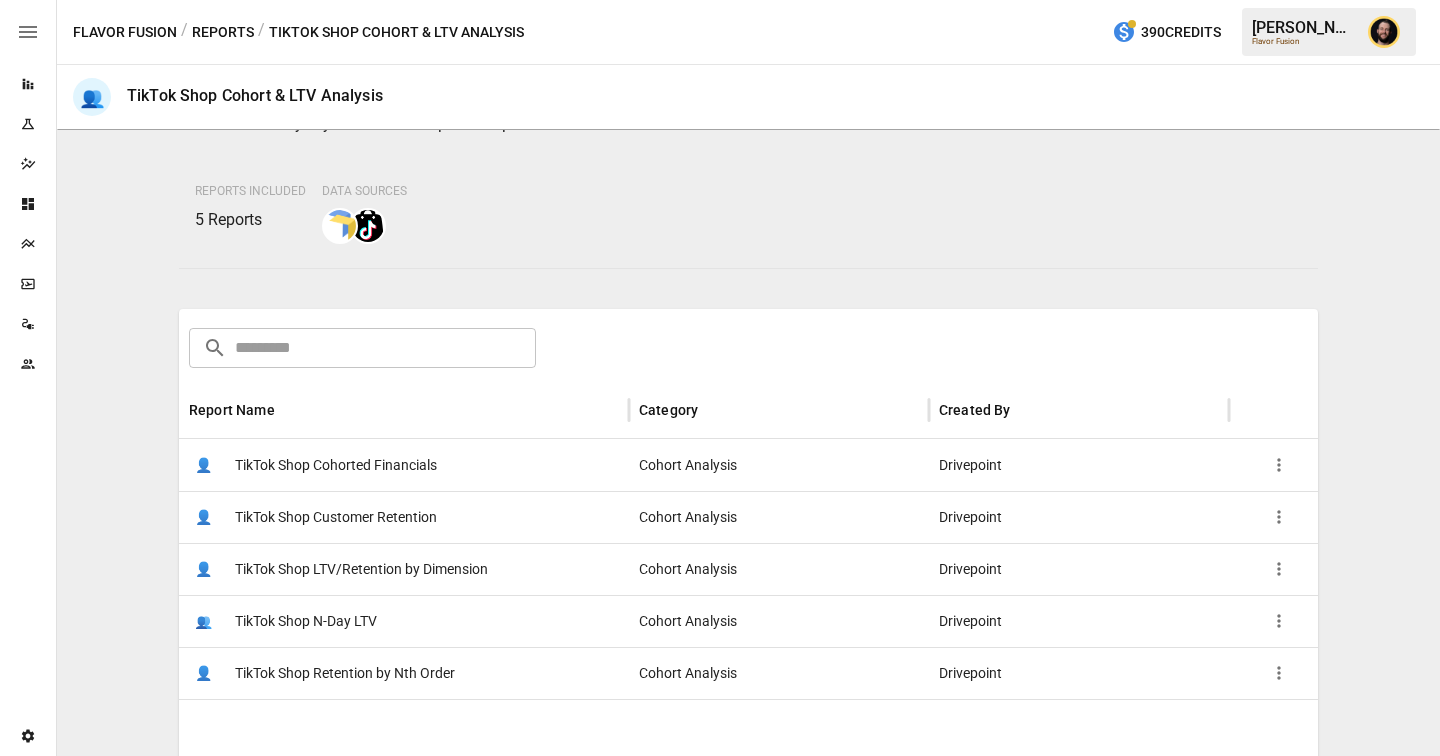 click on "👤 TikTok Shop Cohorted Financials" at bounding box center (404, 465) 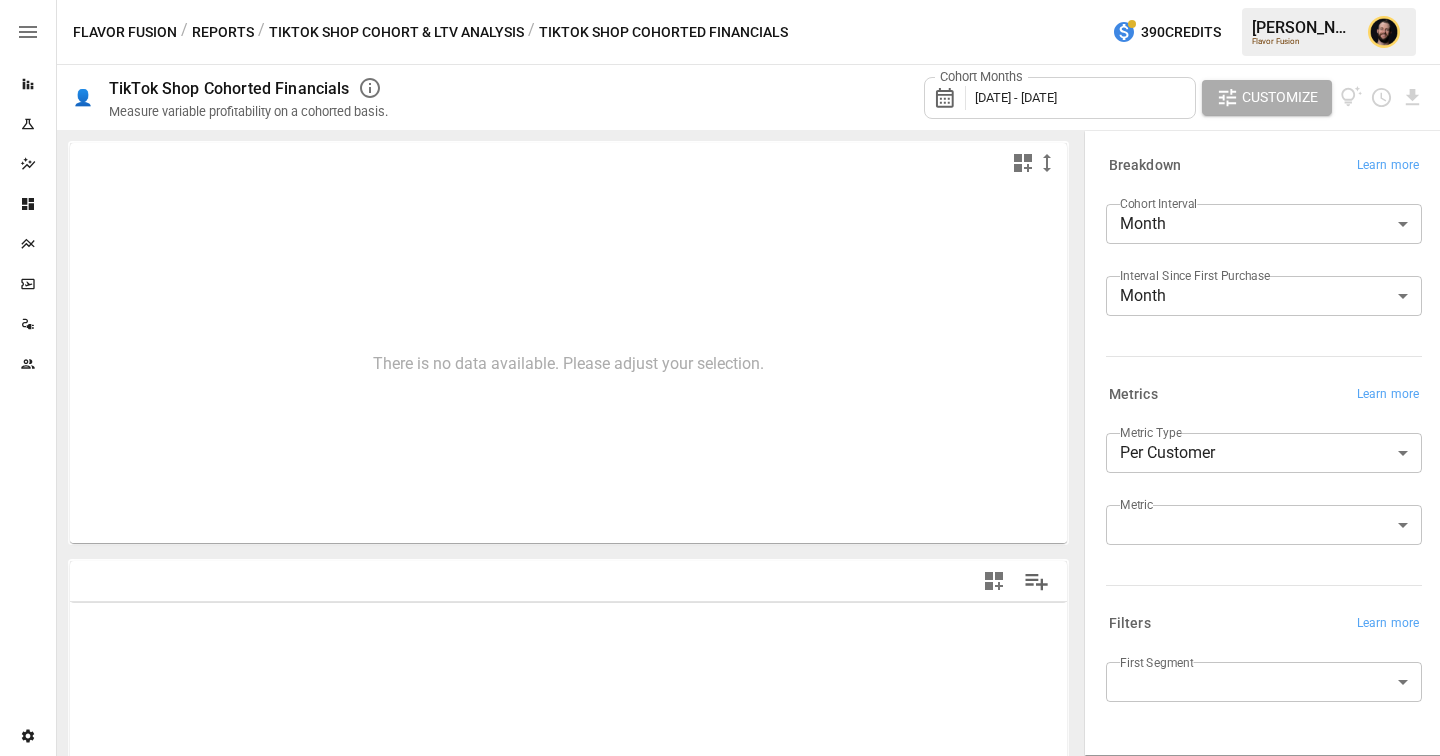 click on "TikTok Shop Cohort & LTV Analysis" at bounding box center (396, 32) 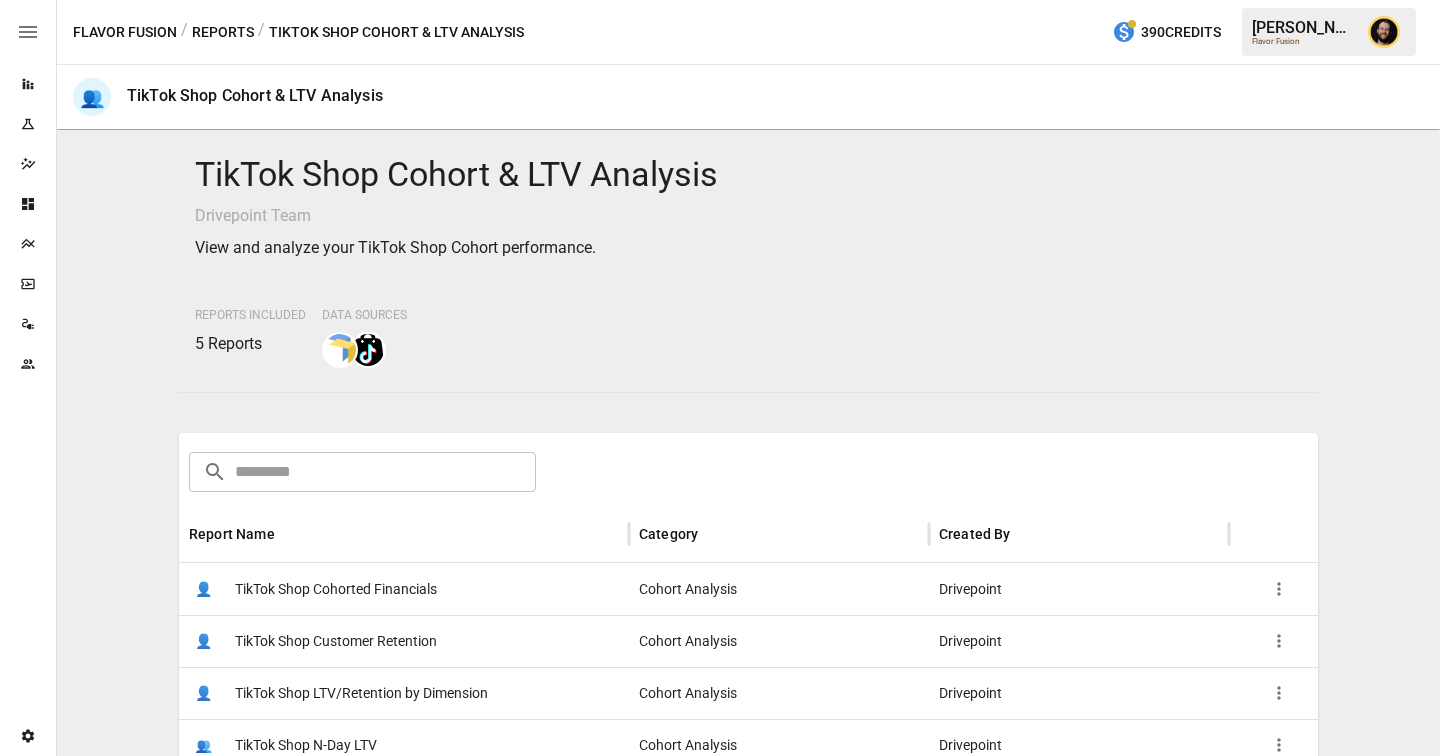 click on "Reports" at bounding box center [223, 32] 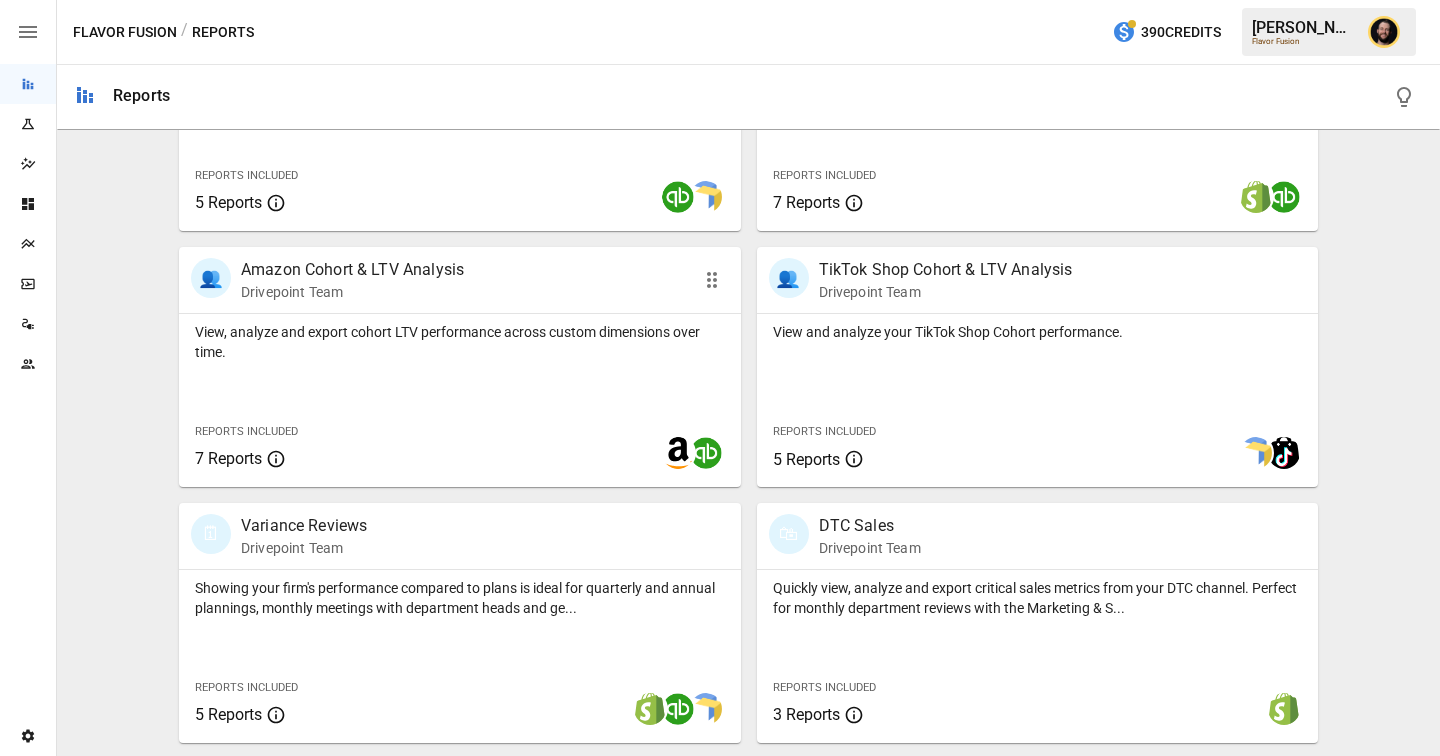 click on "View, analyze and export cohort LTV performance across custom dimensions over time." at bounding box center (460, 342) 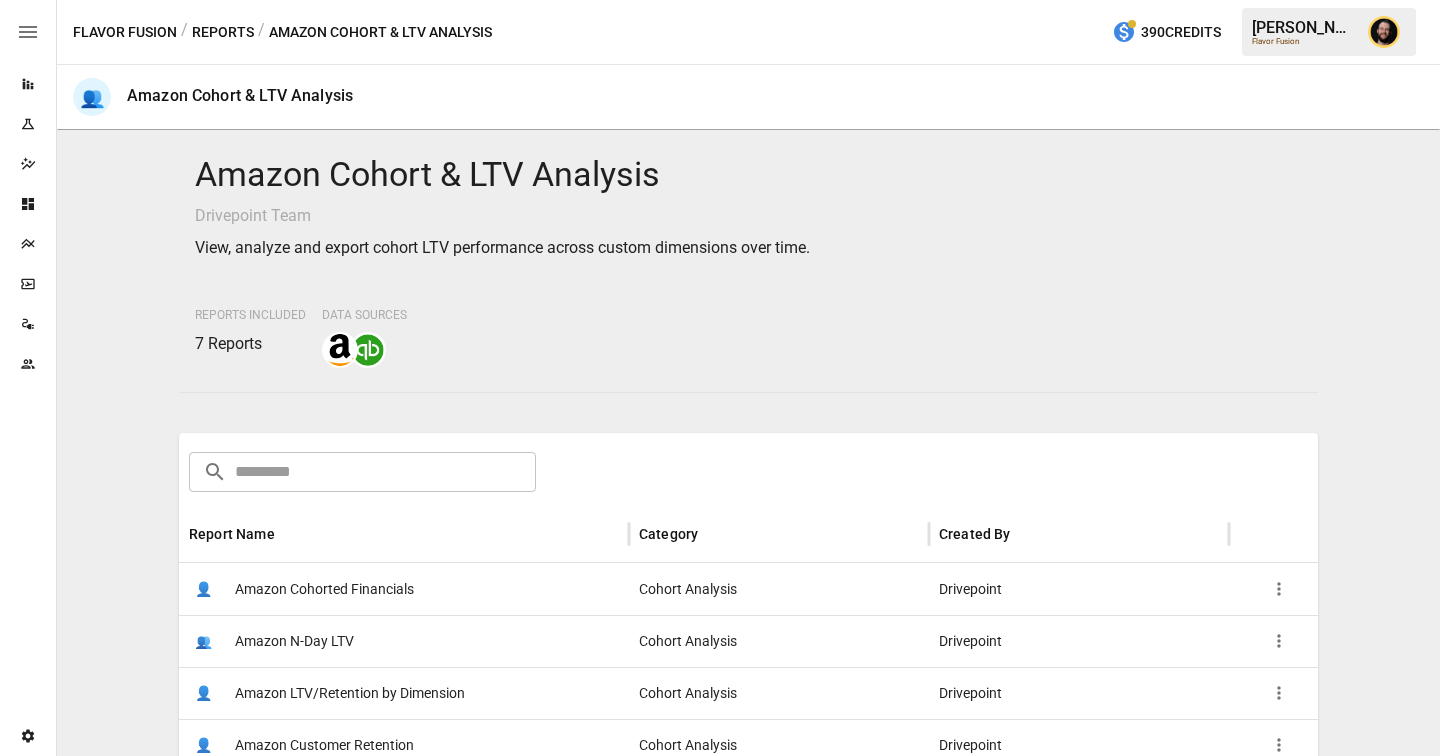 click on "Amazon Cohorted Financials" at bounding box center (324, 589) 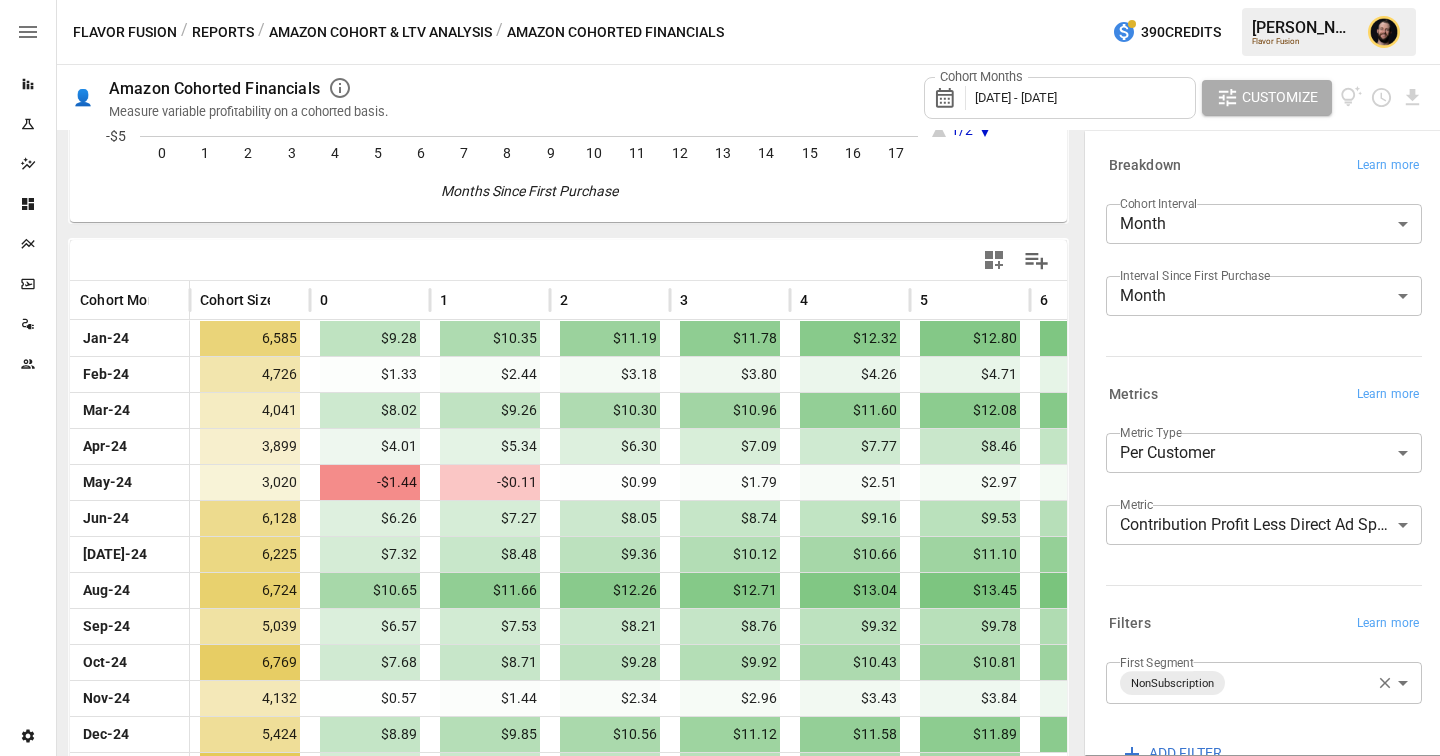 click on "Reports Experiments Dazzler Studio Dashboards Plans SmartModel ™ Data Sources Team Settings Flavor Fusion / Reports / Amazon Cohort & LTV Analysis / Amazon Cohorted Financials 390  Credits [PERSON_NAME] Flavor Fusion 👤 Amazon Cohorted Financials Measure variable profitability on a cohorted basis. Cohort Months [DATE] - [DATE] Customize Jan-24 Feb-24 Mar-24 Apr-24 May-24 Jun-24 [DATE]-24 Aug-24 Sep-24 1/2 0 1 2 3 4 5 6 7 8 9 10 11 12 13 14 15 16 17 -$5 $0 $5 $10 $15 $20 Months Since First Purchase 0/0 Cohort Month  Cohort Size   0   1   2   3   4   5   6   7   [DATE]-24 6,585 $9.28 $10.35 $11.19 $11.78 $12.32 $12.80 $13.30 $13.73 $14.14 Feb-24 4,726 $1.33 $2.44 $3.18 $3.80 $4.26 $4.71 $5.19 $5.51 $5.85 Mar-24 4,041 $8.02 $9.26 $10.30 $10.96 $11.60 $12.08 $12.59 $12.96 $13.40 Apr-24 3,899 $4.01 $5.34 $6.30 $7.09 $7.77 $8.46 $9.04 $9.47 $9.80 May-24 3,020 -$1.44 -$0.11 $0.99 $1.79 $2.51 $2.97 $3.40 $3.78 $4.19 Jun-24 6,128 $6.26 $7.27 $8.05 $8.74 $9.16 $9.53 $9.78 $10.16 $10.45 [DATE]-24 6,225 $7.32 $8.48" at bounding box center [720, 0] 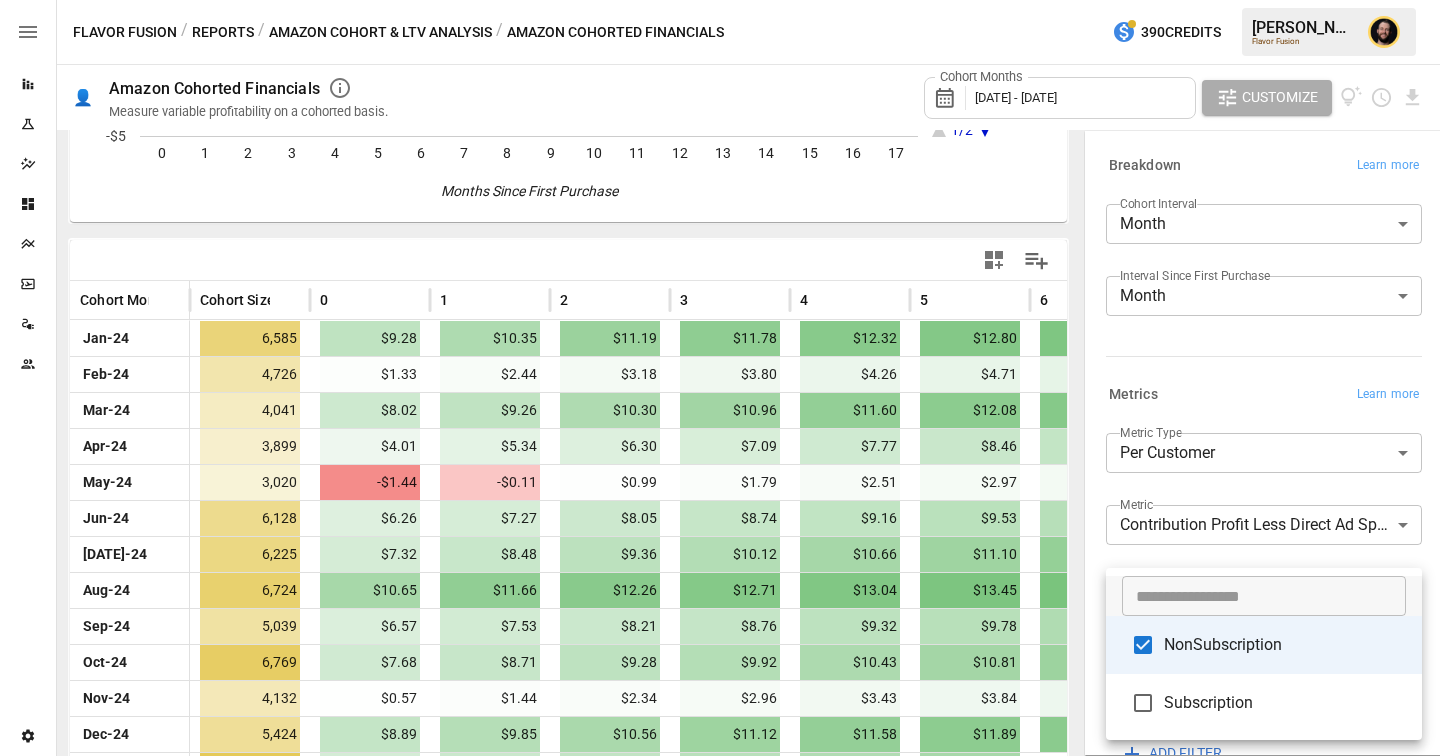 click at bounding box center [720, 378] 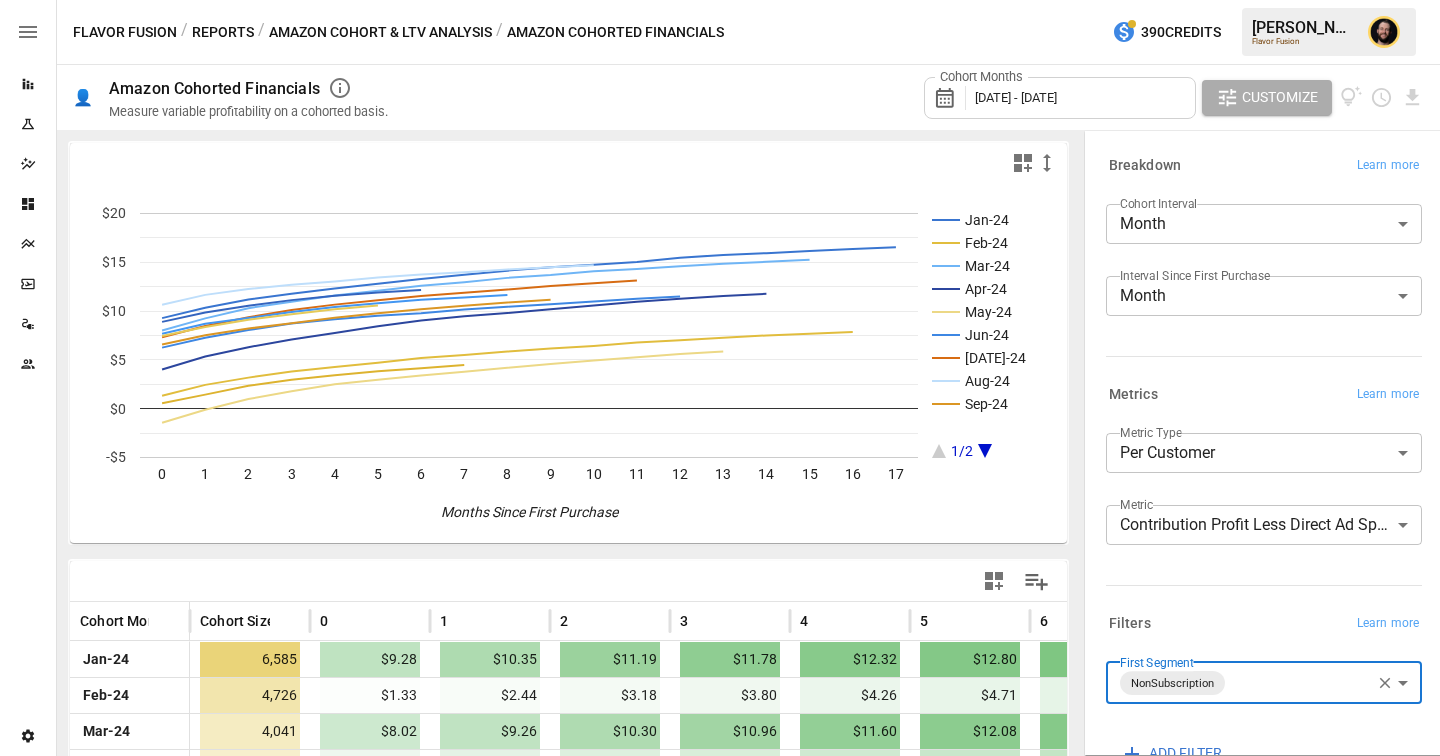 scroll, scrollTop: 246, scrollLeft: 0, axis: vertical 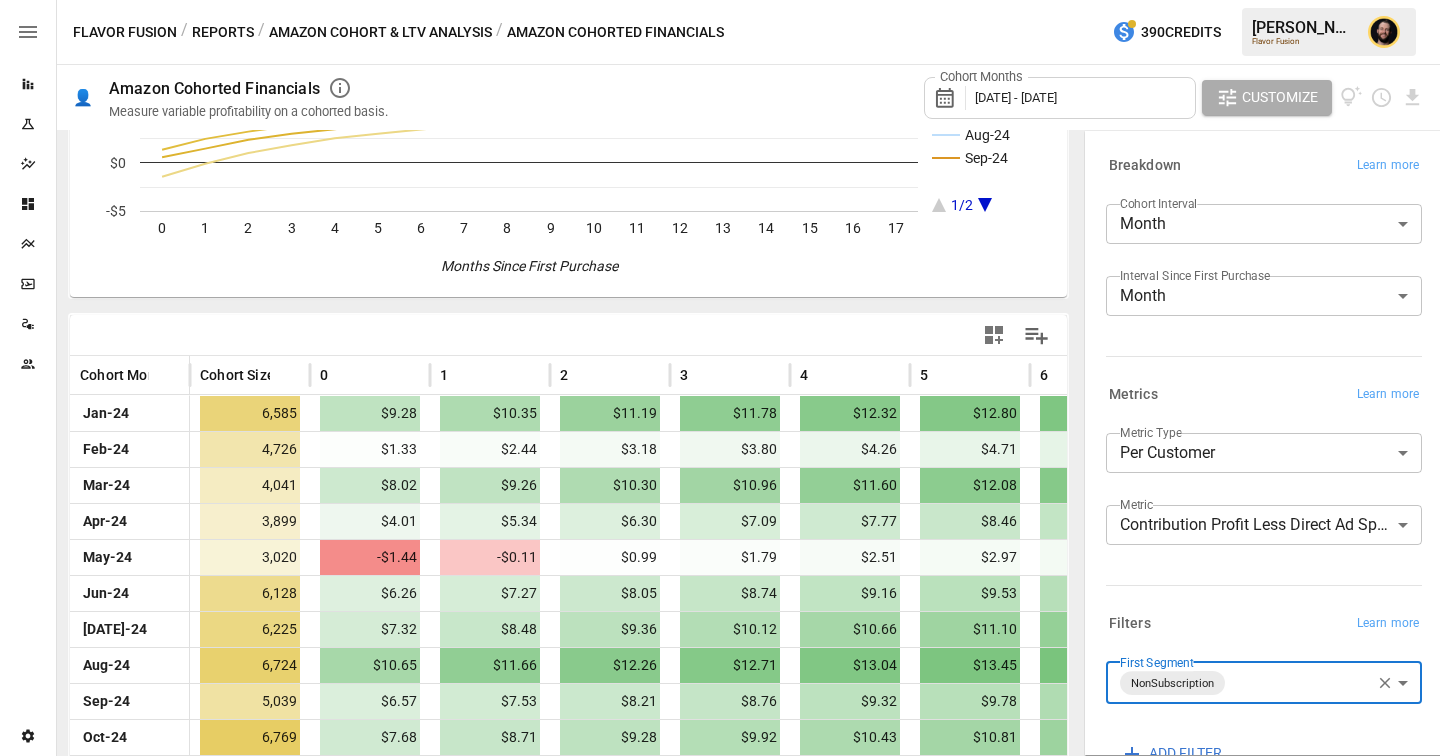 click on "Reports Experiments Dazzler Studio Dashboards Plans SmartModel ™ Data Sources Team Settings Flavor Fusion / Reports / Amazon Cohort & LTV Analysis / Amazon Cohorted Financials 390  Credits [PERSON_NAME] Flavor Fusion 👤 Amazon Cohorted Financials Measure variable profitability on a cohorted basis. Cohort Months [DATE] - [DATE] Customize Jan-24 Feb-24 Mar-24 Apr-24 May-24 Jun-24 [DATE]-24 Aug-24 Sep-24 1/2 0 1 2 3 4 5 6 7 8 9 10 11 12 13 14 15 16 17 -$5 $0 $5 $10 $15 $20 Months Since First Purchase 0/0 Cohort Month  Cohort Size   0   1   2   3   4   5   6   7   [DATE]-24 6,585 $9.28 $10.35 $11.19 $11.78 $12.32 $12.80 $13.30 $13.73 $14.14 Feb-24 4,726 $1.33 $2.44 $3.18 $3.80 $4.26 $4.71 $5.19 $5.51 $5.85 Mar-24 4,041 $8.02 $9.26 $10.30 $10.96 $11.60 $12.08 $12.59 $12.96 $13.40 Apr-24 3,899 $4.01 $5.34 $6.30 $7.09 $7.77 $8.46 $9.04 $9.47 $9.80 May-24 3,020 -$1.44 -$0.11 $0.99 $1.79 $2.51 $2.97 $3.40 $3.78 $4.19 Jun-24 6,128 $6.26 $7.27 $8.05 $8.74 $9.16 $9.53 $9.78 $10.16 $10.45 [DATE]-24 6,225 $7.32 $8.48" at bounding box center (720, 0) 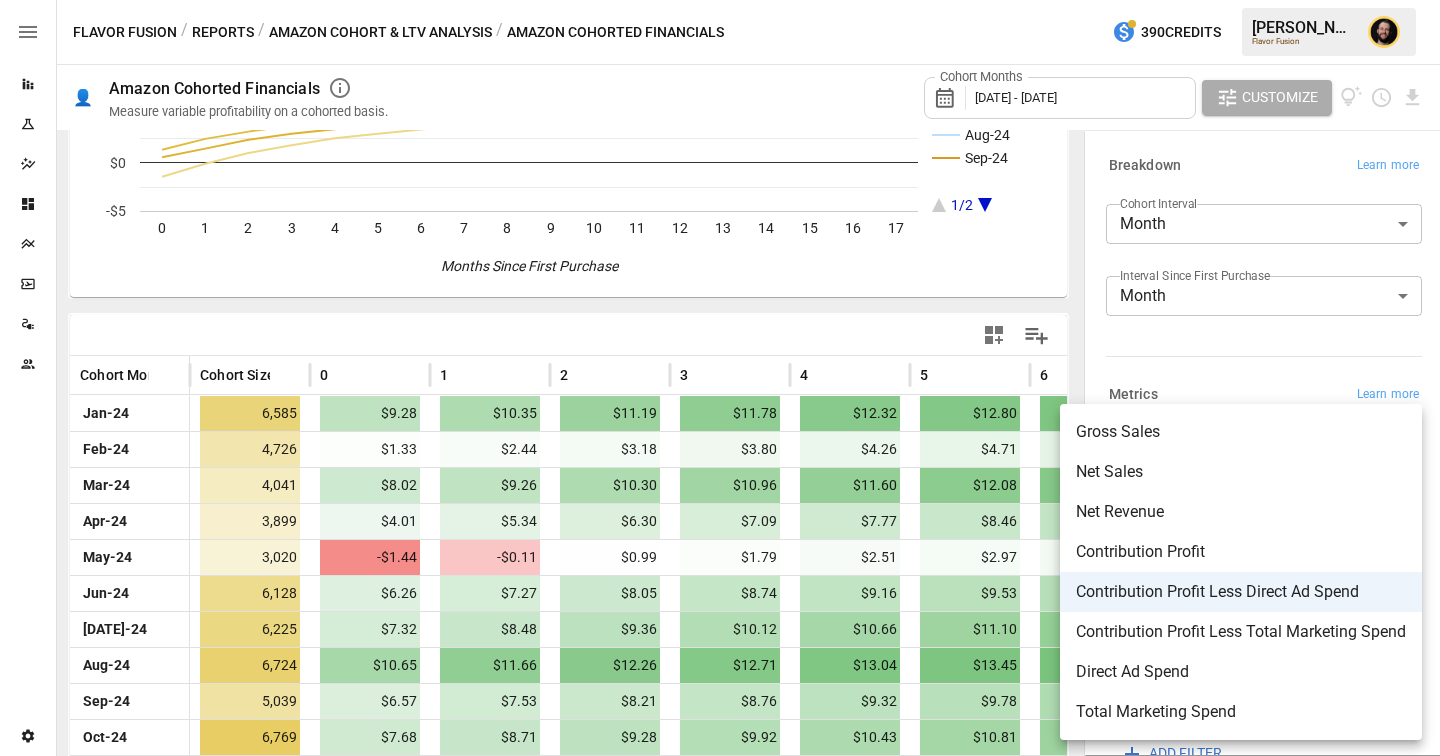 click on "Contribution Profit" at bounding box center [1241, 552] 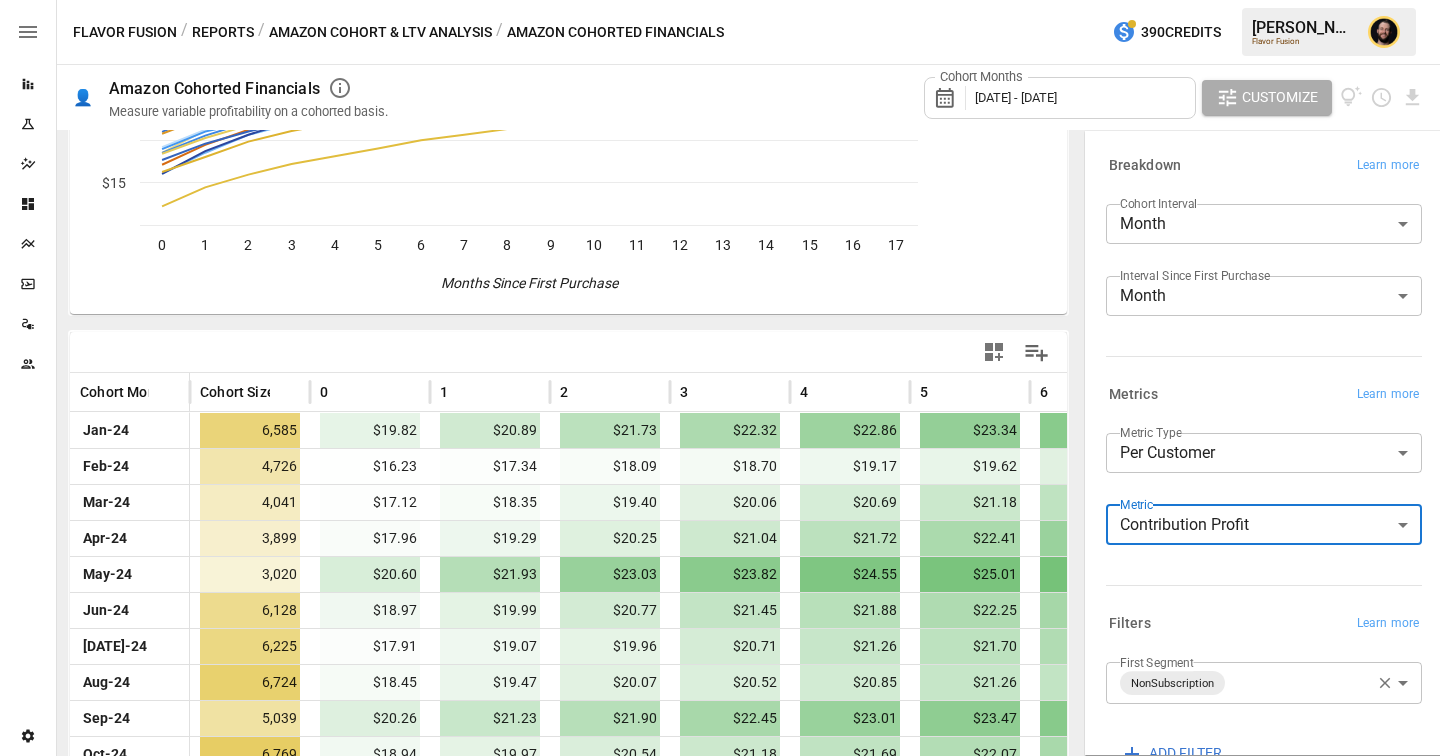 scroll, scrollTop: 366, scrollLeft: 0, axis: vertical 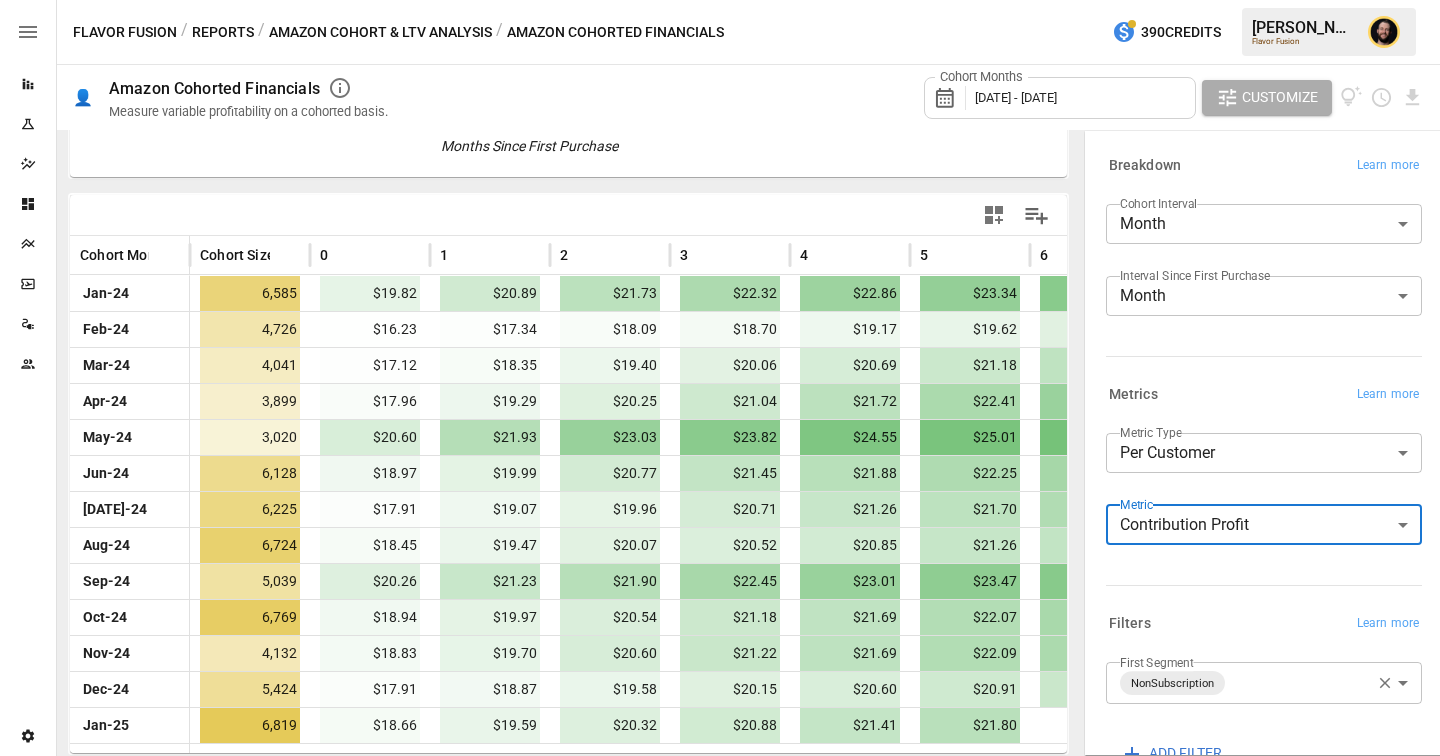 click on "Reports Experiments Dazzler Studio Dashboards Plans SmartModel ™ Data Sources Team Settings Flavor Fusion / Reports / Amazon Cohort & LTV Analysis / Amazon Cohorted Financials 390  Credits [PERSON_NAME] Flavor Fusion 👤 Amazon Cohorted Financials Measure variable profitability on a cohorted basis. Cohort Months [DATE] - [DATE] Customize Jan-24 Feb-24 Mar-24 Apr-24 May-24 Jun-24 [DATE]-24 Aug-24 Sep-24 1/2 0 1 2 3 4 5 6 7 8 9 10 11 12 13 14 15 16 17 $16 $18 $20 $22 $24 $26 $28 Months Since First Purchase $28 Cohort Month  Cohort Size   0   1   2   3   4   5   6   7   [DATE]-24 6,585 $19.82 $20.89 $21.73 $22.32 $22.86 $23.34 $23.84 $24.27 $24.69 Feb-24 4,726 $16.23 $17.34 $18.09 $18.70 $19.17 $19.62 $20.10 $20.41 $20.76 Mar-24 4,041 $17.12 $18.35 $19.40 $20.06 $20.69 $21.18 $21.69 $22.06 $22.50 Apr-24 3,899 $17.96 $19.29 $20.25 $21.04 $21.72 $22.41 $22.99 $23.42 $23.75 May-24 3,020 $20.60 $21.93 $23.03 $23.82 $24.55 $25.01 $25.44 $25.81 $26.23 Jun-24 6,128 $18.97 $19.99 $20.77 $21.45 $21.88 $22.25 6,225" at bounding box center (720, 0) 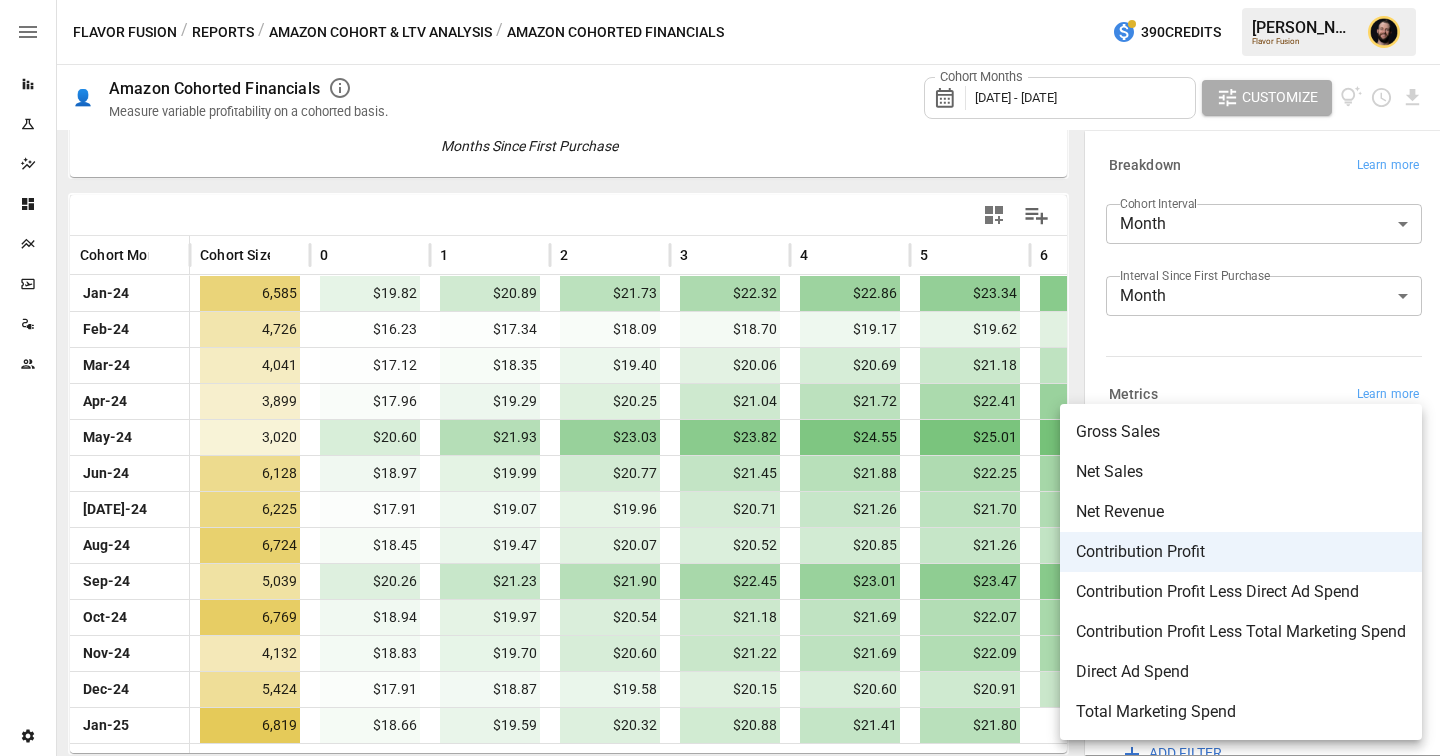 click on "Contribution Profit Less Total Marketing Spend" at bounding box center [1241, 632] 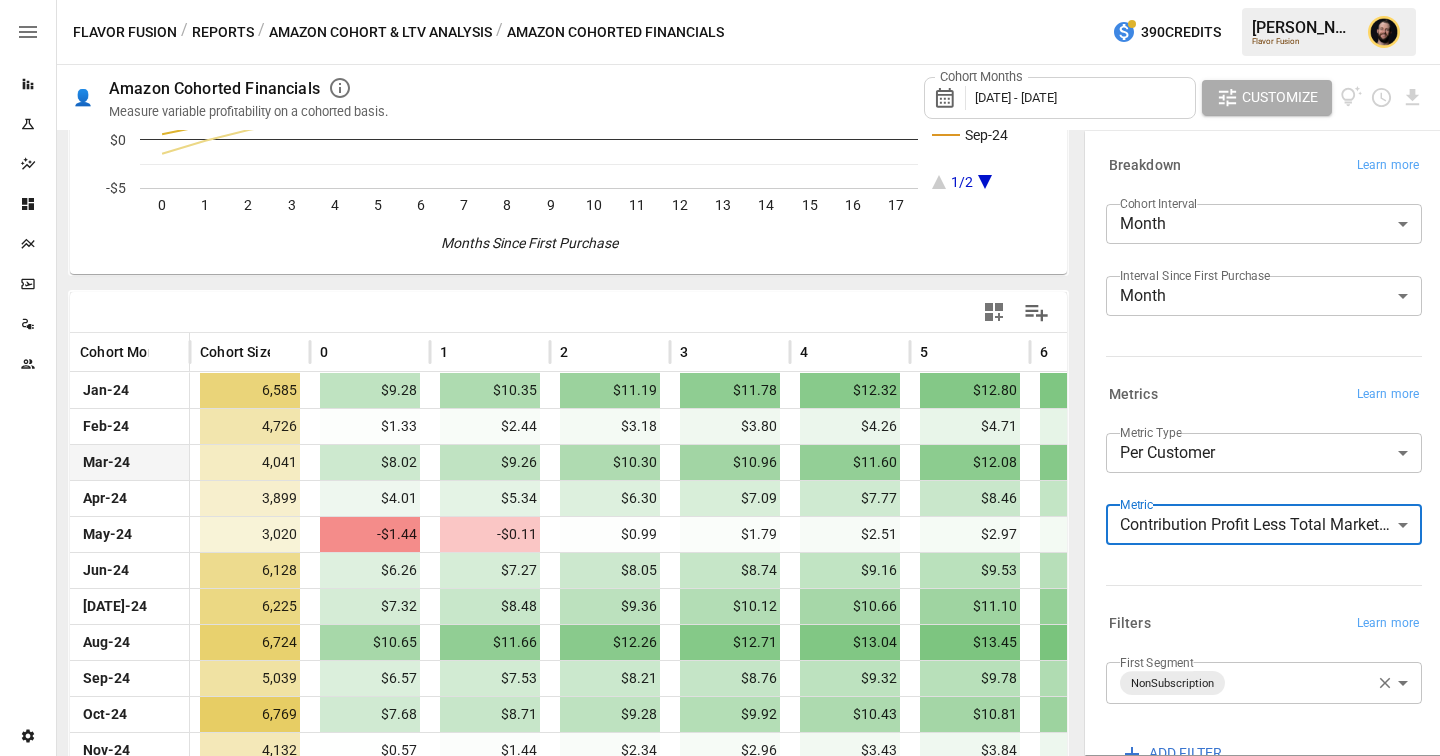 scroll, scrollTop: 273, scrollLeft: 0, axis: vertical 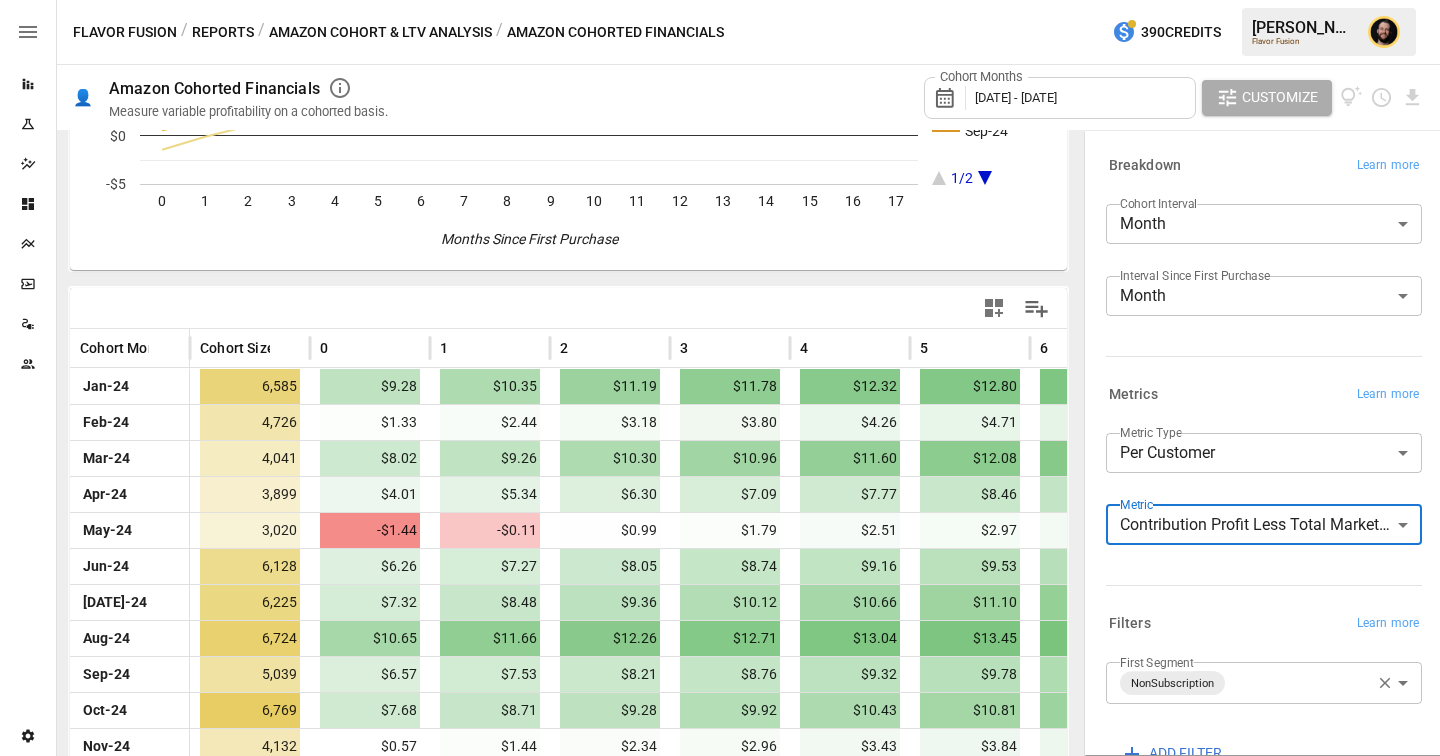 click on "Reports" at bounding box center [28, 84] 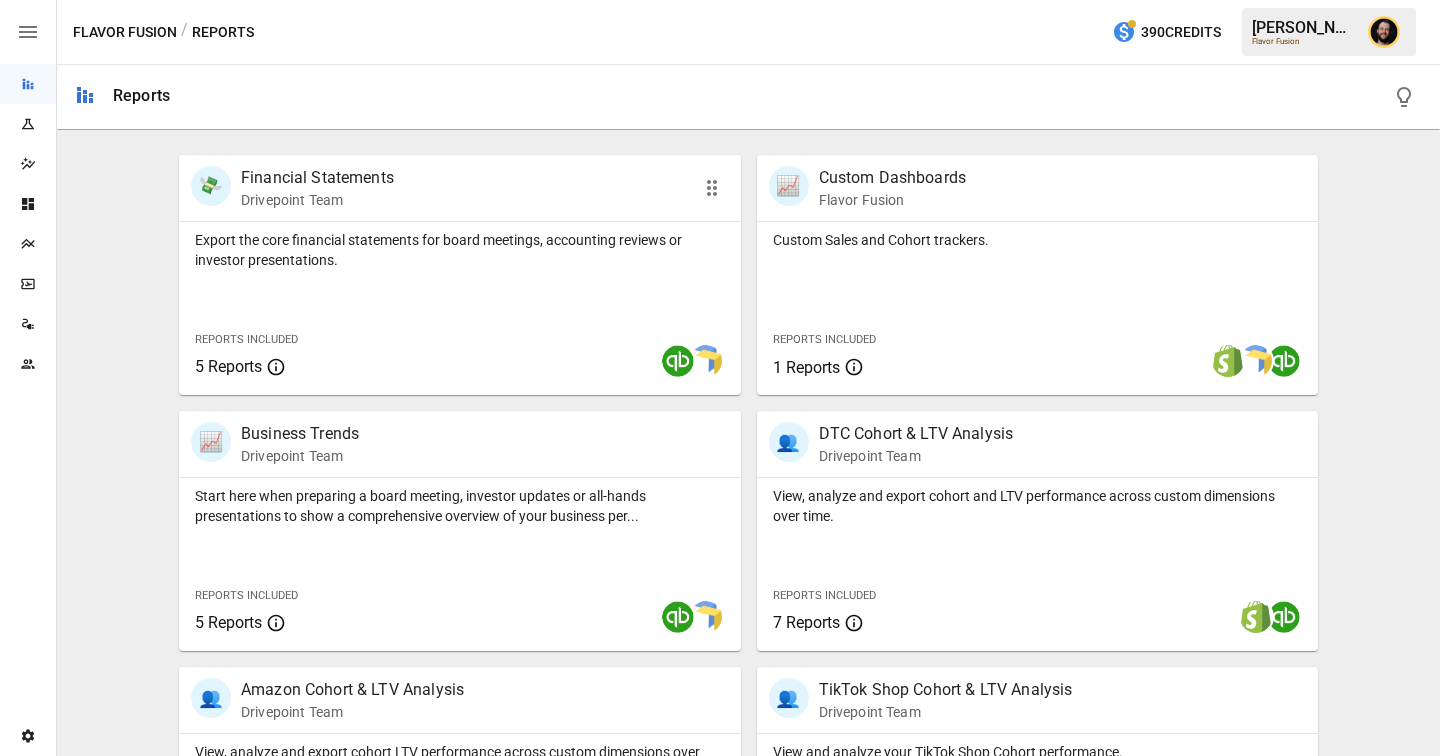 scroll, scrollTop: 494, scrollLeft: 0, axis: vertical 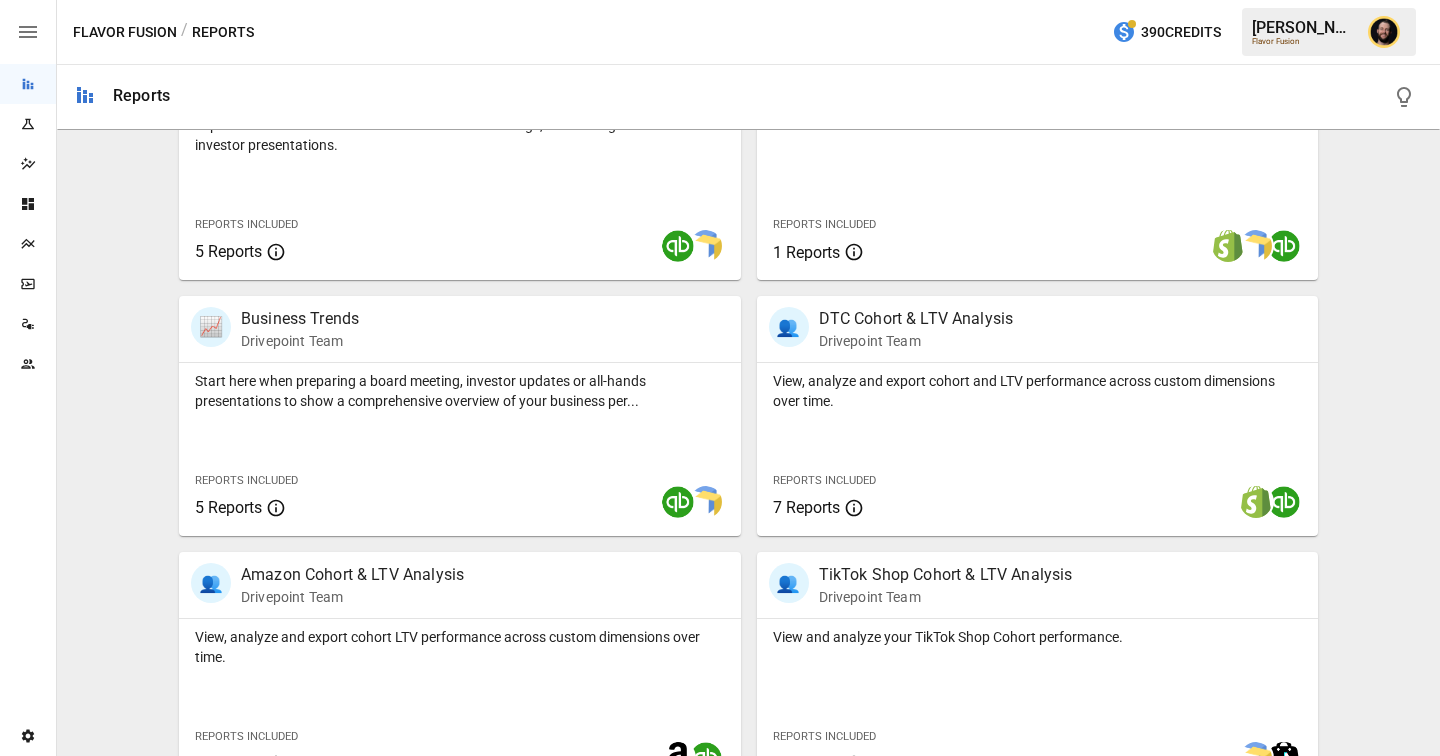click 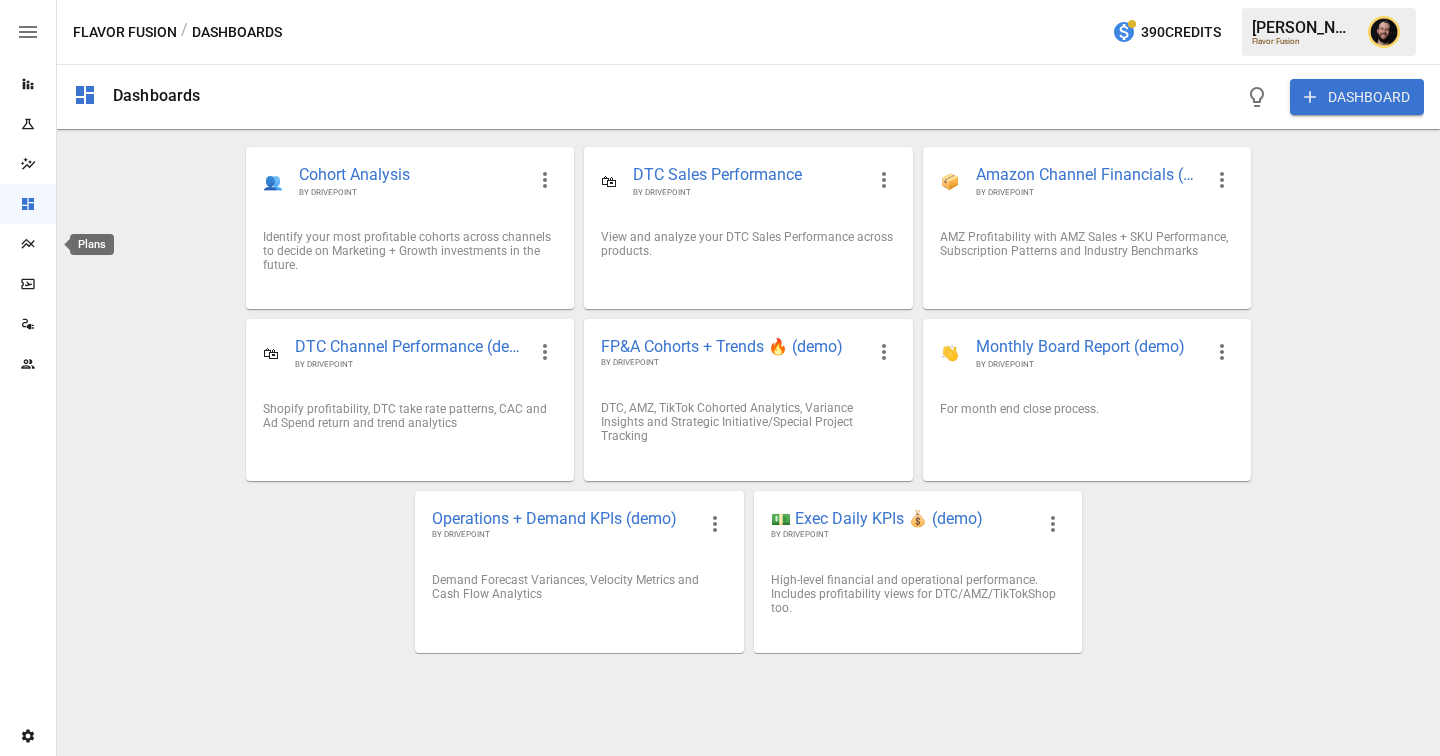 click 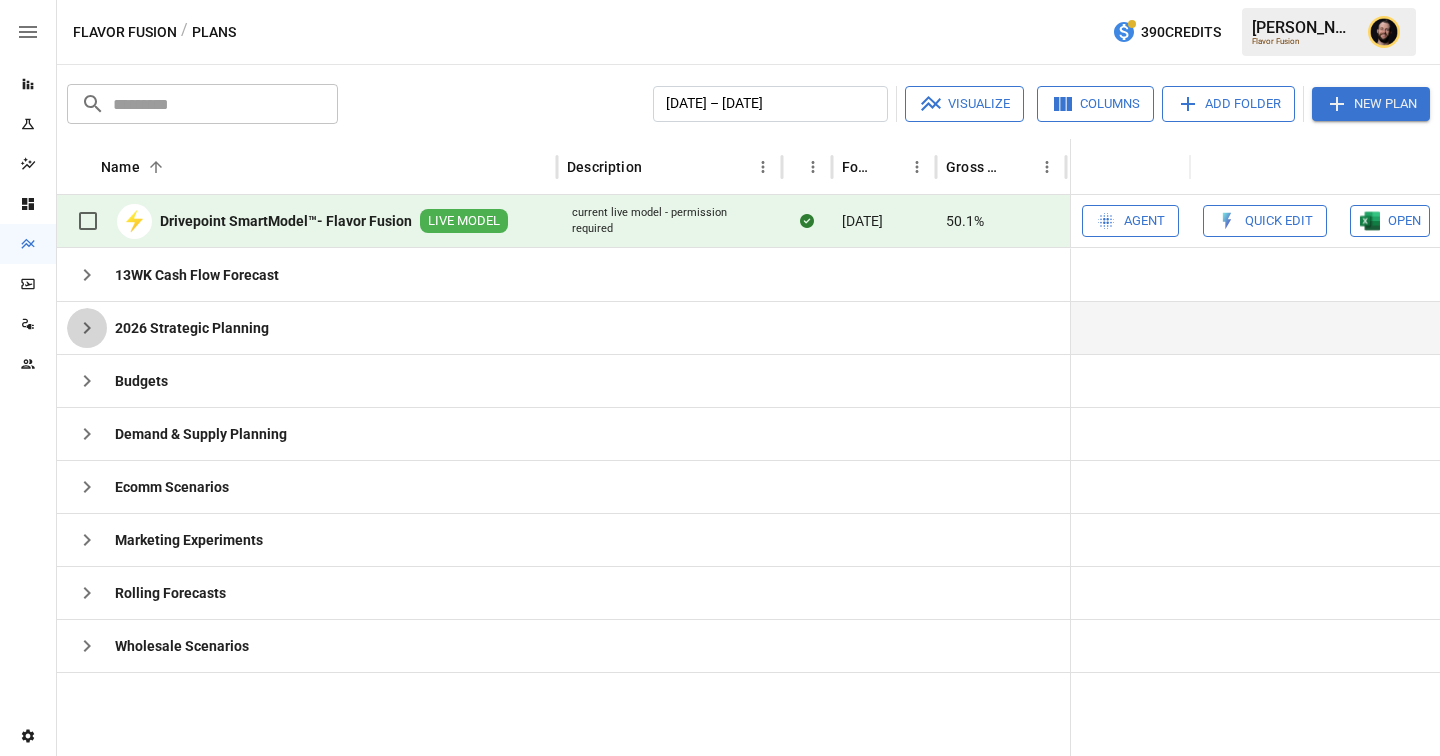click 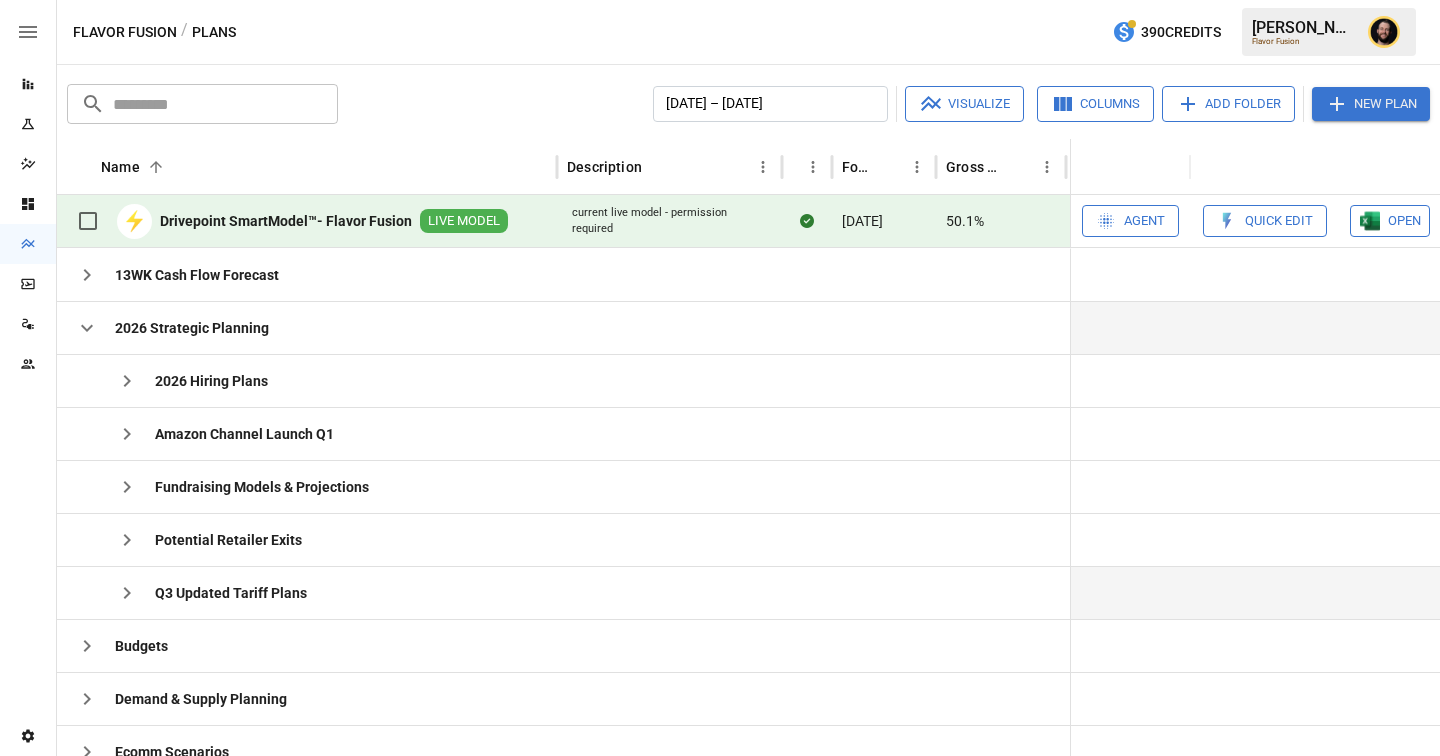 click 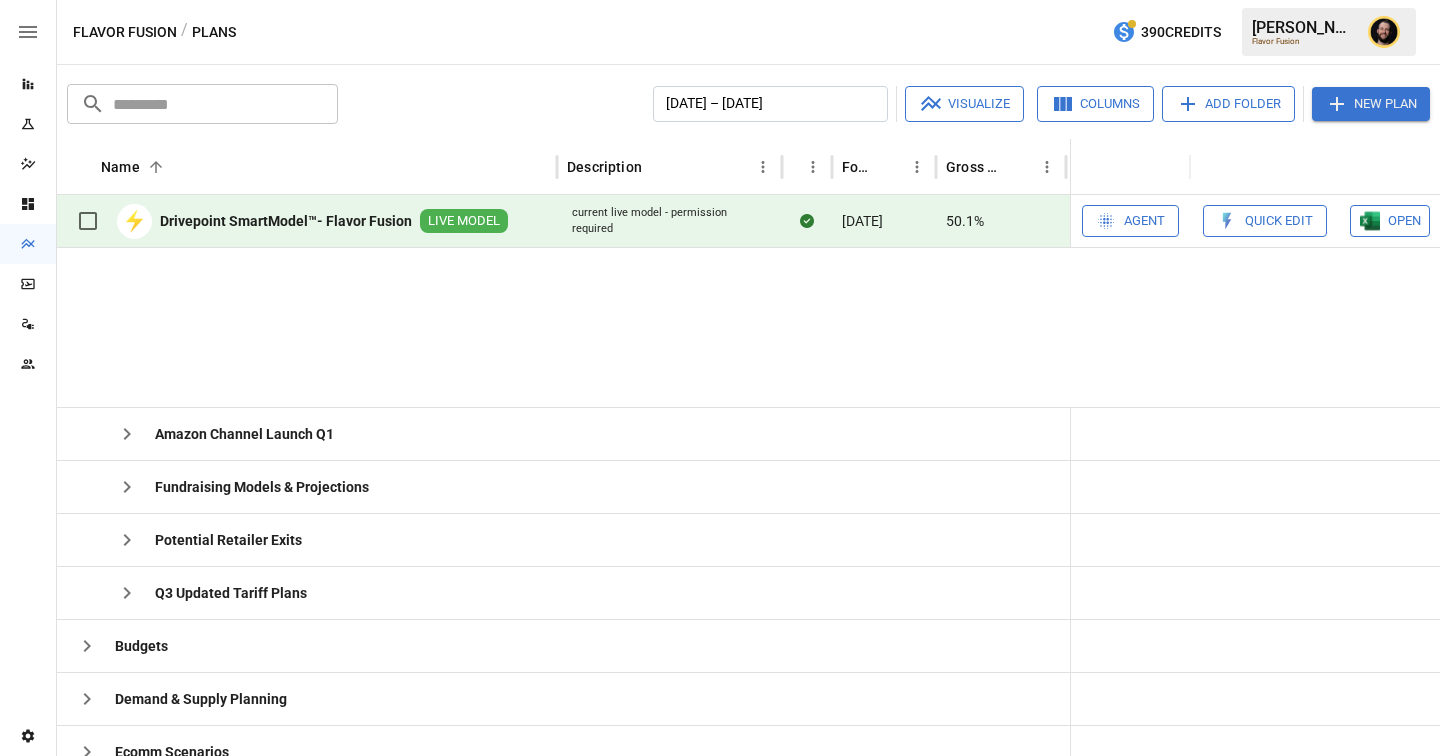 scroll, scrollTop: 181, scrollLeft: 0, axis: vertical 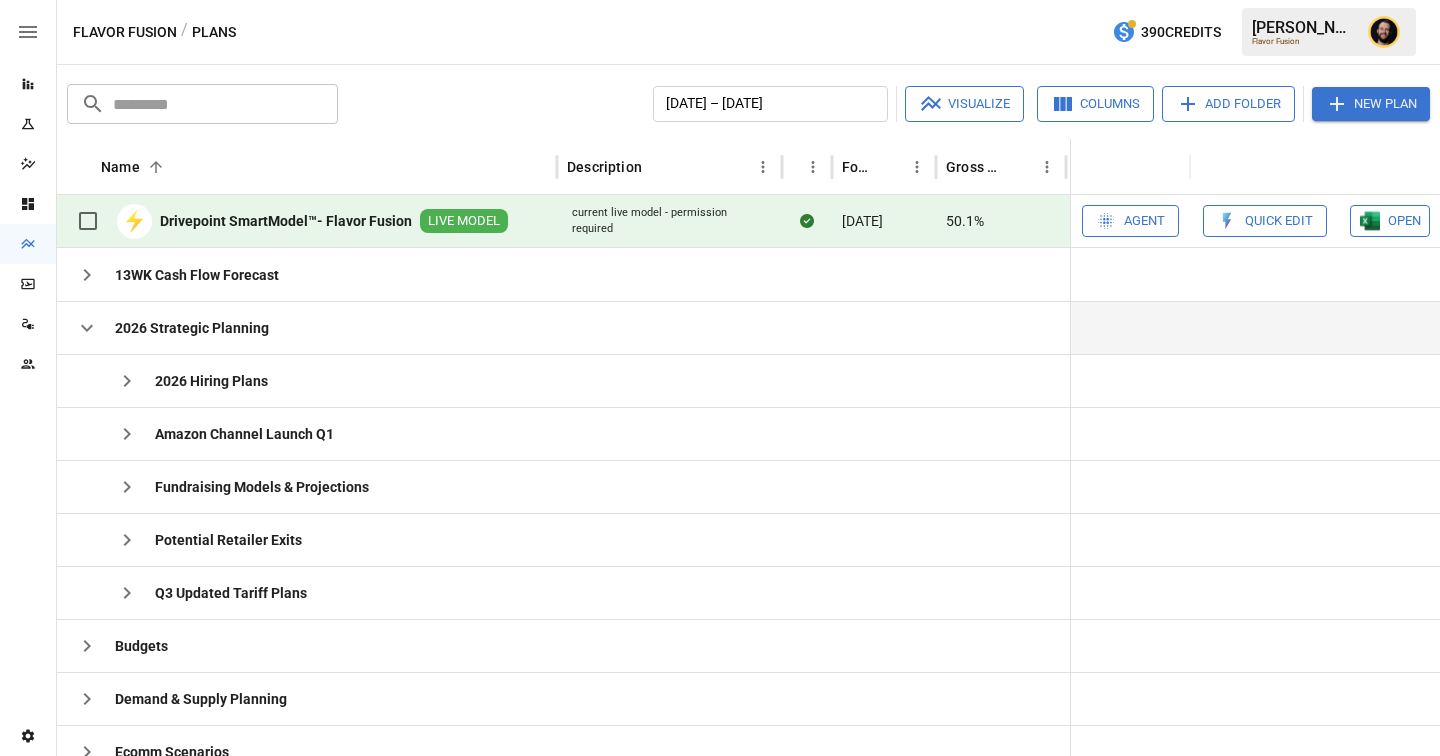 click 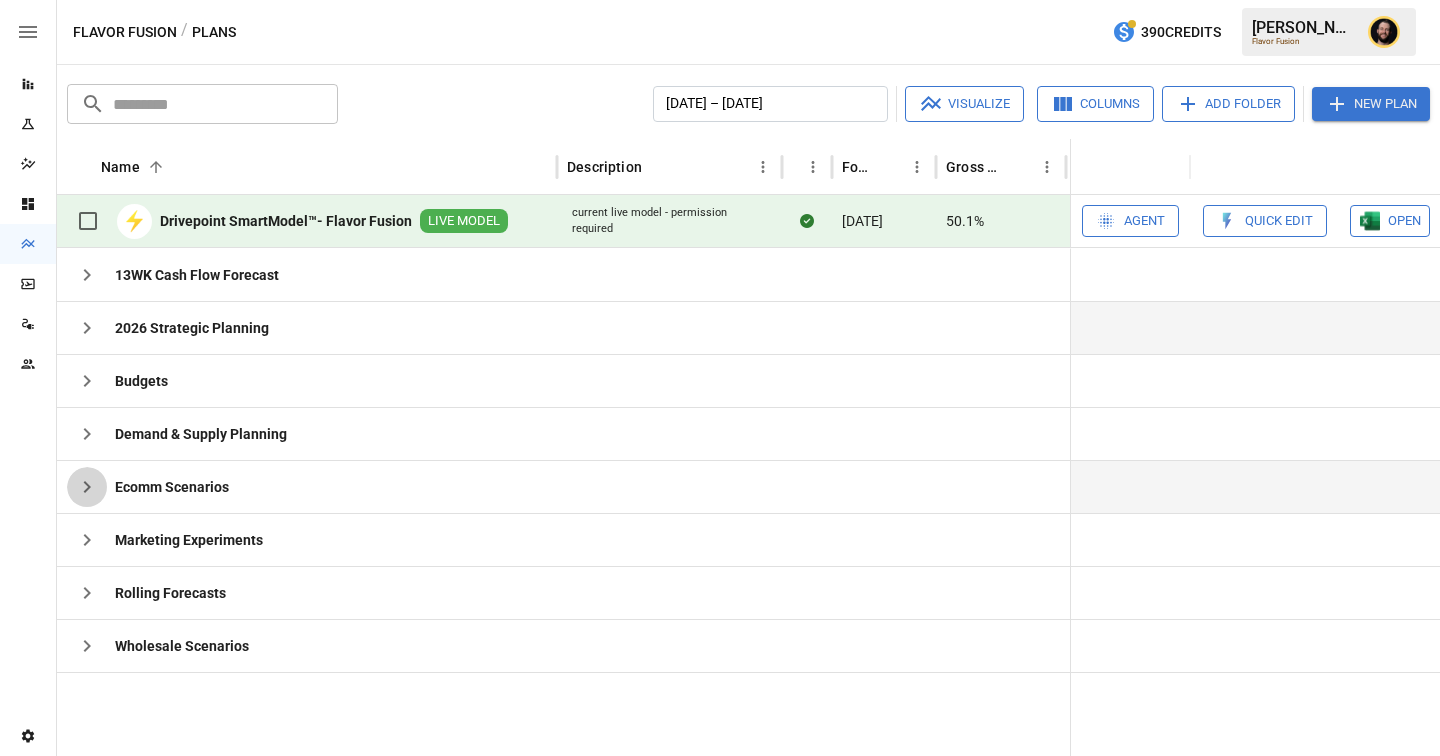 click 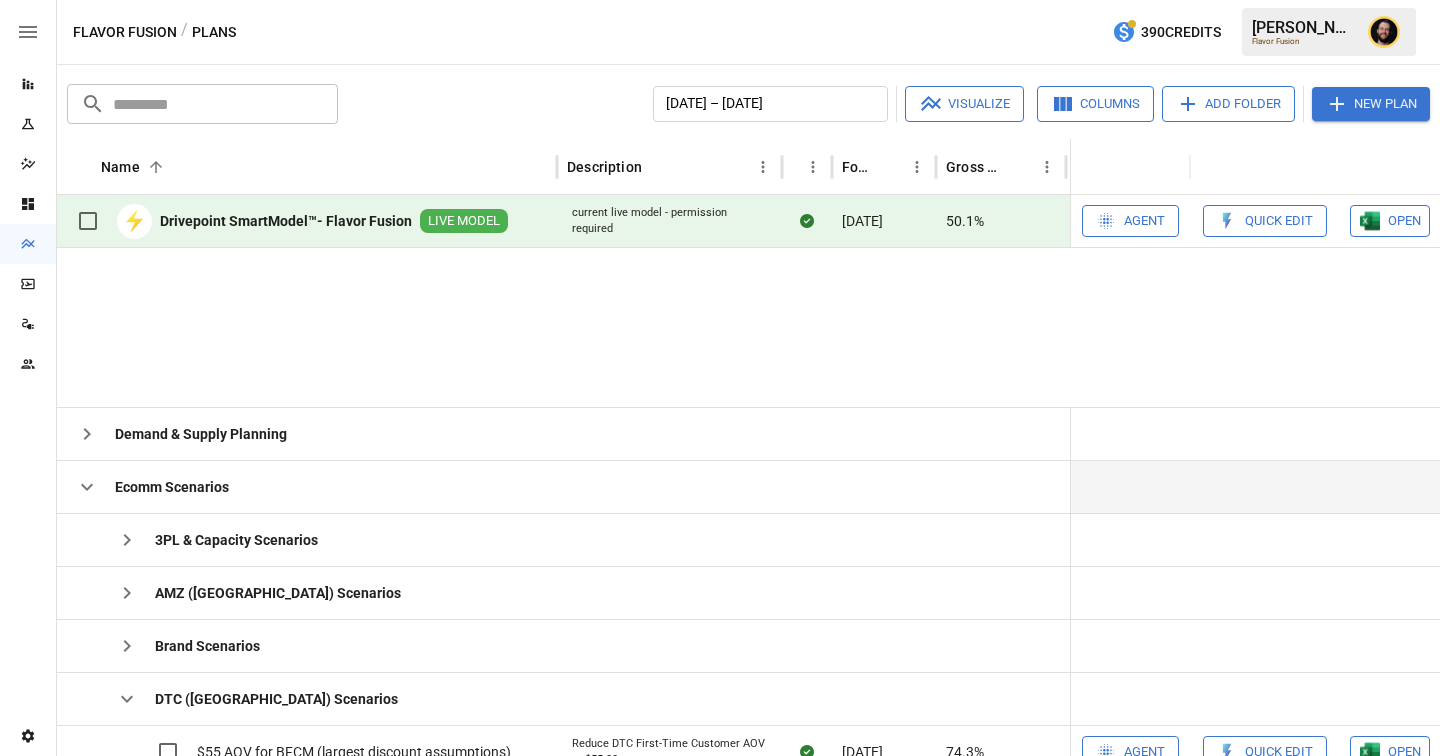 scroll, scrollTop: 210, scrollLeft: 0, axis: vertical 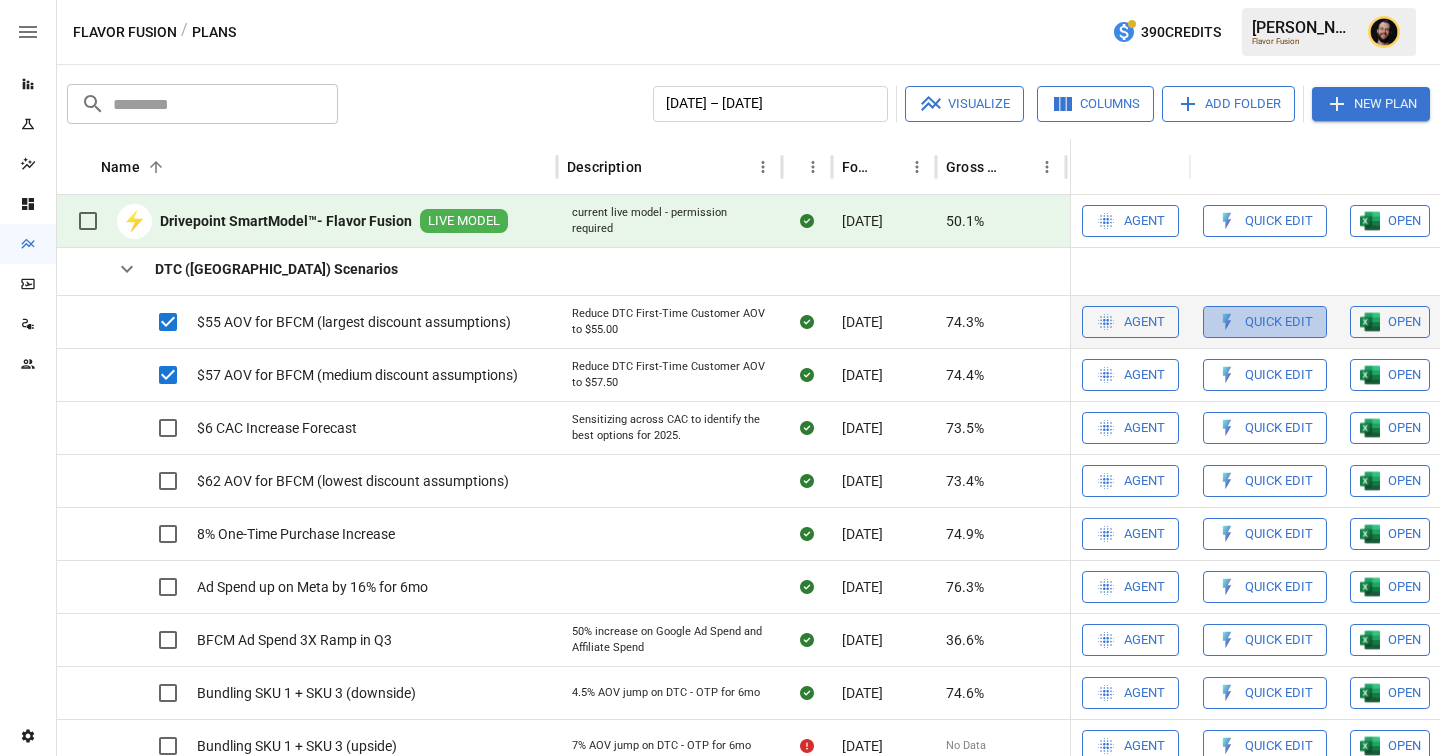 click on "Quick Edit" at bounding box center (1279, 322) 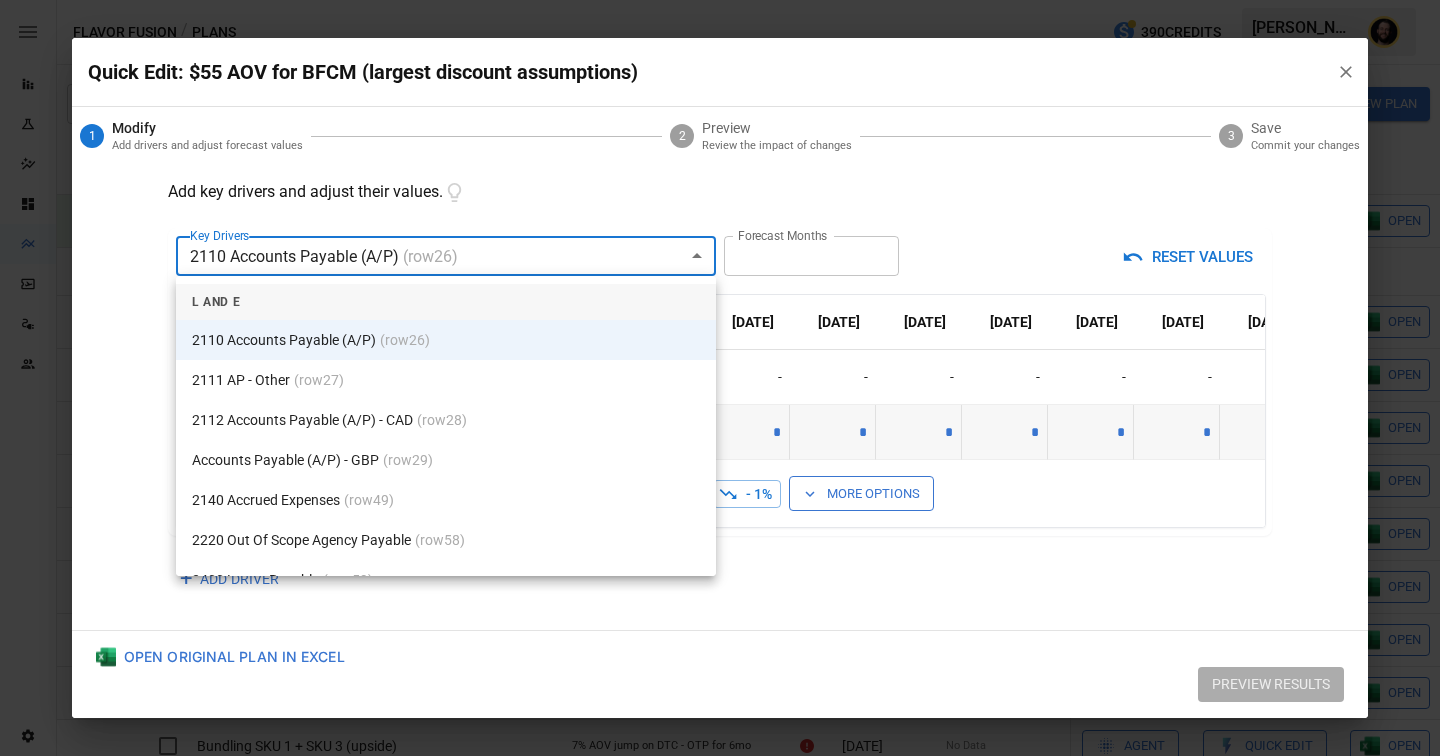 click on "Reports Experiments Dazzler Studio Dashboards Plans SmartModel ™ Data Sources Team Settings Flavor Fusion / Plans 390  Credits [PERSON_NAME] Flavor Fusion Plans ​ ​ [DATE] – [DATE]   Visualize   Columns   Add Folder   New Plan Name 2 Description Status Forecast start Gross Margin EoP Cash EBITDA Margin Net Income Margin Gross Sales Gross Sales: DTC Online Gross Sales: Marketplace Gross Sales: Wholesale Gross Sales: Retail Returns Returns: DTC Online Returns: Marketplace Returns: Wholesale Returns: Retail Shipping Income Shipping Income: DTC Online Shipping Income: Marketplace Shipping Income: Wholesale Shipping Income: Retail Taxes Collected Taxes Collected: DTC Online Taxes Collected: Marketplace Taxes Collected: Wholesale Taxes Collected: Retail Net Revenue Net Revenue: DTC Online Net Revenue: Marketplace Net Revenue: Wholesale Net Revenue: Retail Cost of Goods Sold Cost of Goods Sold: DTC Online Cost of Goods Sold: Marketplace Cost of Goods Sold: Wholesale Cost of Goods Sold: Retail EBITDA" at bounding box center [720, 0] 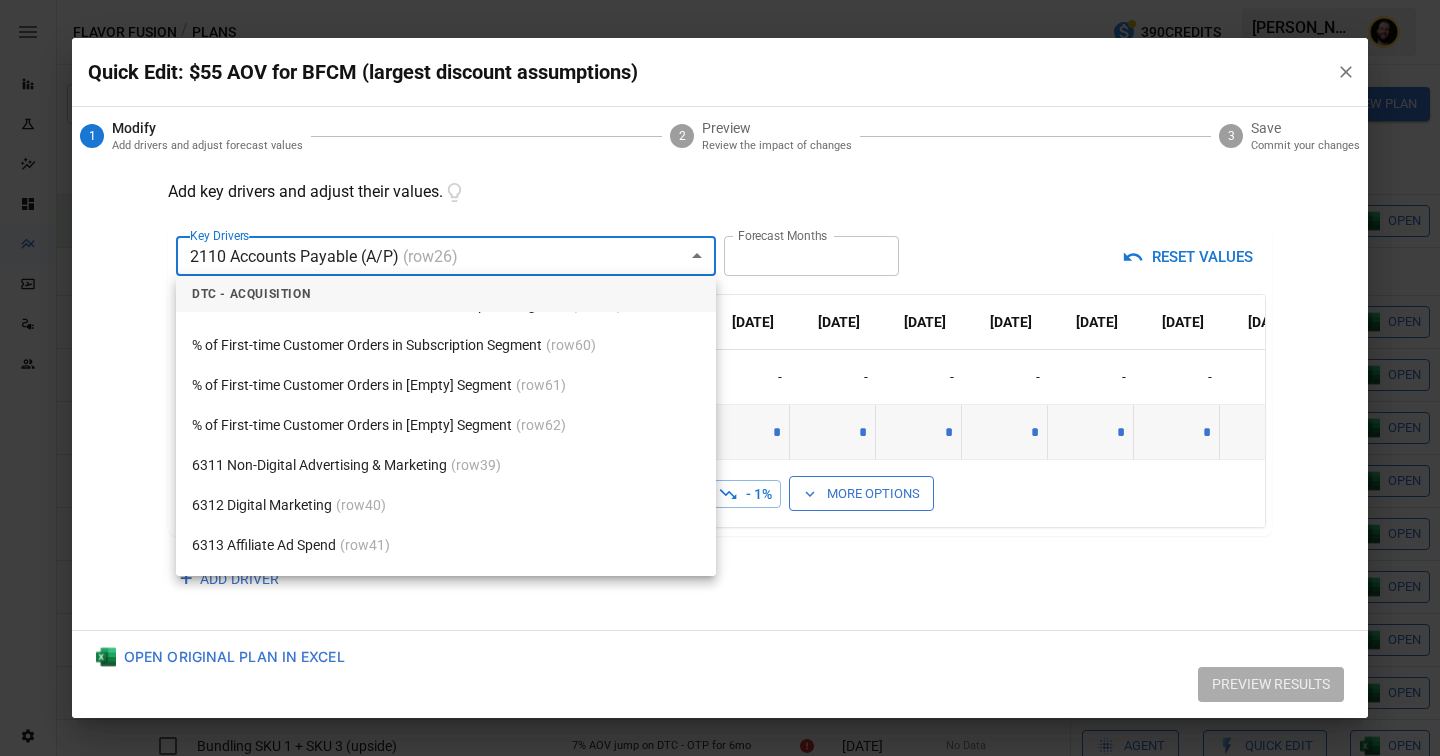 scroll, scrollTop: 4884, scrollLeft: 0, axis: vertical 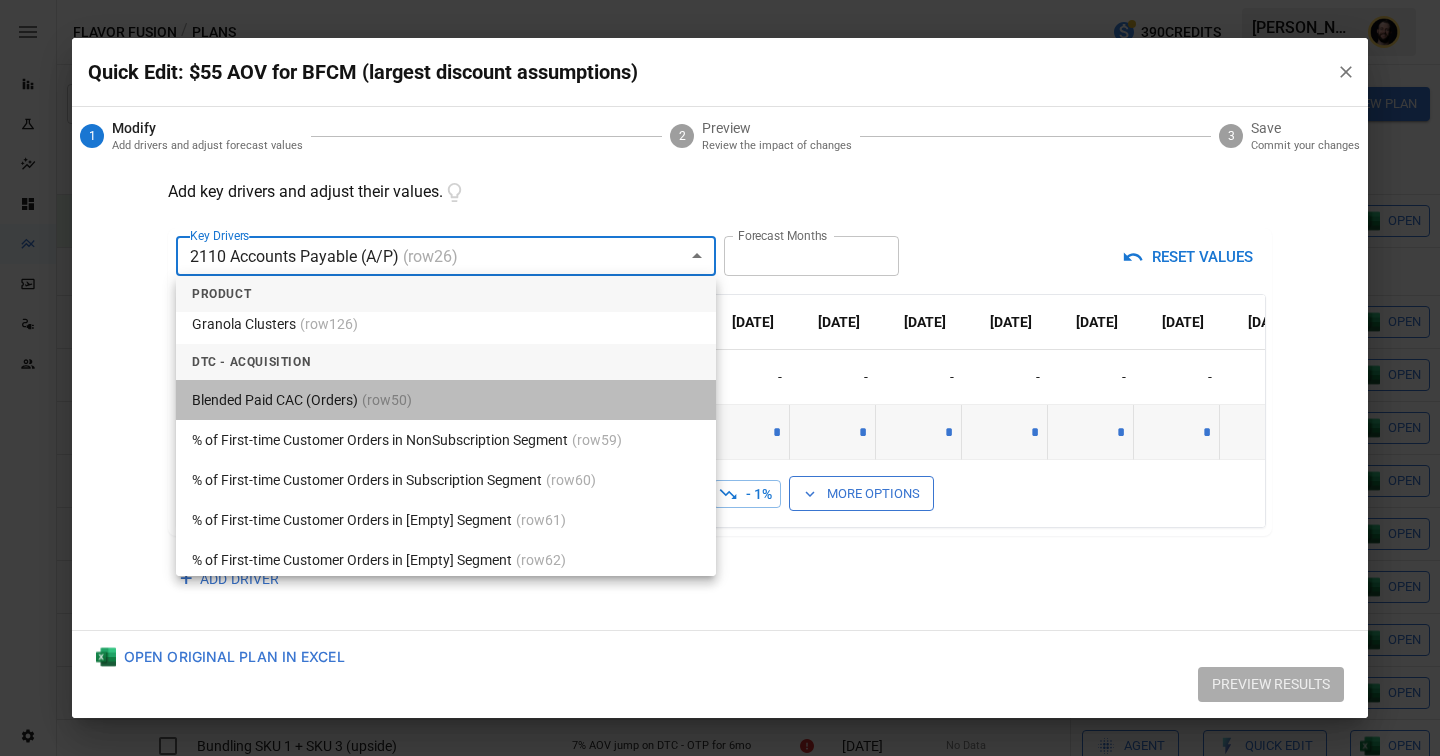 click on "(row  50 )" at bounding box center (387, 400) 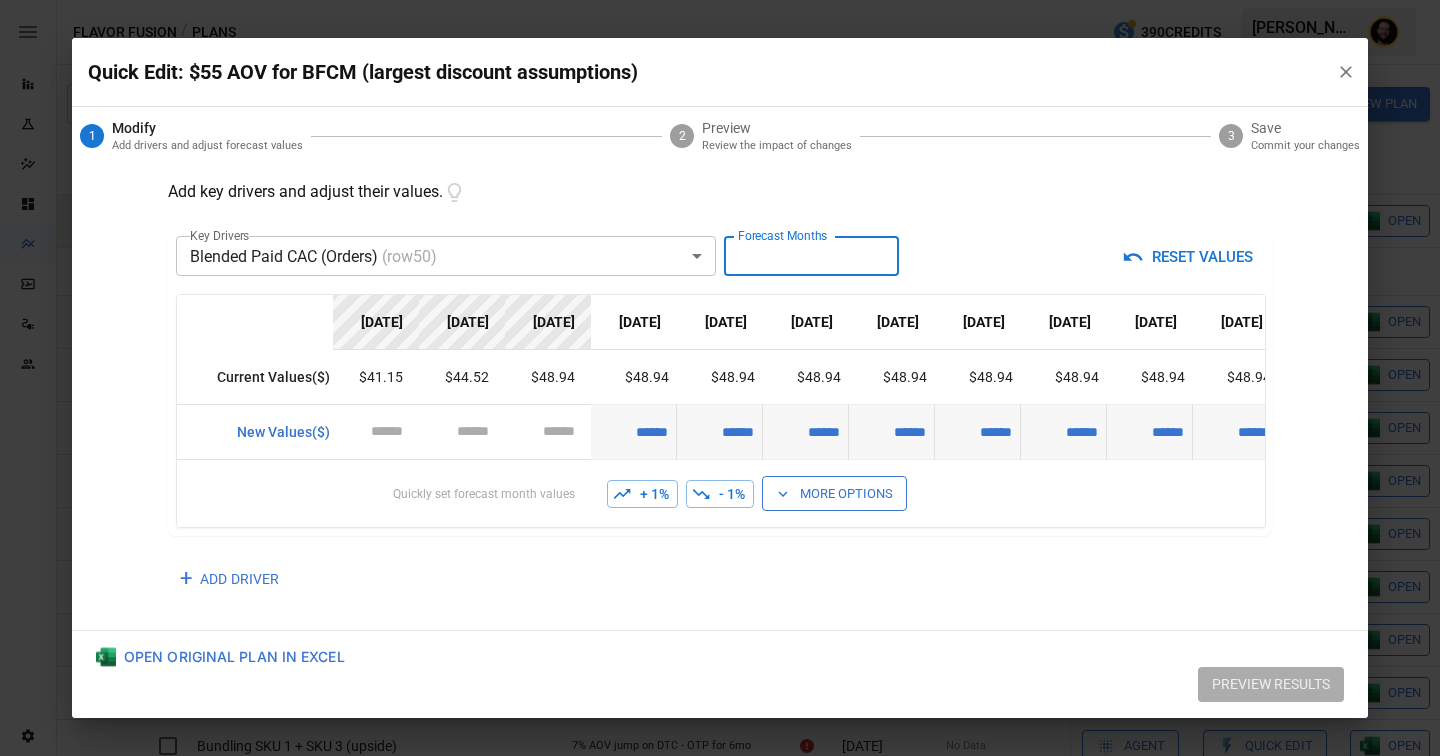 click on "**" at bounding box center [811, 256] 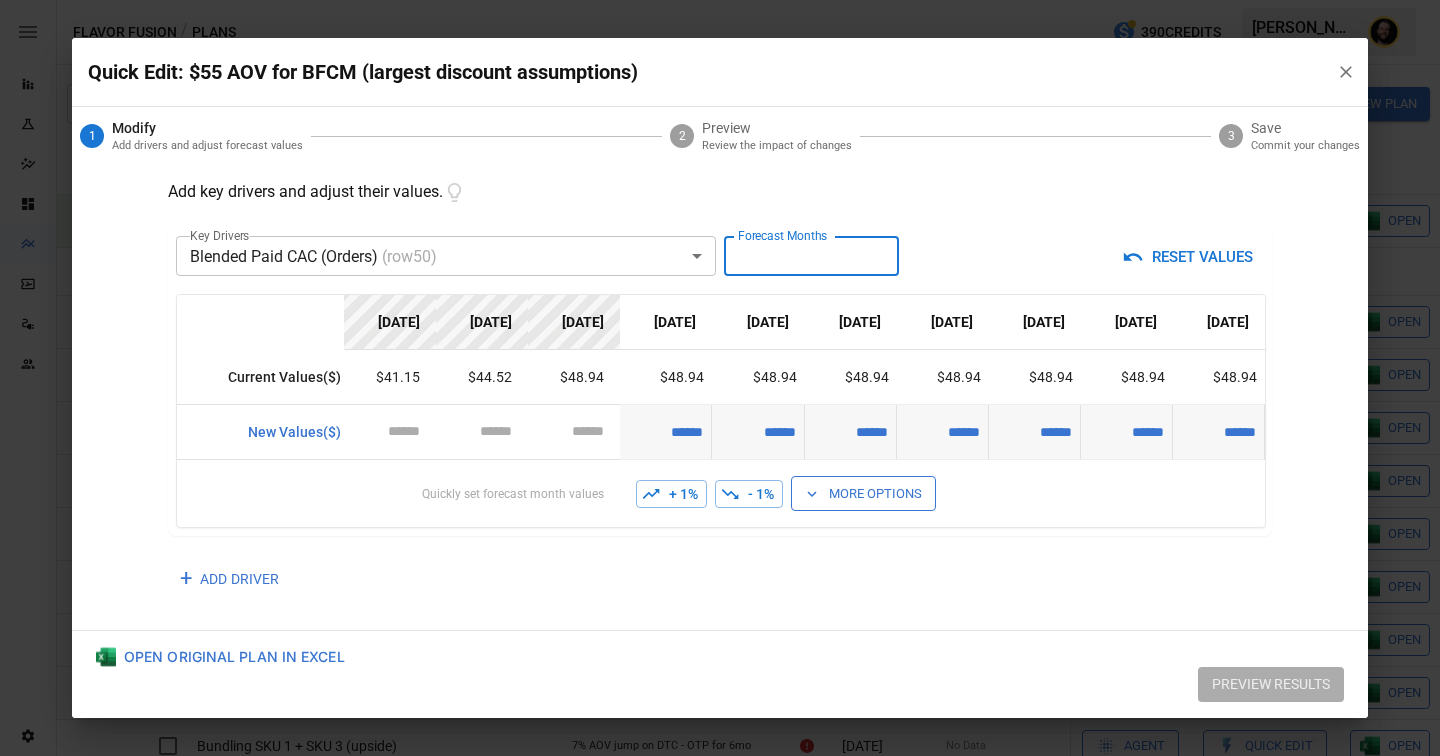 click on "*" at bounding box center [811, 256] 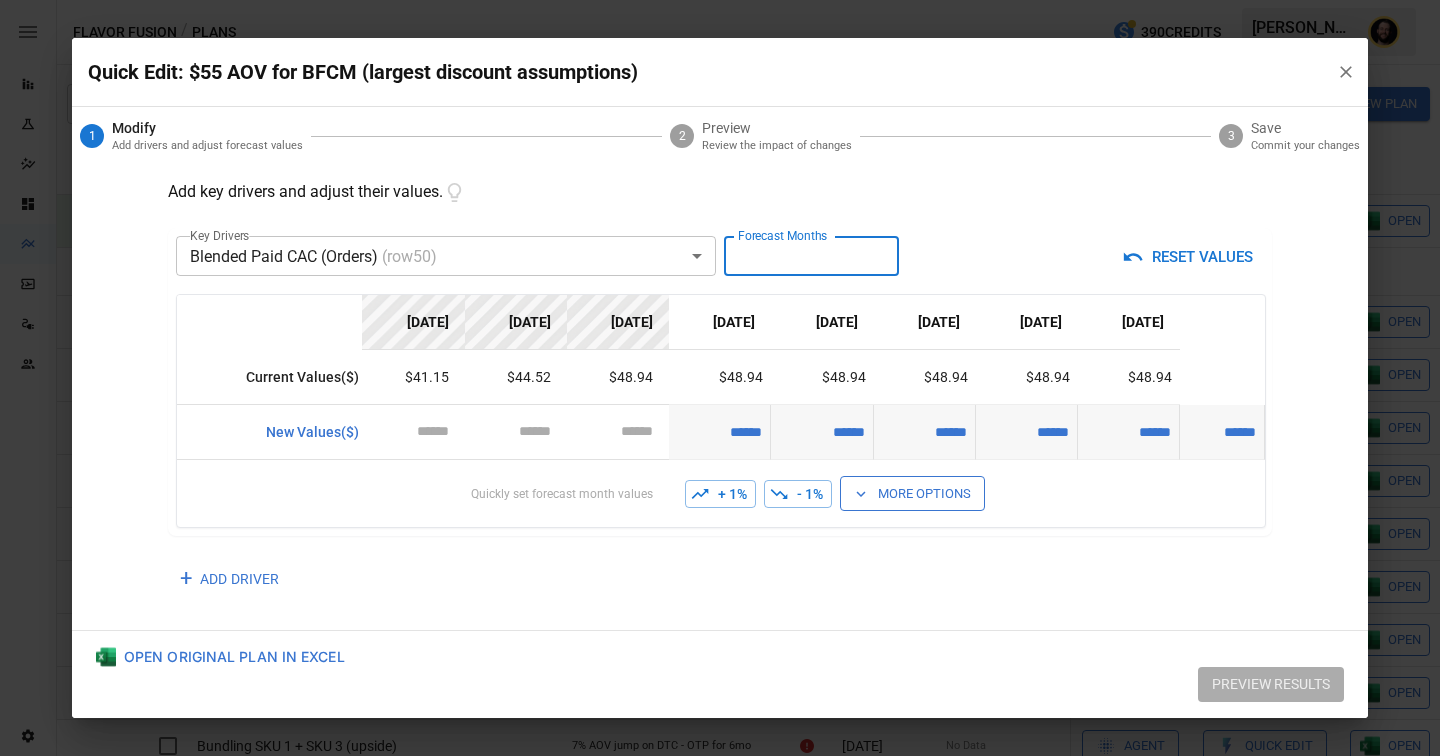click on "*" at bounding box center (811, 256) 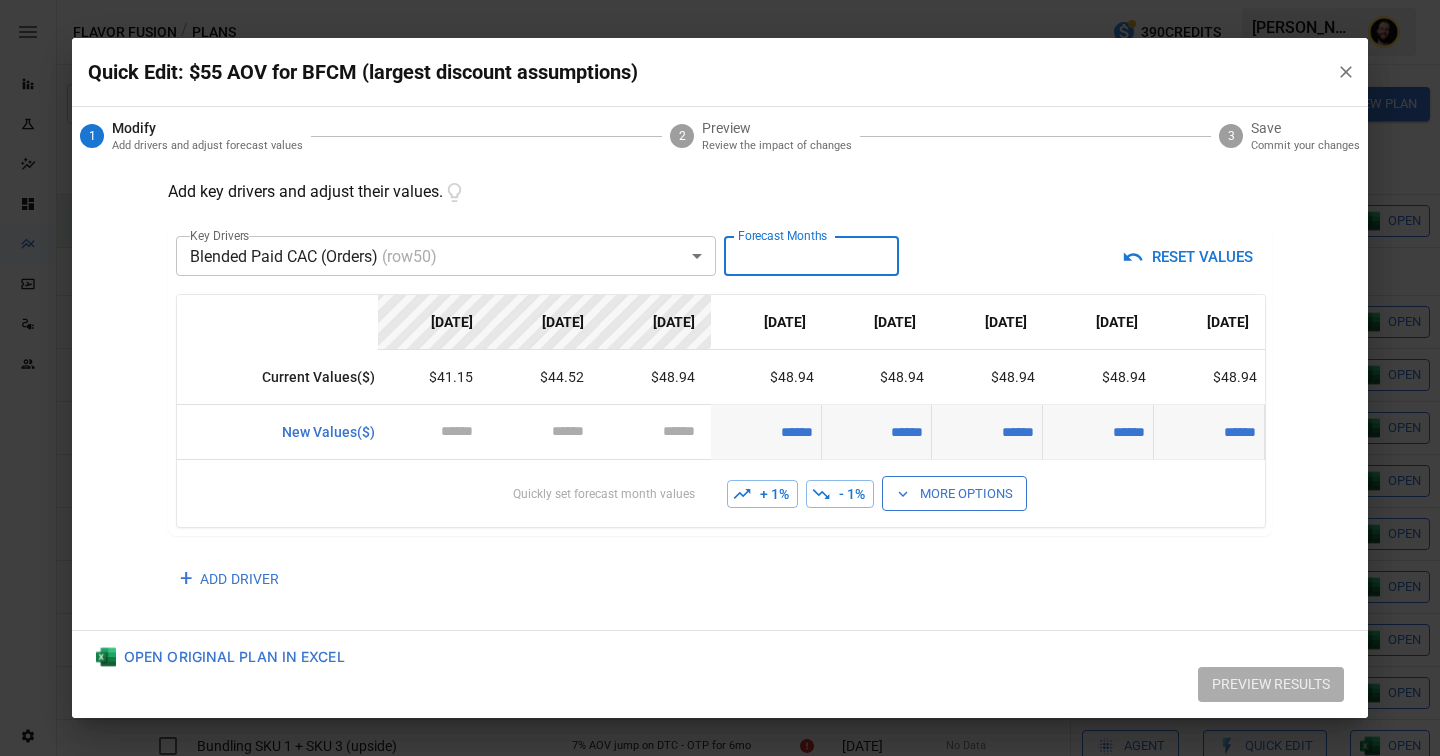 type on "*" 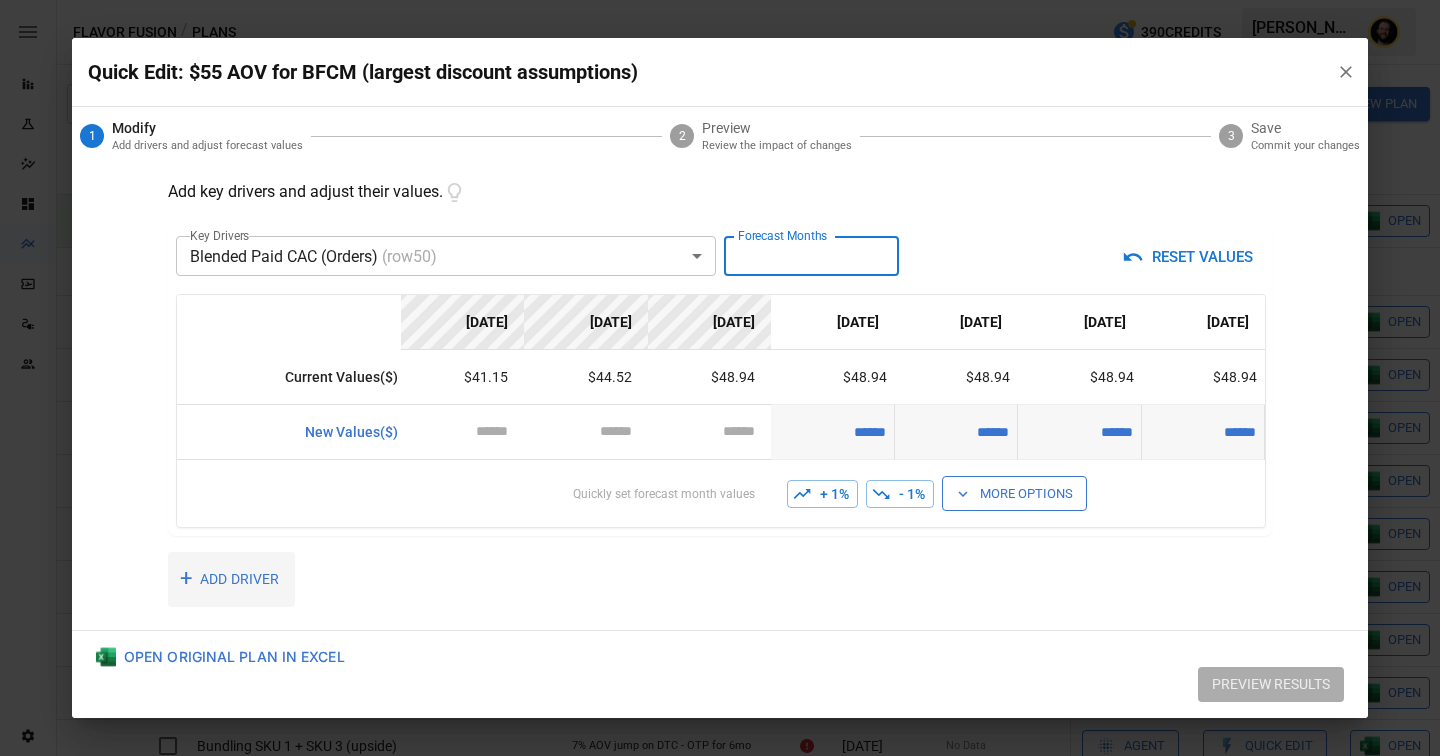 click on "+ ADD DRIVER" at bounding box center (231, 579) 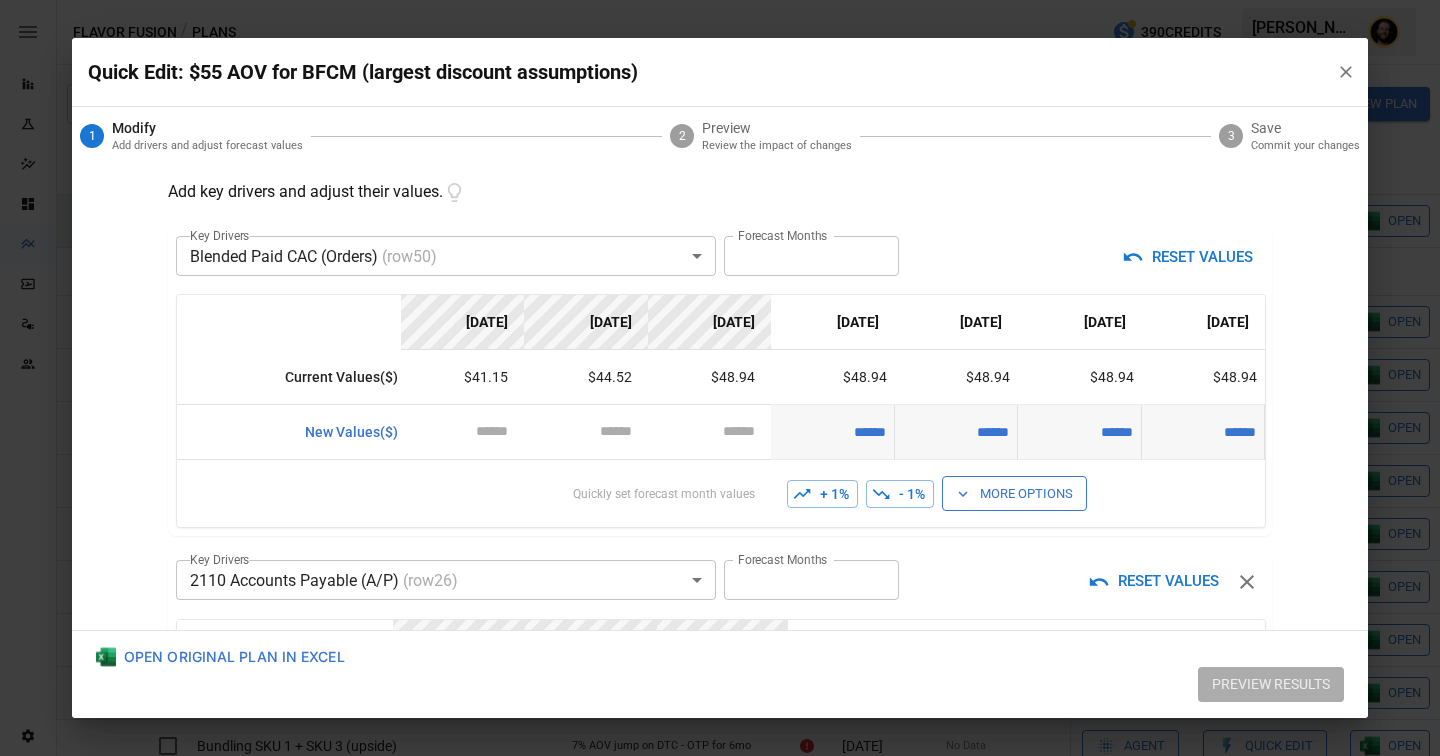 click on "Reports Experiments Dazzler Studio Dashboards Plans SmartModel ™ Data Sources Team Settings Flavor Fusion / Plans 390  Credits [PERSON_NAME] Flavor Fusion Plans ​ ​ [DATE] – [DATE]   Visualize   Columns   Add Folder   New Plan Name 2 Description Status Forecast start Gross Margin EoP Cash EBITDA Margin Net Income Margin Gross Sales Gross Sales: DTC Online Gross Sales: Marketplace Gross Sales: Wholesale Gross Sales: Retail Returns Returns: DTC Online Returns: Marketplace Returns: Wholesale Returns: Retail Shipping Income Shipping Income: DTC Online Shipping Income: Marketplace Shipping Income: Wholesale Shipping Income: Retail Taxes Collected Taxes Collected: DTC Online Taxes Collected: Marketplace Taxes Collected: Wholesale Taxes Collected: Retail Net Revenue Net Revenue: DTC Online Net Revenue: Marketplace Net Revenue: Wholesale Net Revenue: Retail Cost of Goods Sold Cost of Goods Sold: DTC Online Cost of Goods Sold: Marketplace Cost of Goods Sold: Wholesale Cost of Goods Sold: Retail EBITDA" at bounding box center [720, 0] 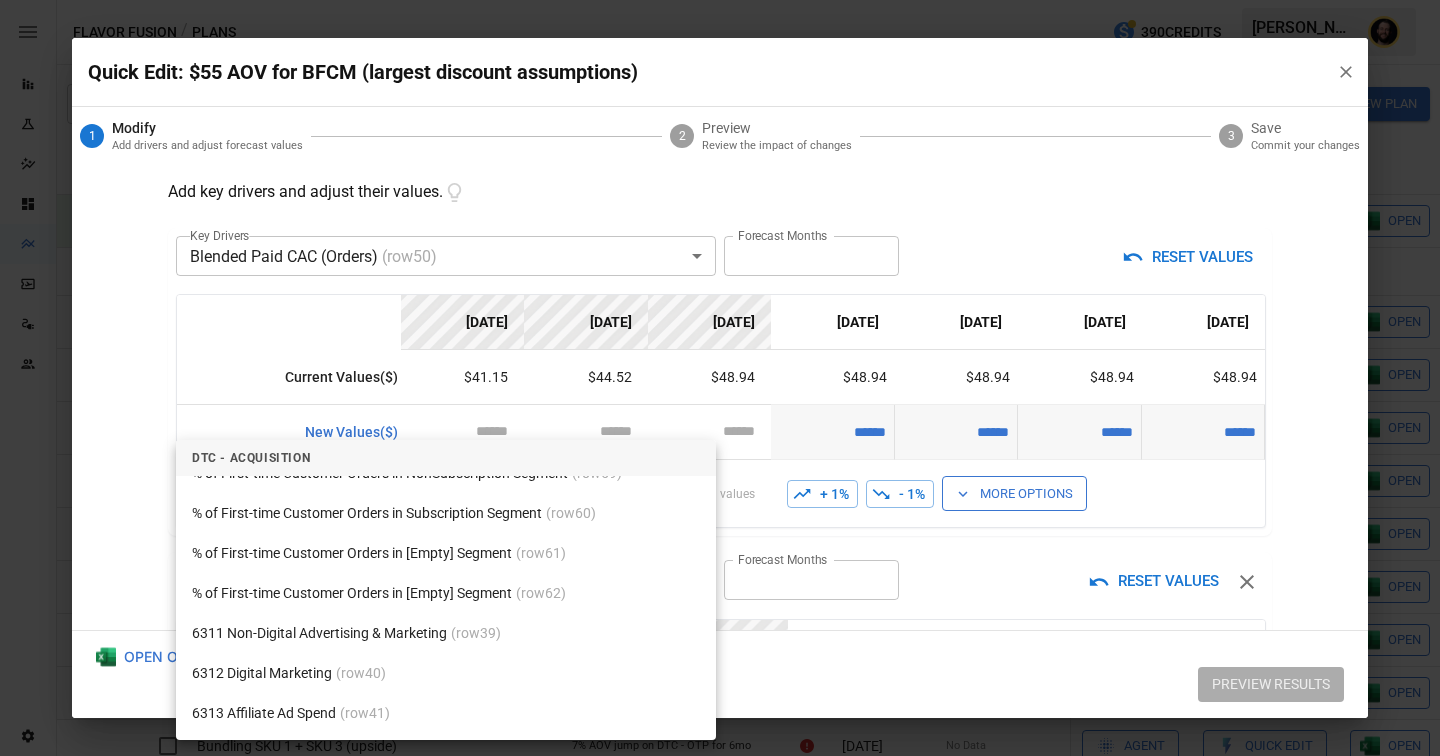 scroll, scrollTop: 5162, scrollLeft: 0, axis: vertical 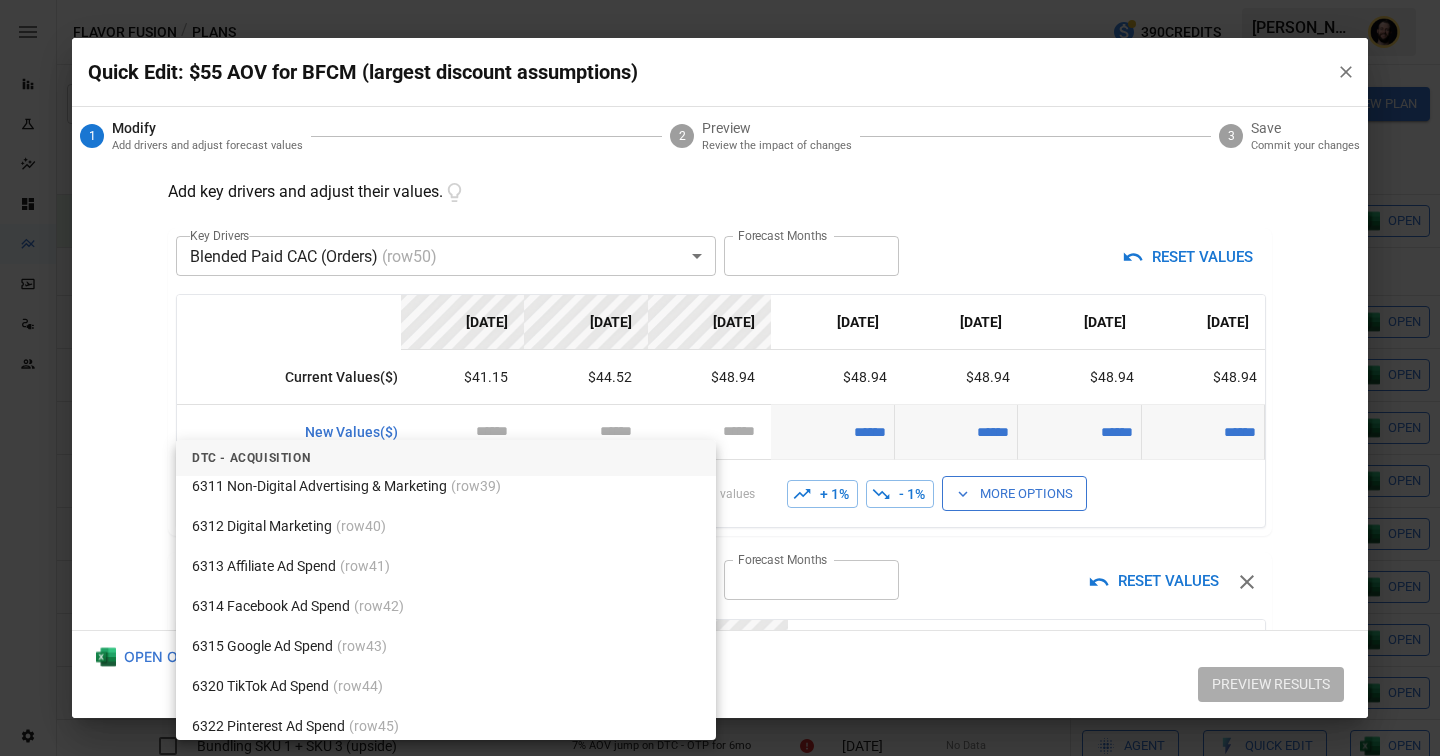 click on "6315 Google Ad Spend (row  43 )" at bounding box center (446, 646) 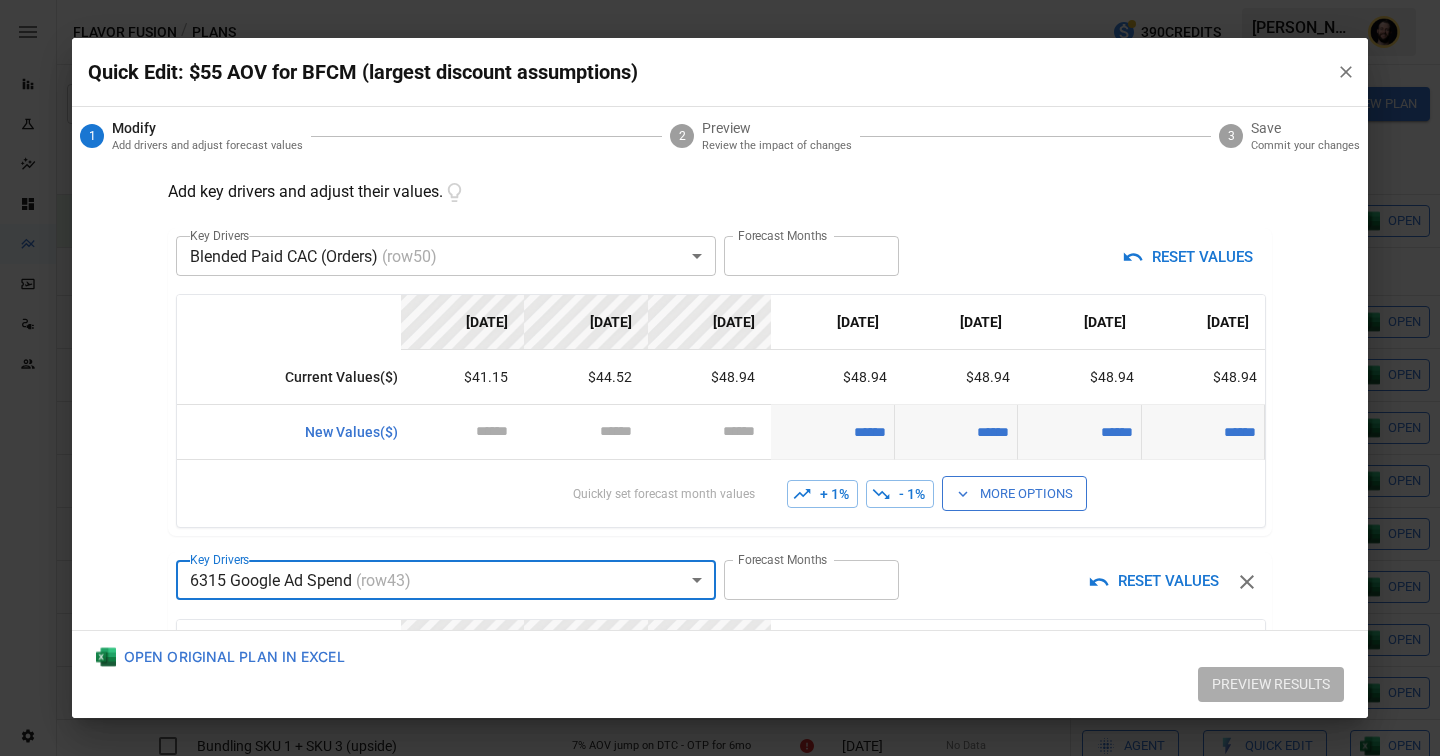 type on "**********" 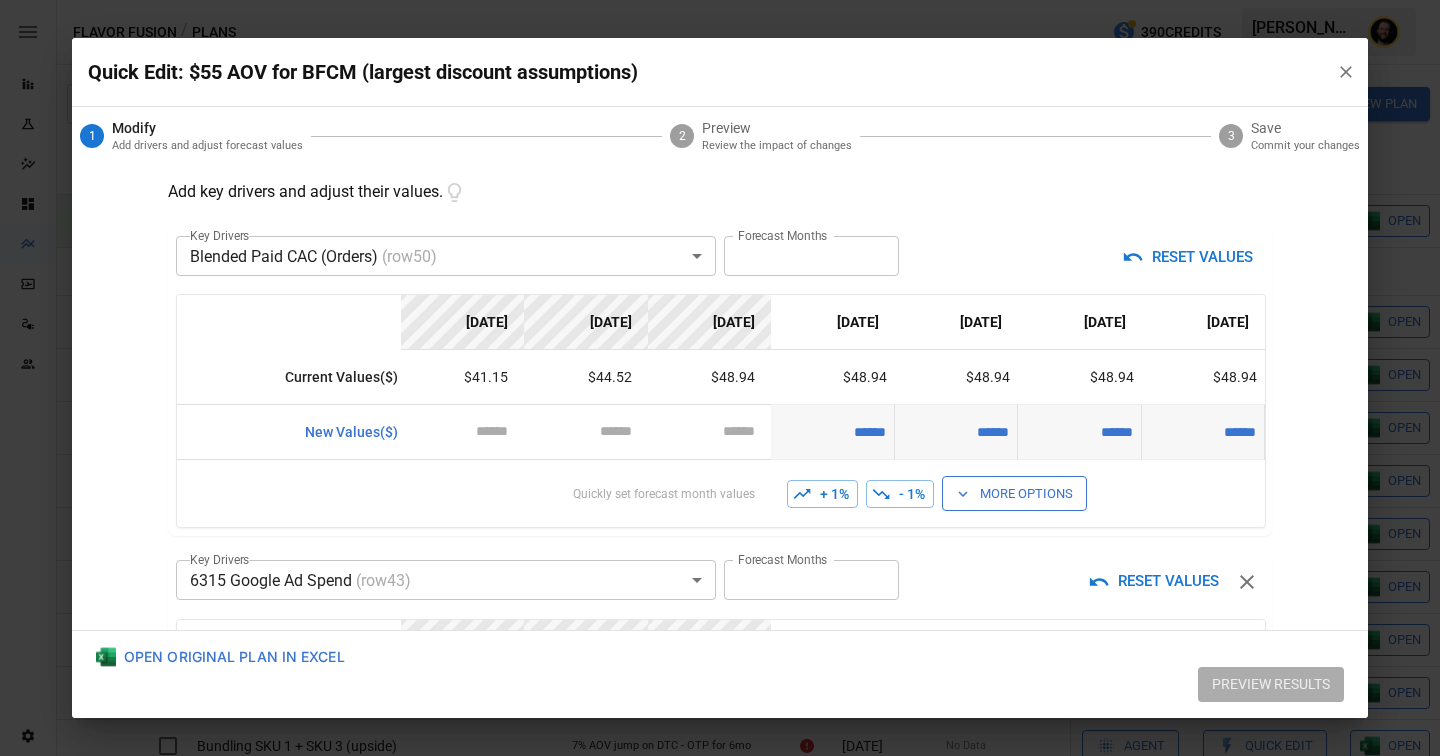 click on "More Options" at bounding box center (1014, 493) 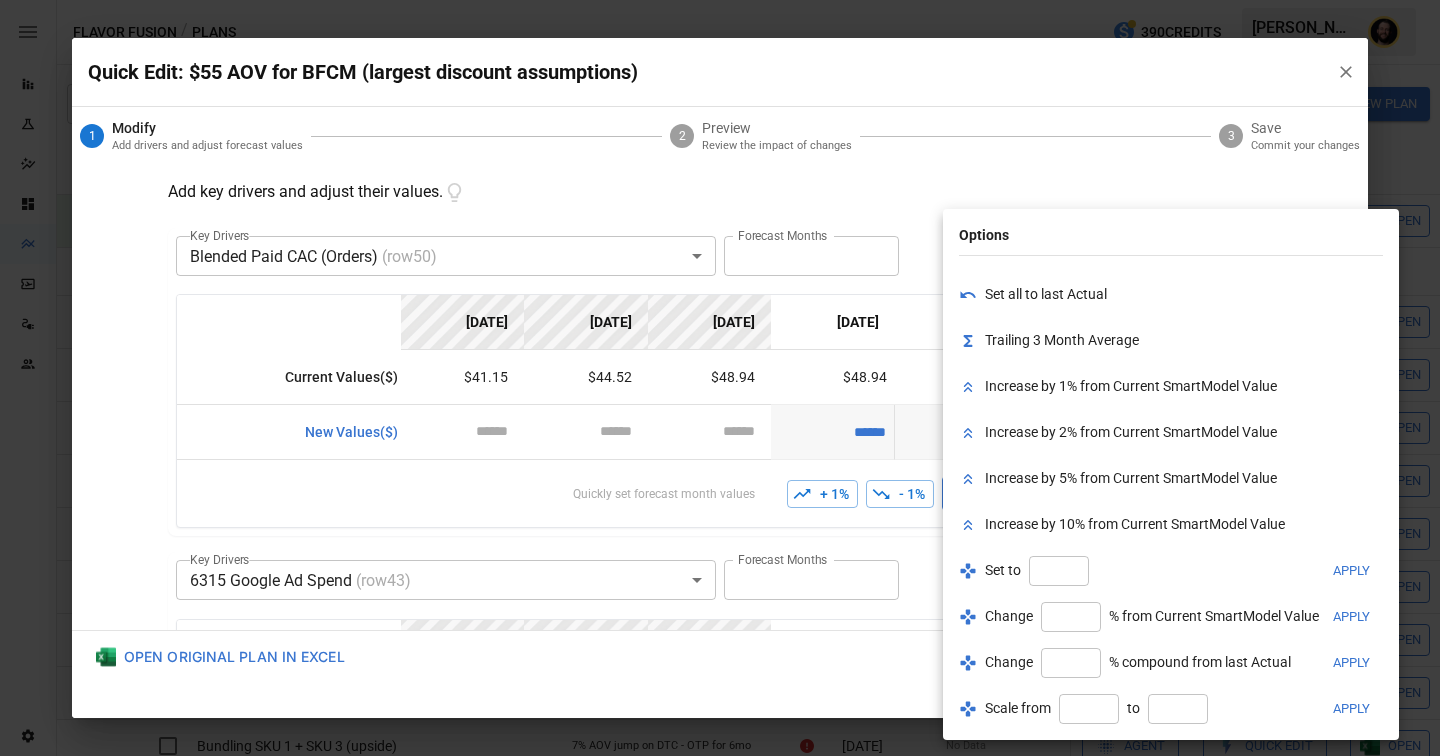 click at bounding box center (720, 378) 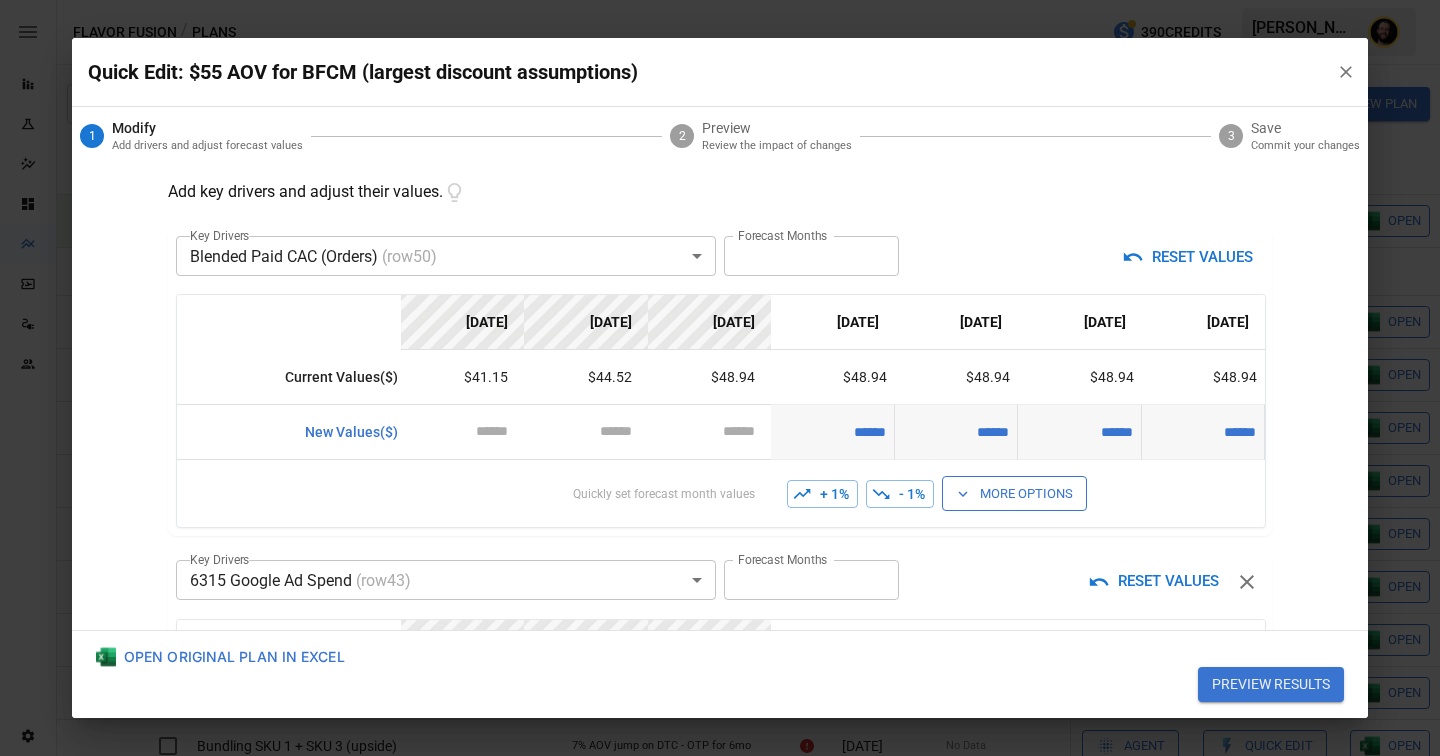 click on "+ 1%" at bounding box center [822, 494] 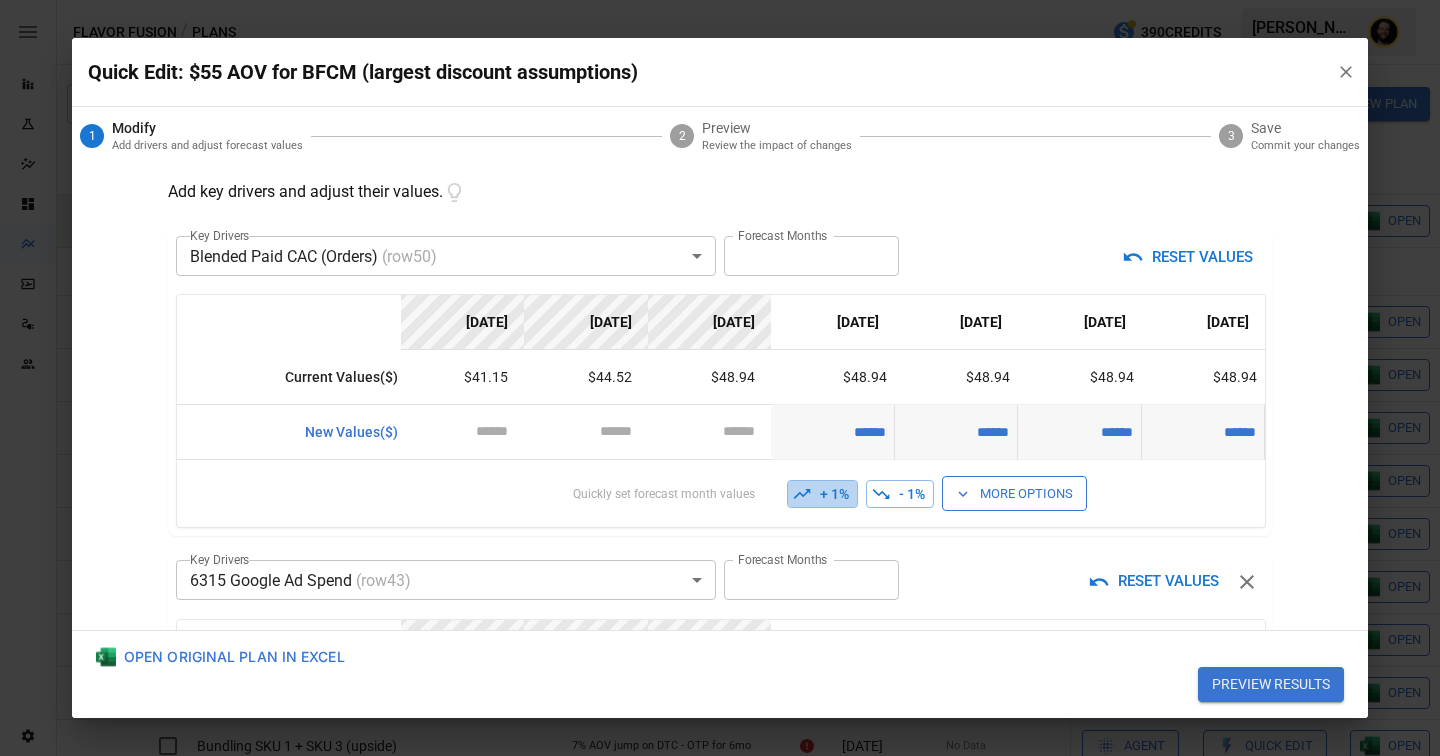 type on "******" 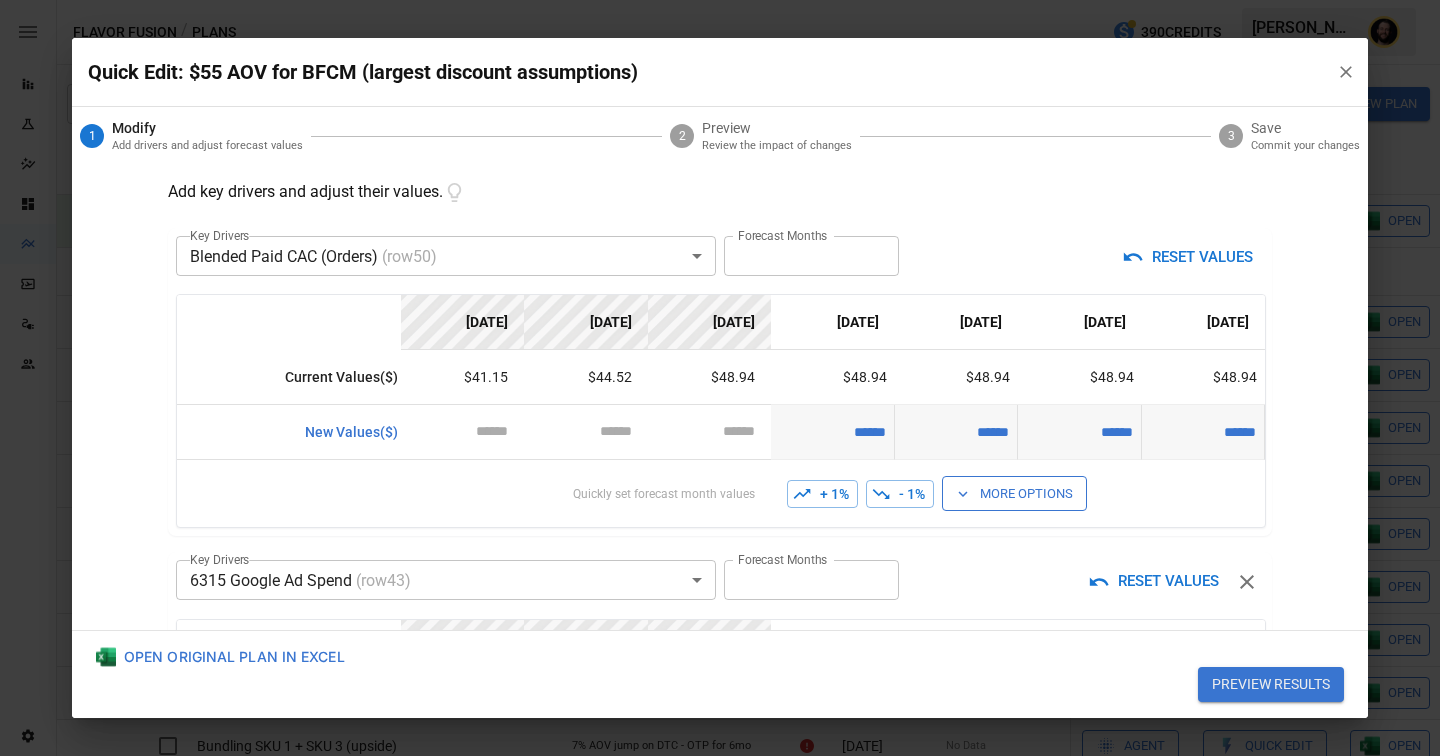 click on "+ 1%" at bounding box center [822, 494] 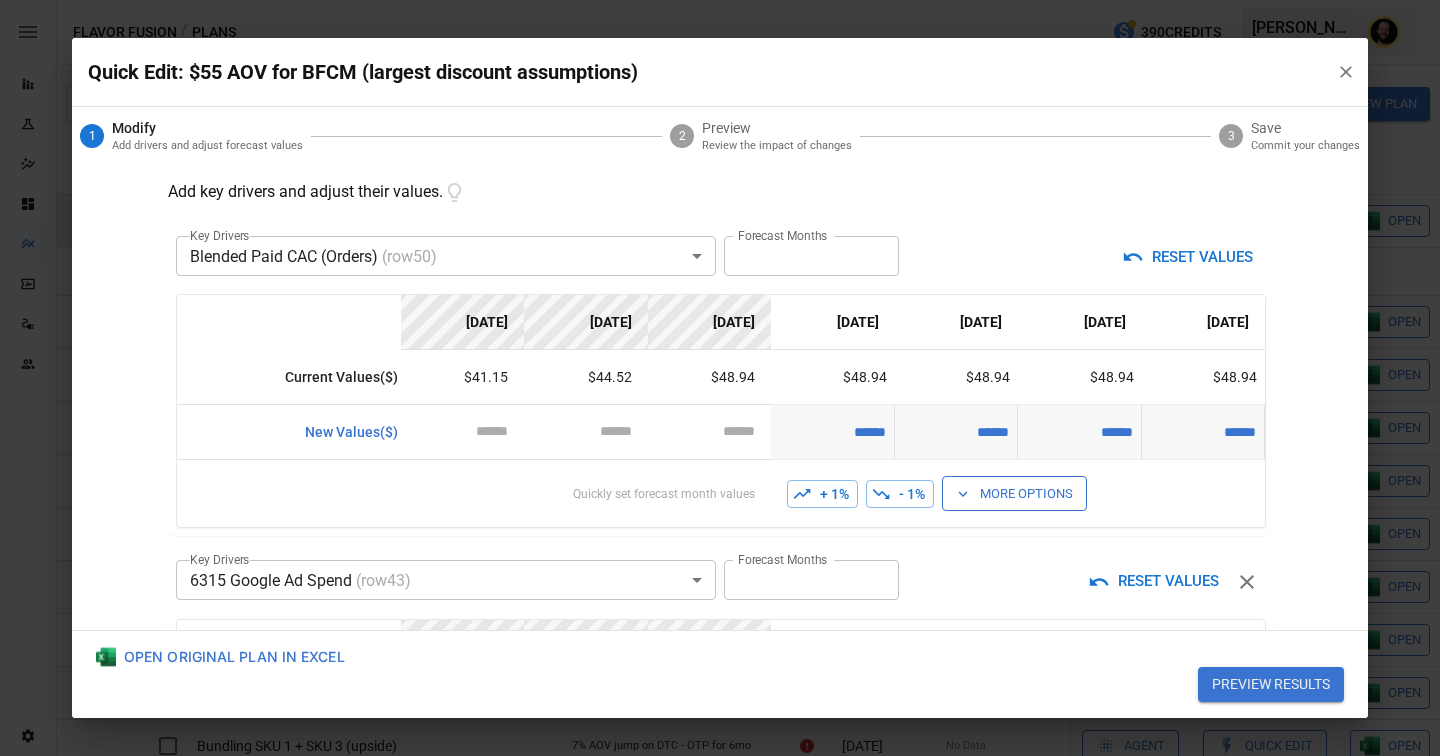 scroll, scrollTop: 366, scrollLeft: 0, axis: vertical 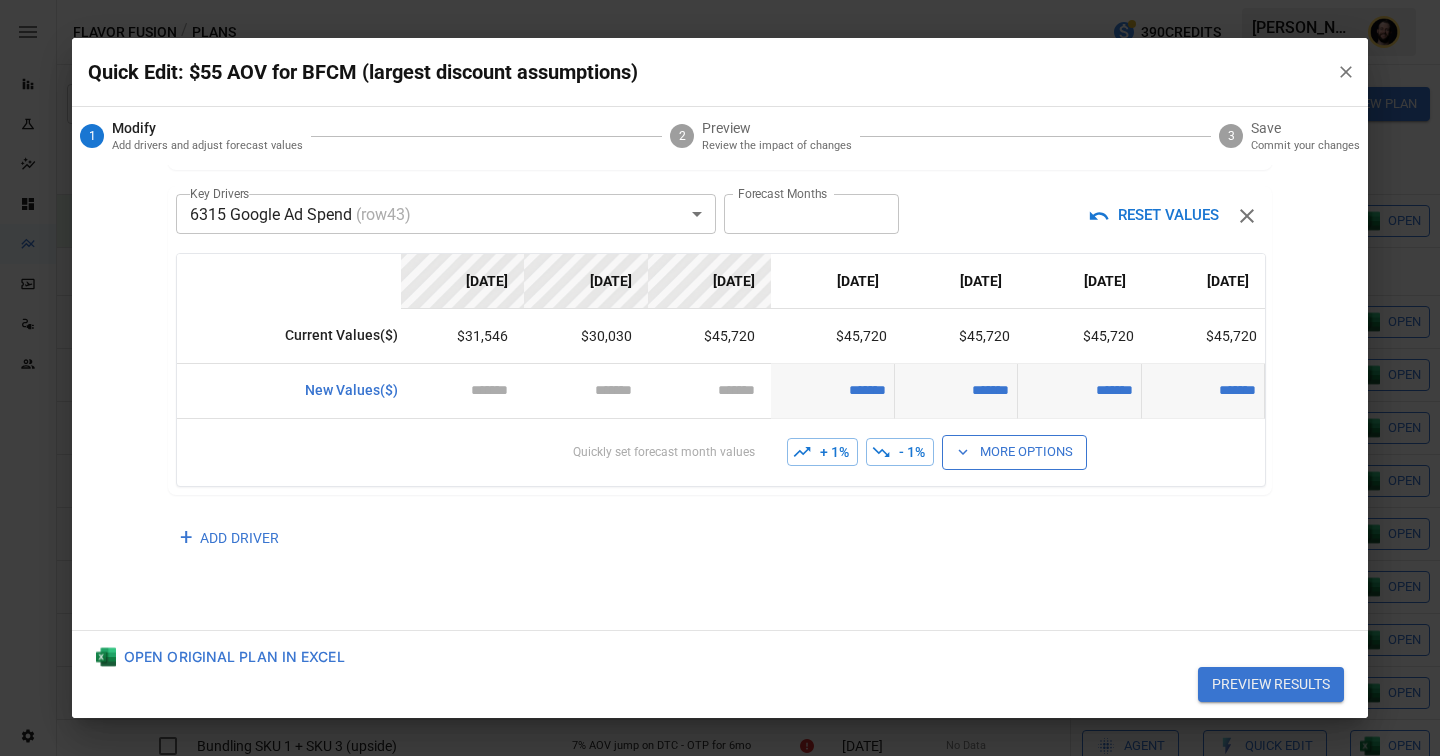 click on "*******" at bounding box center (832, 390) 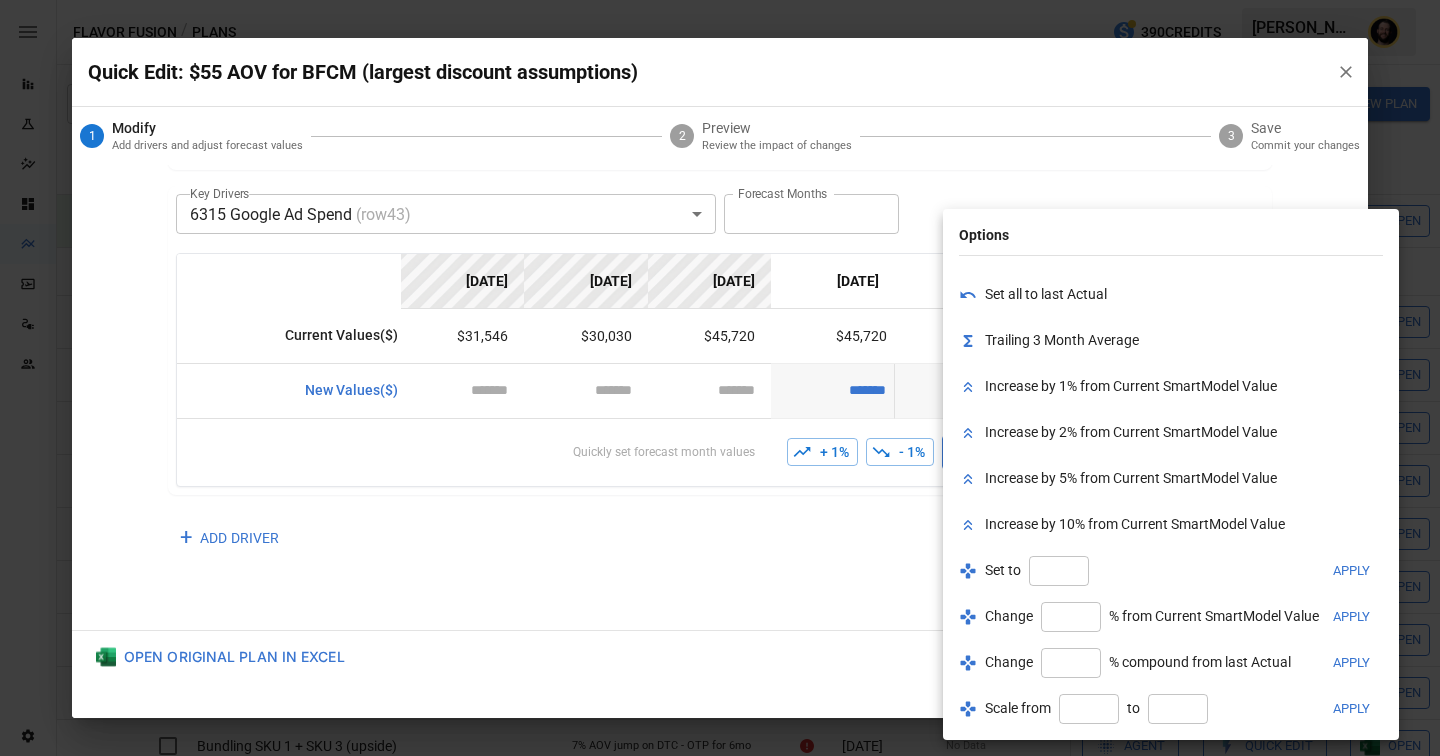 click at bounding box center (1059, 571) 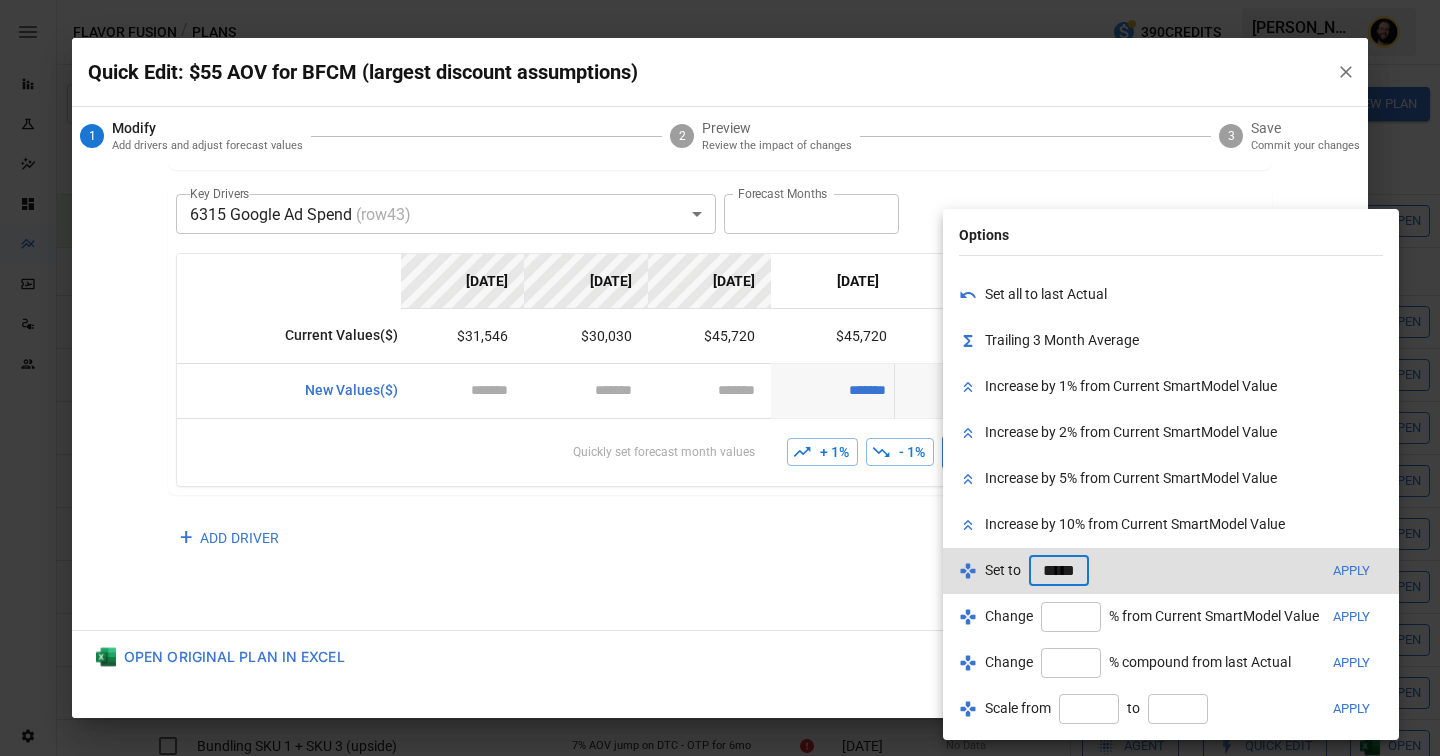 scroll, scrollTop: 0, scrollLeft: 13, axis: horizontal 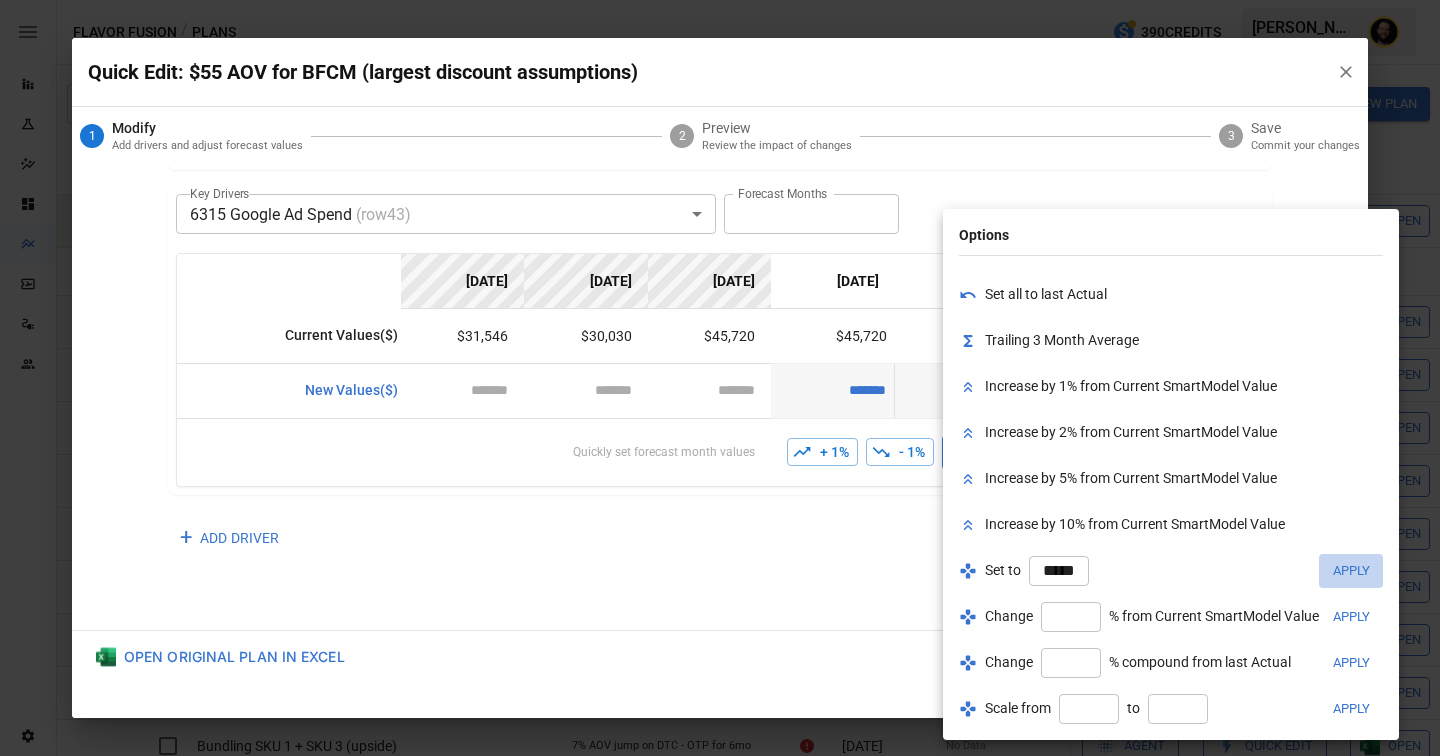 click on "Apply" at bounding box center (1351, 570) 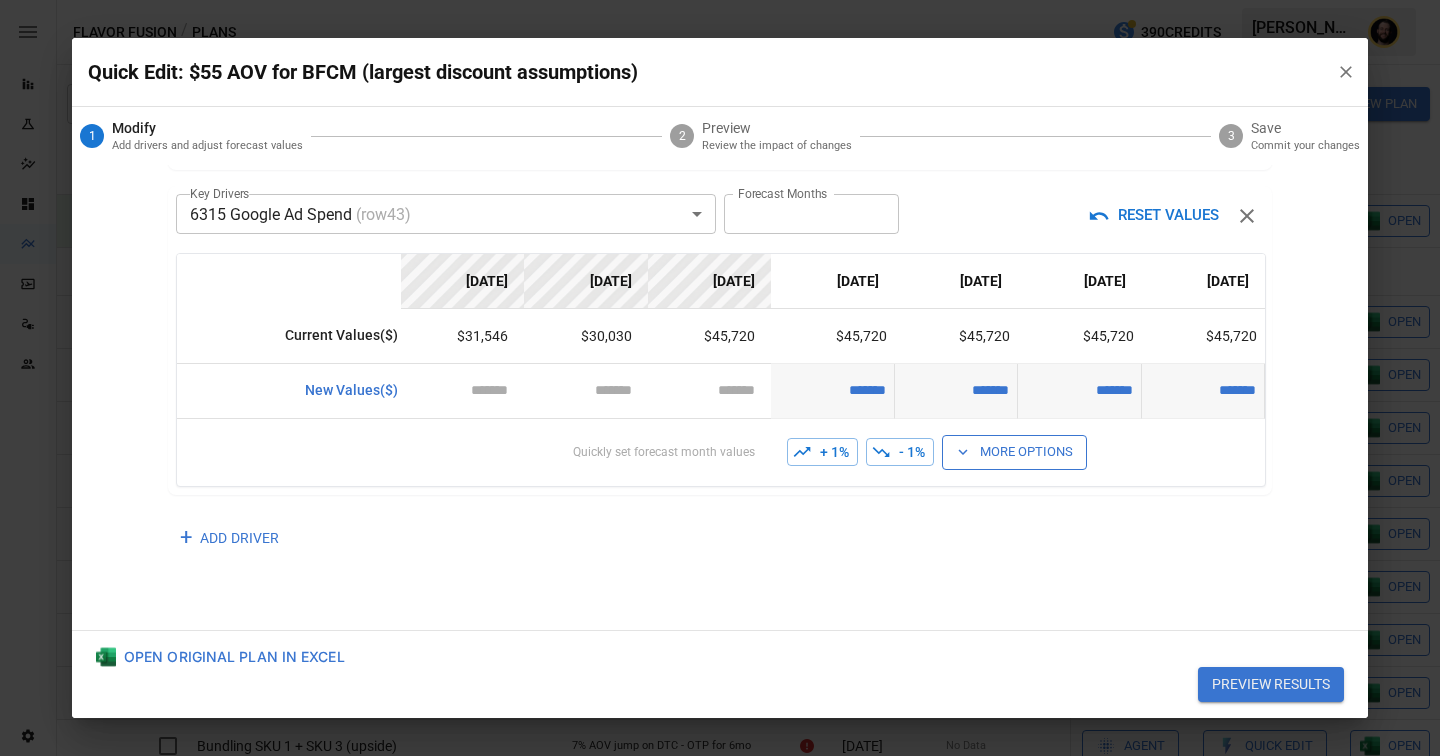 scroll, scrollTop: 0, scrollLeft: 0, axis: both 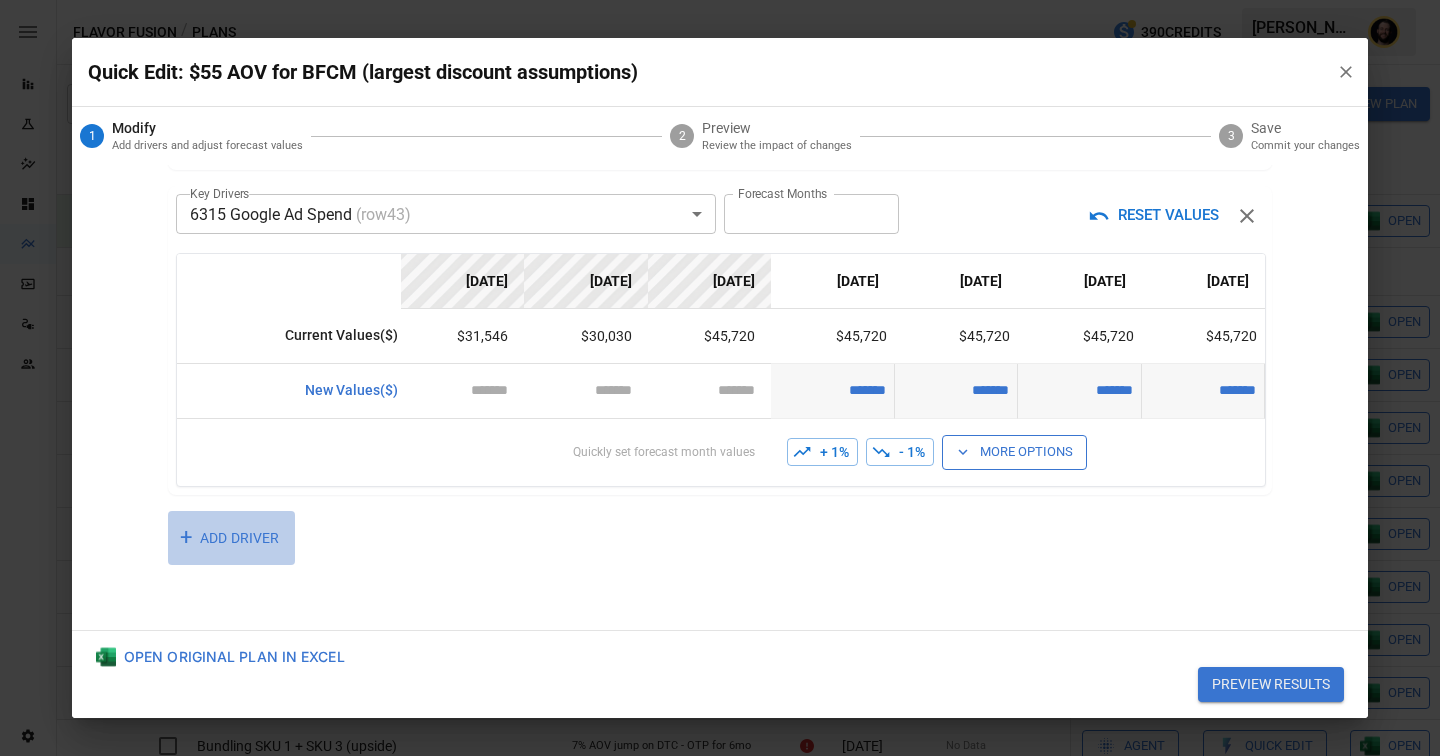 click on "+ ADD DRIVER" at bounding box center (231, 538) 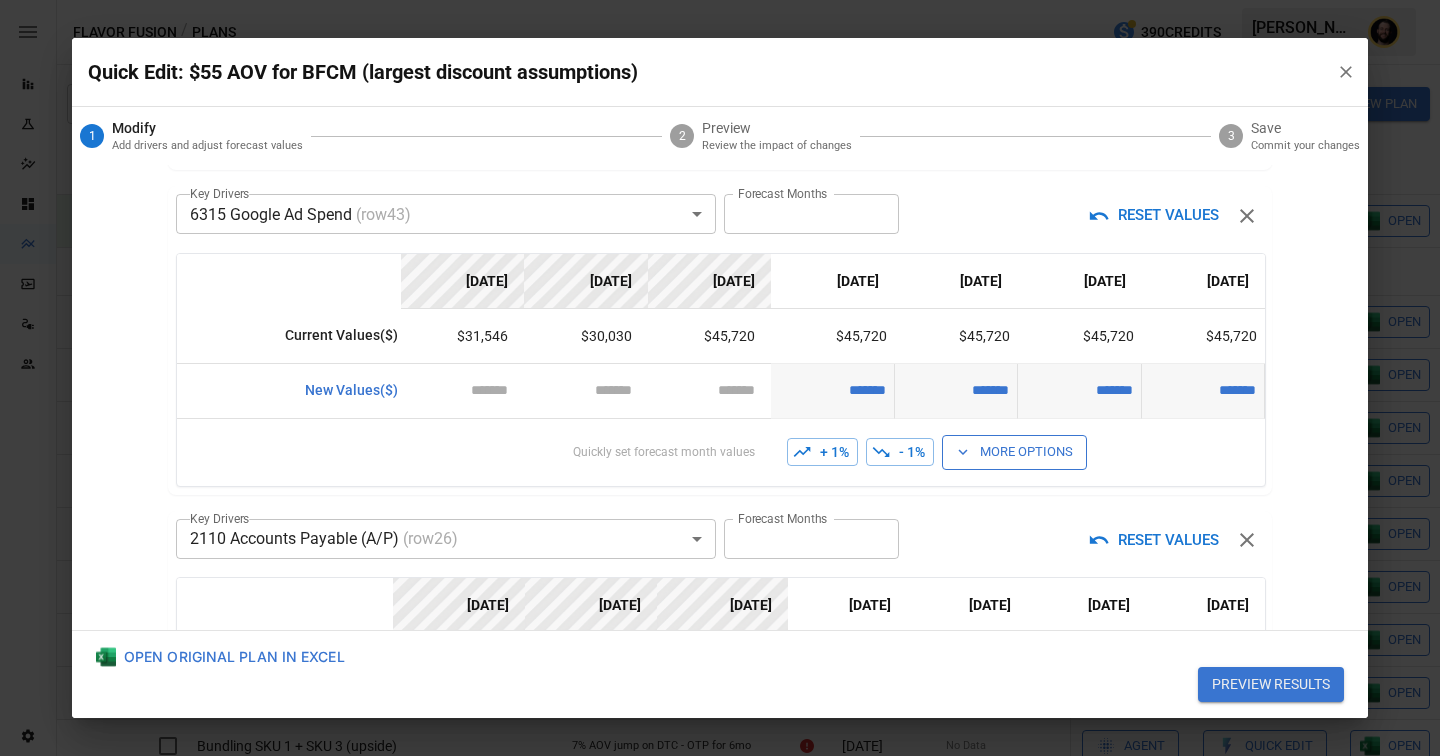 click 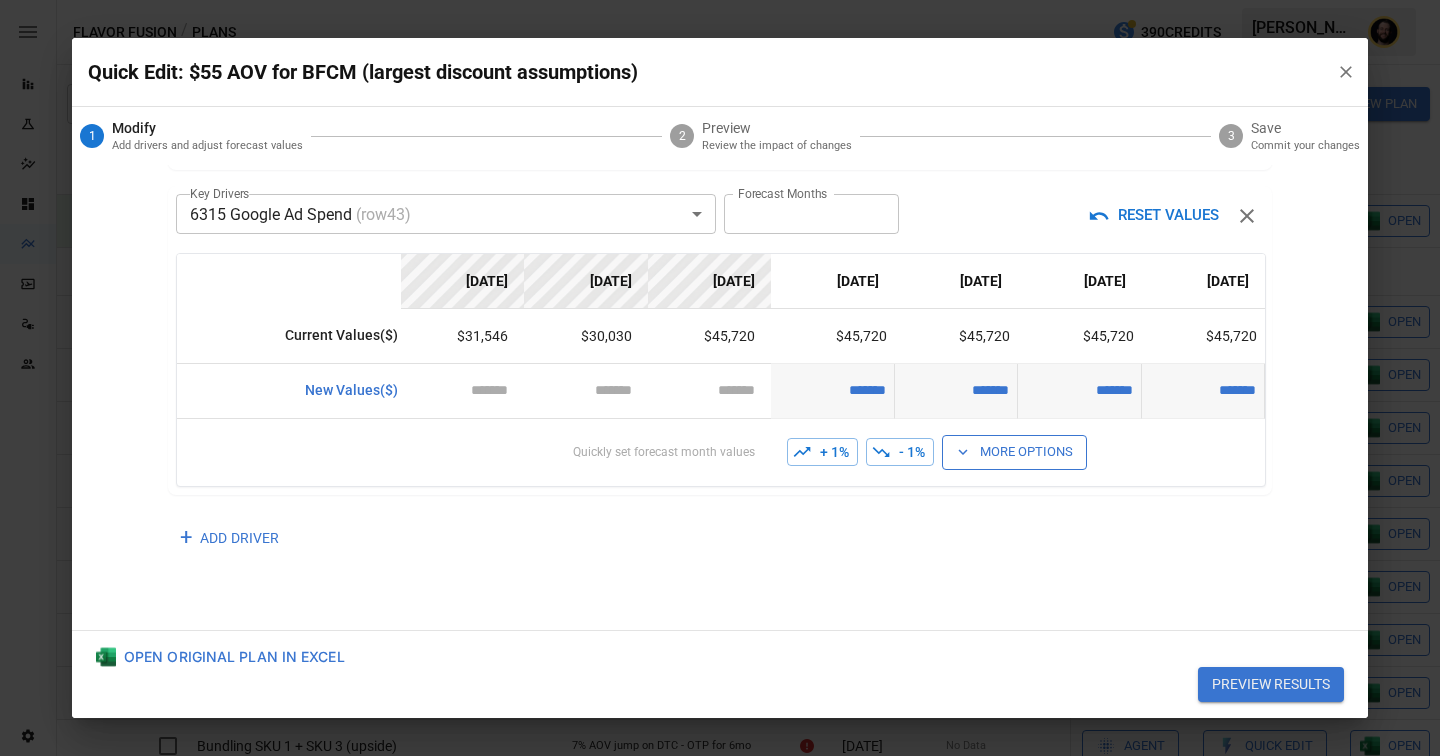 click on "PREVIEW RESULTS" at bounding box center [1271, 685] 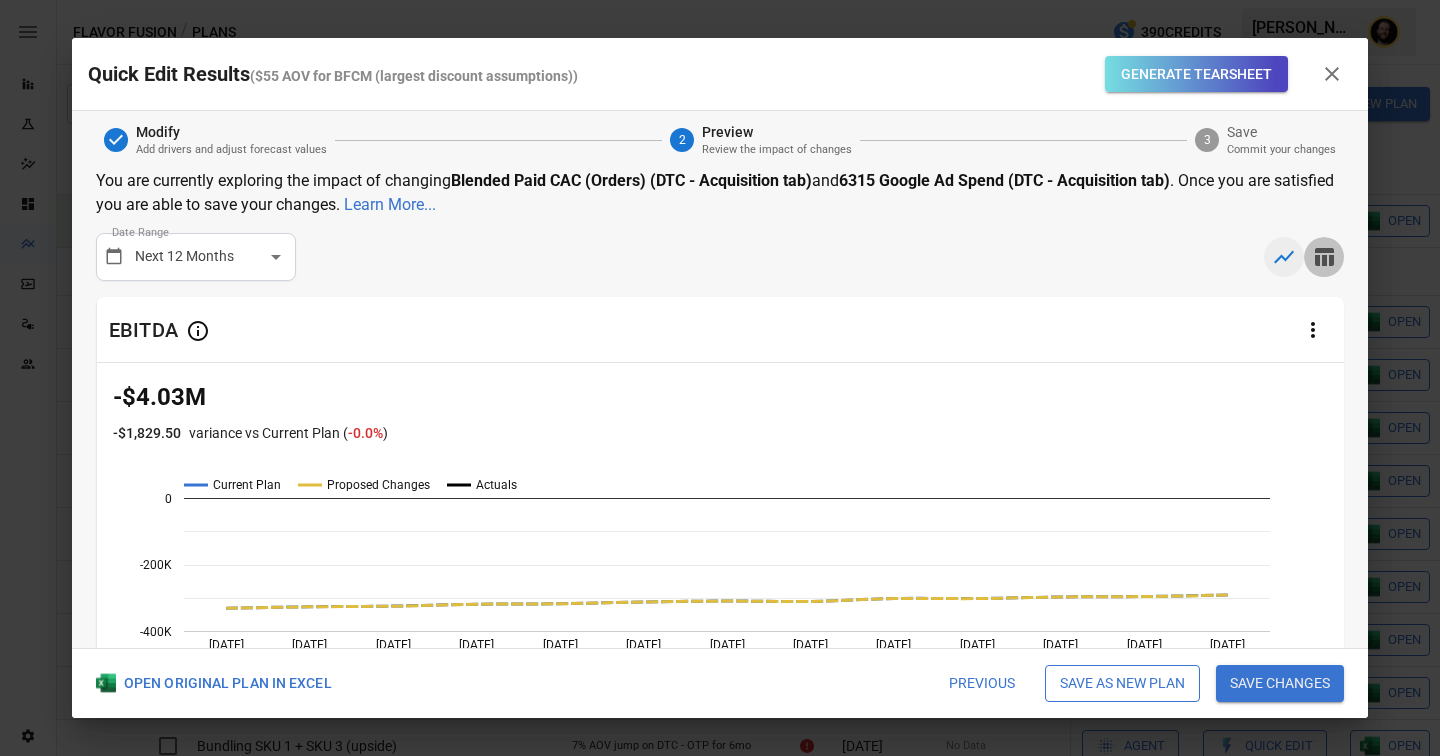 click 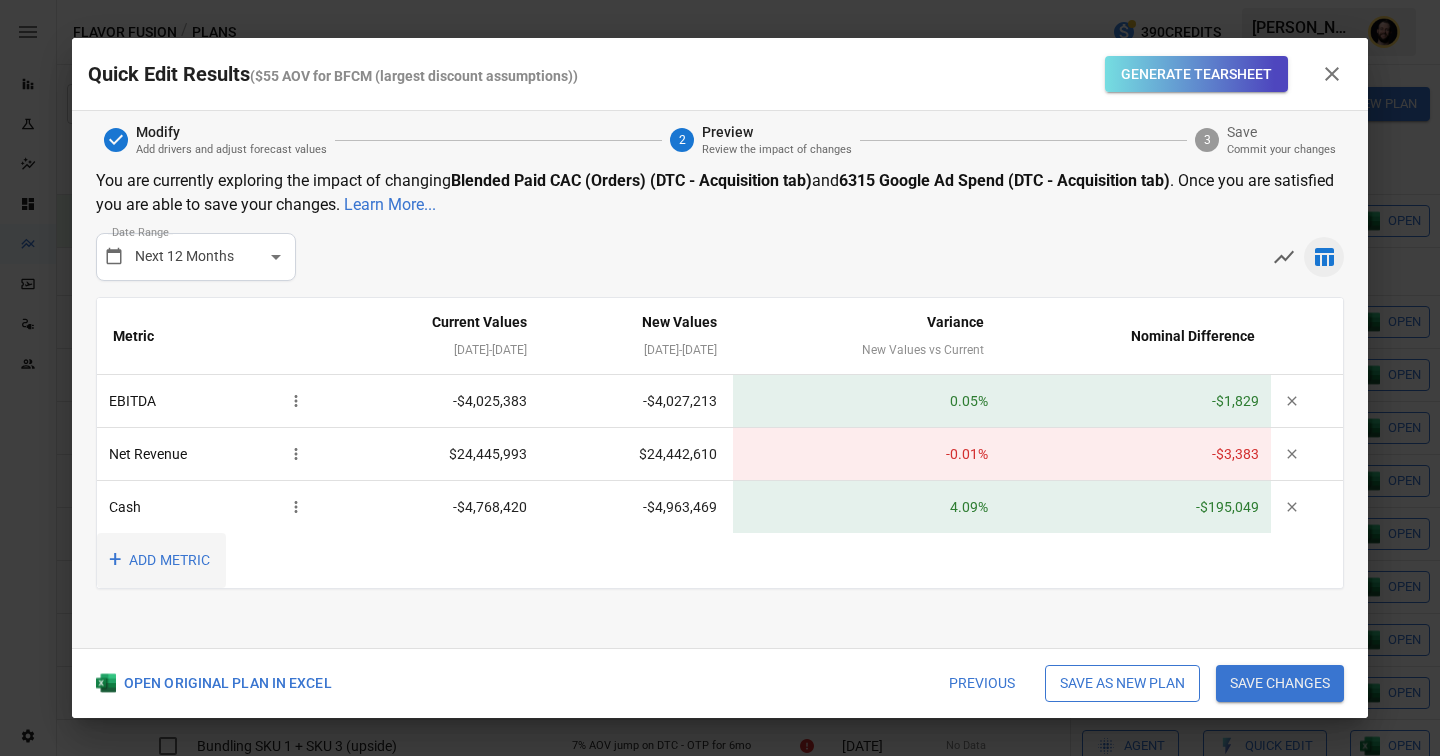 click on "+ ADD METRIC" at bounding box center [161, 560] 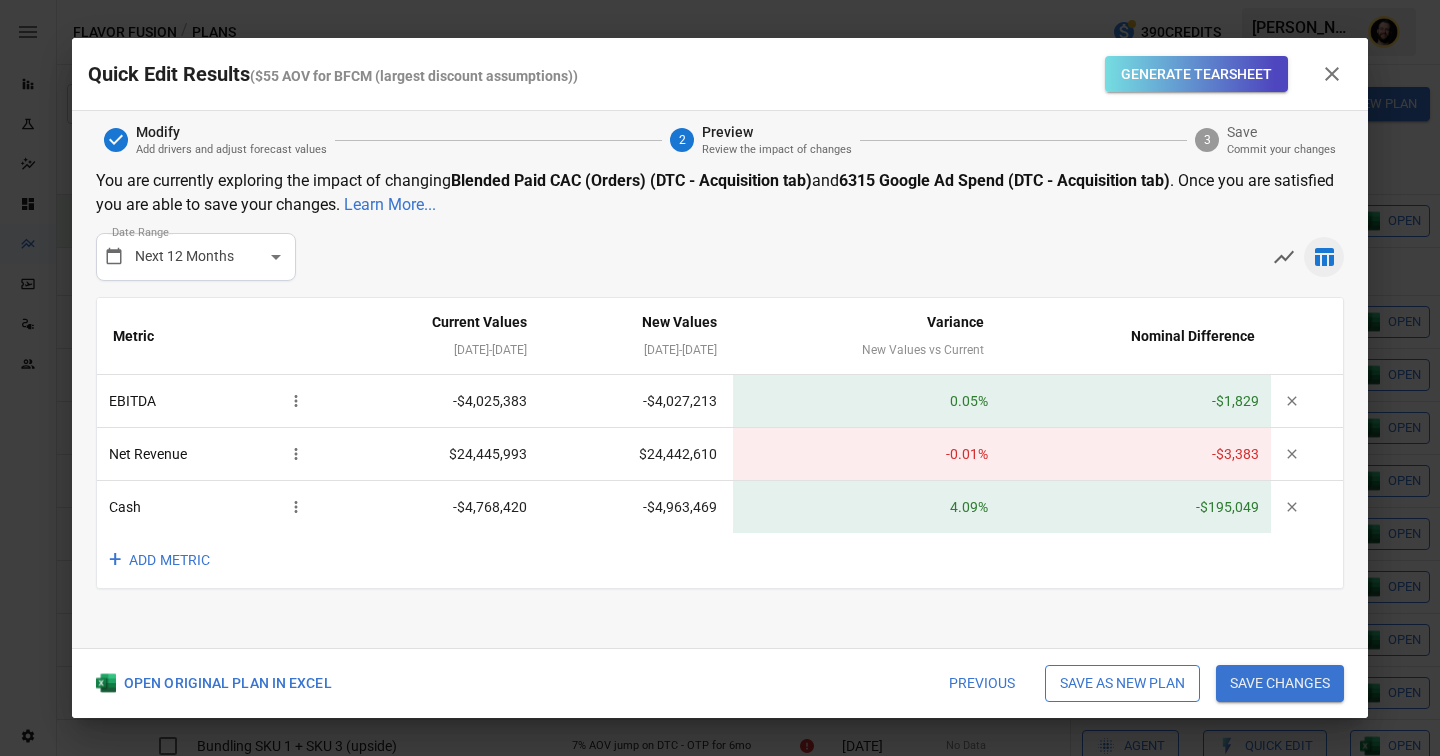 click on "Gross Sales Net Revenue Cash Gross Profit Total Inventory: Finished Goods Contribution Profit EBITDA EBIT Net Income Gross Sales: DTC Online Gross Sales: Marketplace Gross Sales: Wholesale Gross Sales: Retail Net Revenue: DTC Online Net Revenue: Marketplace Net Revenue: Wholesale Net Revenue: Retail Gross Profit: DTC Online Gross Profit: Marketplace Gross Profit: Wholesale Gross Profit: Retail Contribution Profit: DTC Online Contribution Profit: Marketplace Contribution Profit: Wholesale Contribution Profit: Retail Discounts Discounts: DTC Online Discounts: Marketplace Discounts: Wholesale Discounts: Retail Returns Returns: DTC Online Returns: Marketplace Returns: Wholesale Returns: Retail Shipping Income Shipping Income: DTC Online Shipping Income: Marketplace Shipping Income: Wholesale Shipping Income: Retail Taxes Collected Taxes Collected: DTC Online Taxes Collected: Marketplace Taxes Collected: Wholesale Taxes Collected: Retail Cost of Goods Sold Cost of Goods Sold: DTC Online Cost of Goods Sold: Retail" at bounding box center (202, 1032) 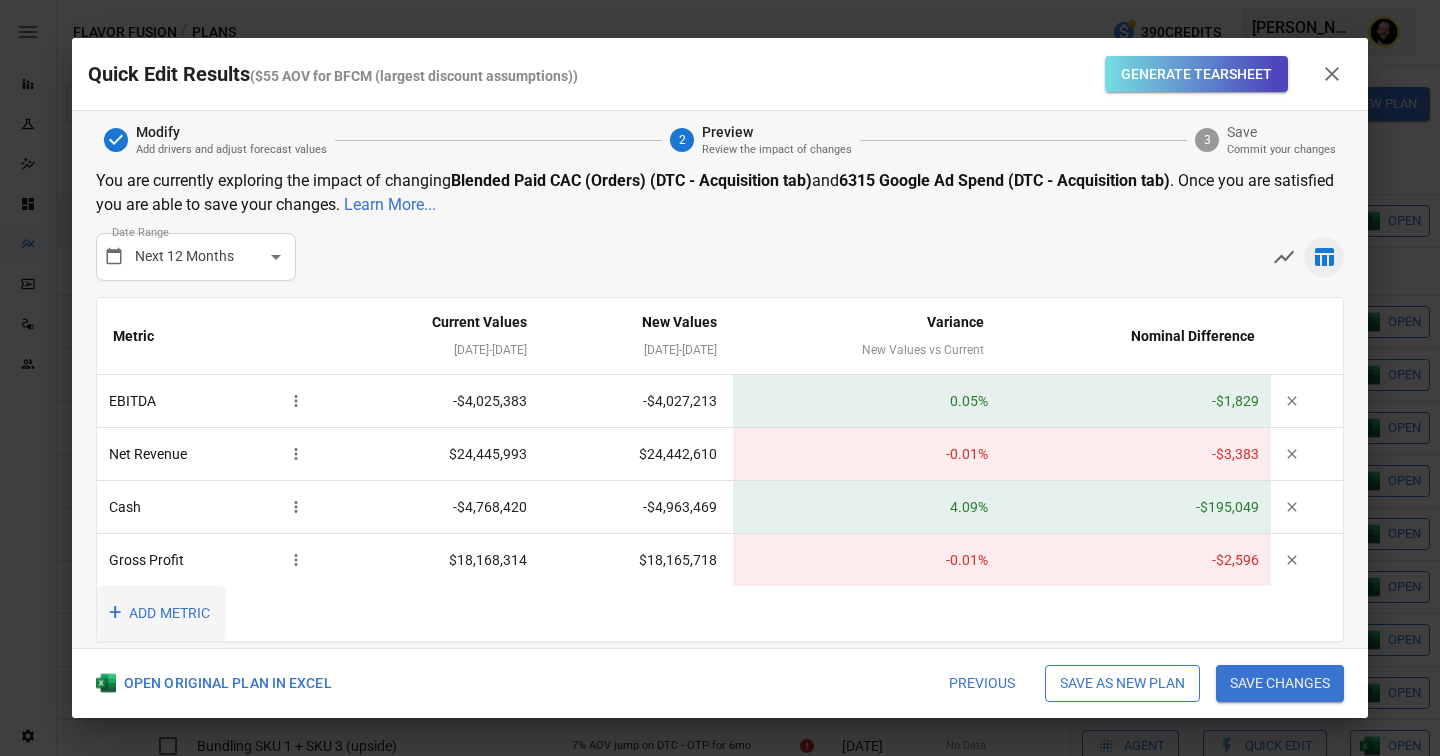 click on "+ ADD METRIC" at bounding box center [161, 613] 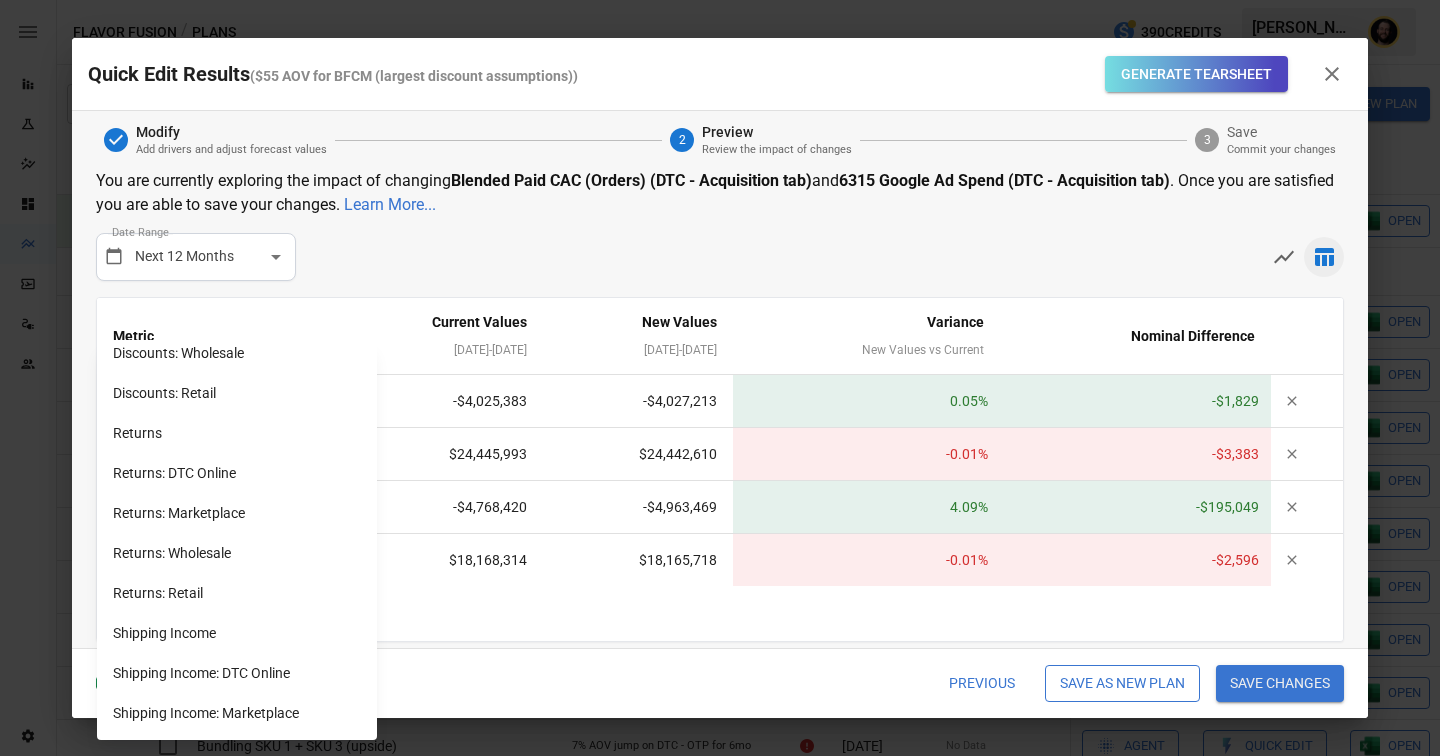 scroll, scrollTop: 1325, scrollLeft: 0, axis: vertical 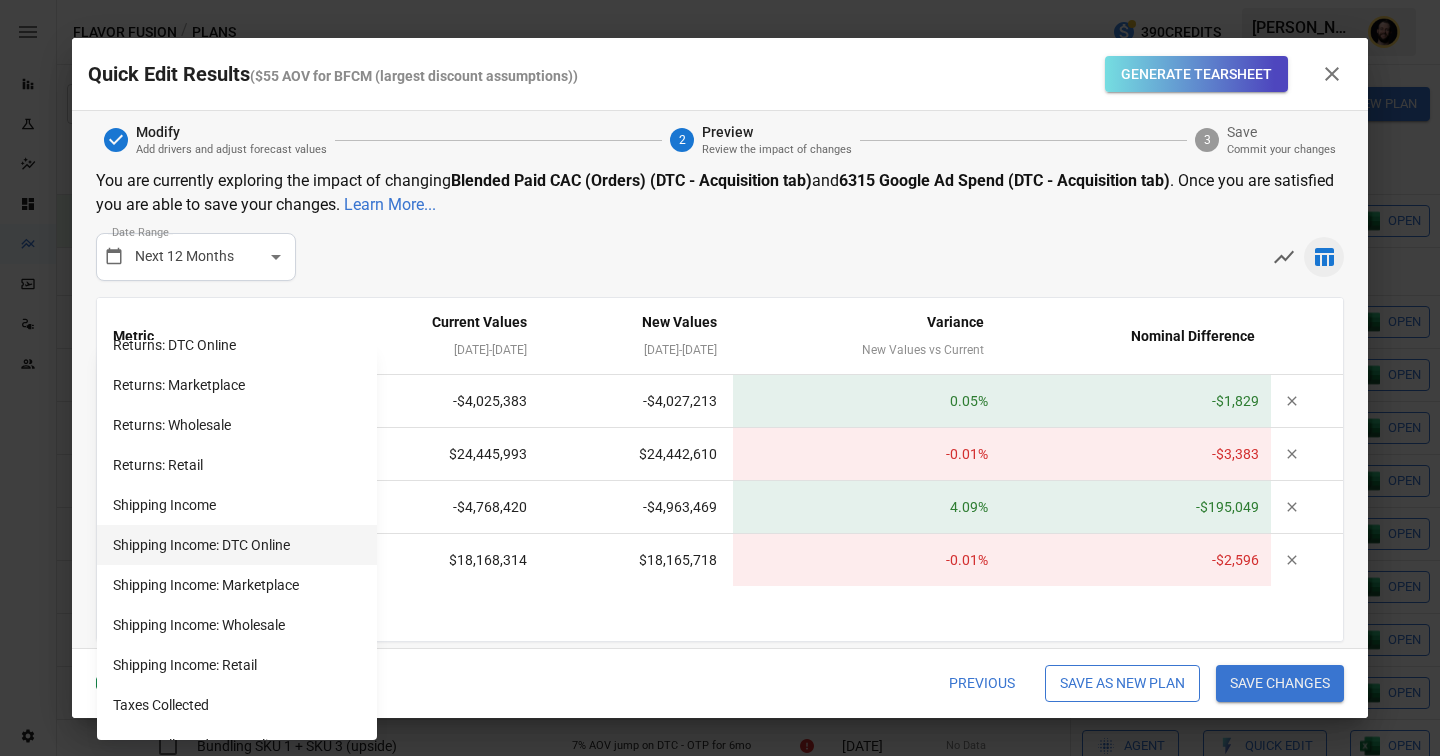 click on "Shipping Income: DTC Online" at bounding box center (237, 545) 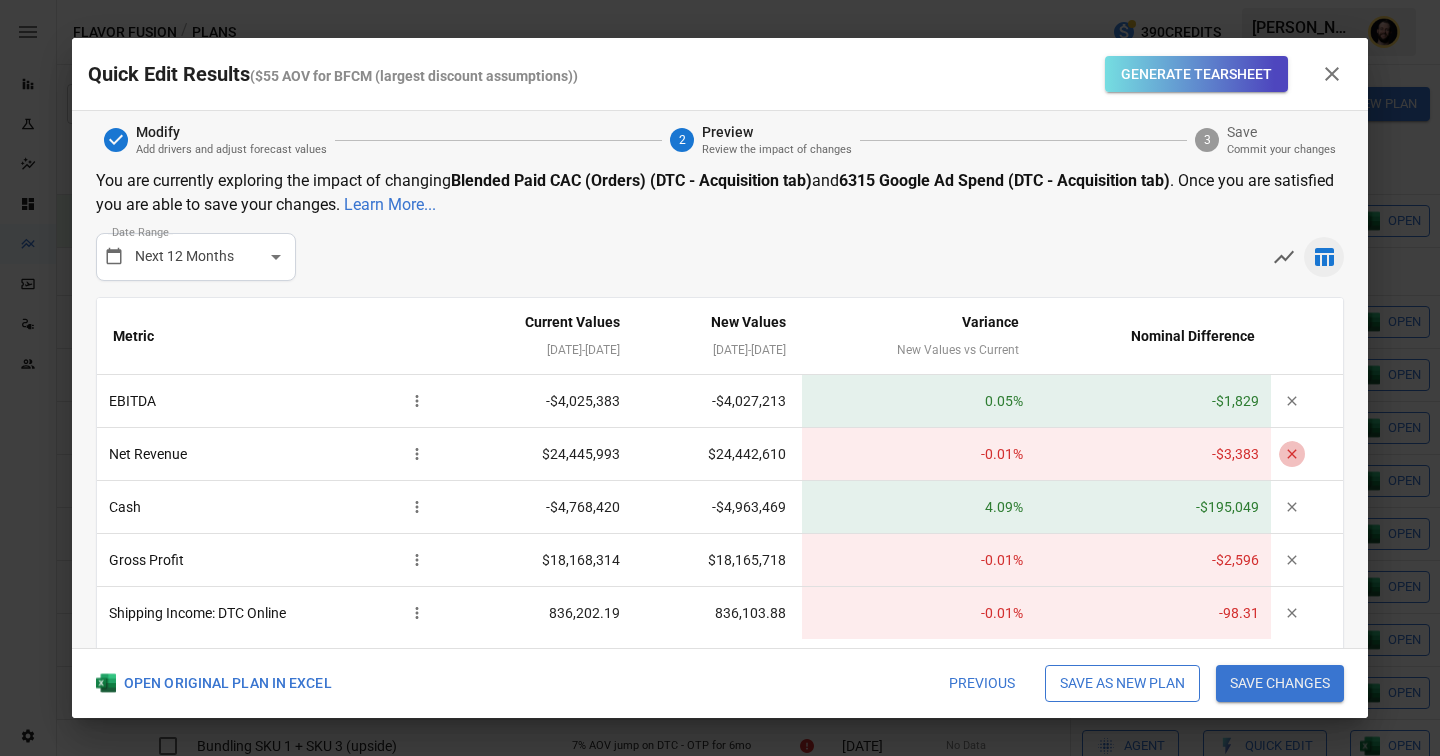 click 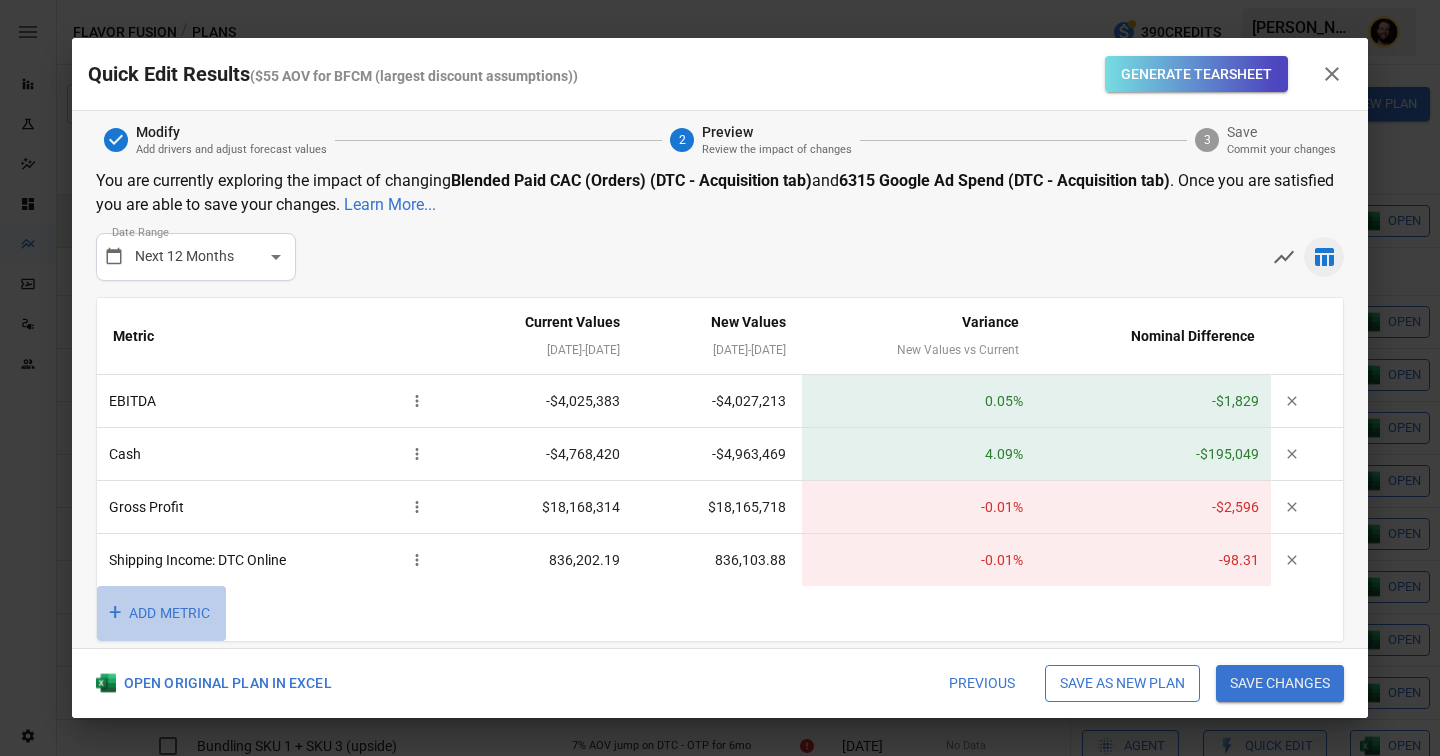 click on "+ ADD METRIC" at bounding box center [161, 613] 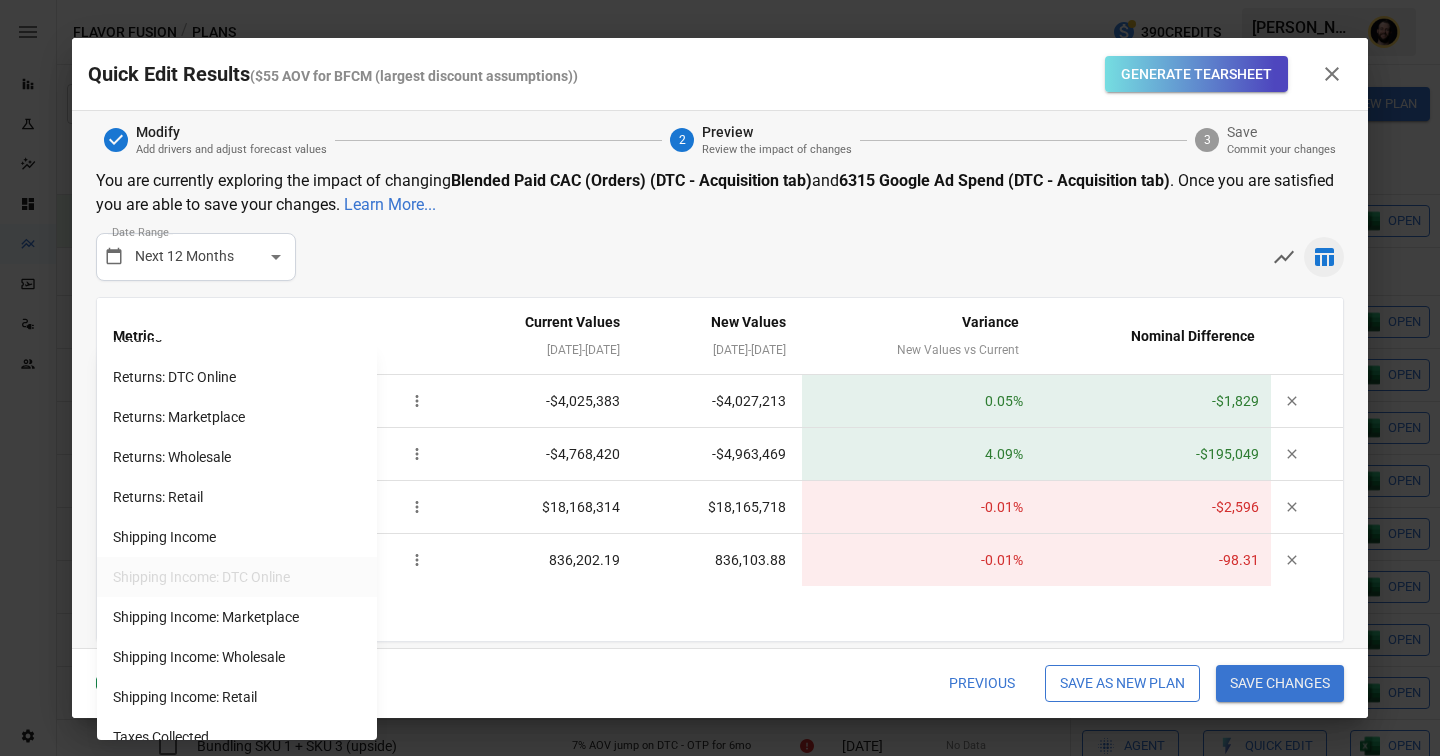 scroll, scrollTop: 1678, scrollLeft: 0, axis: vertical 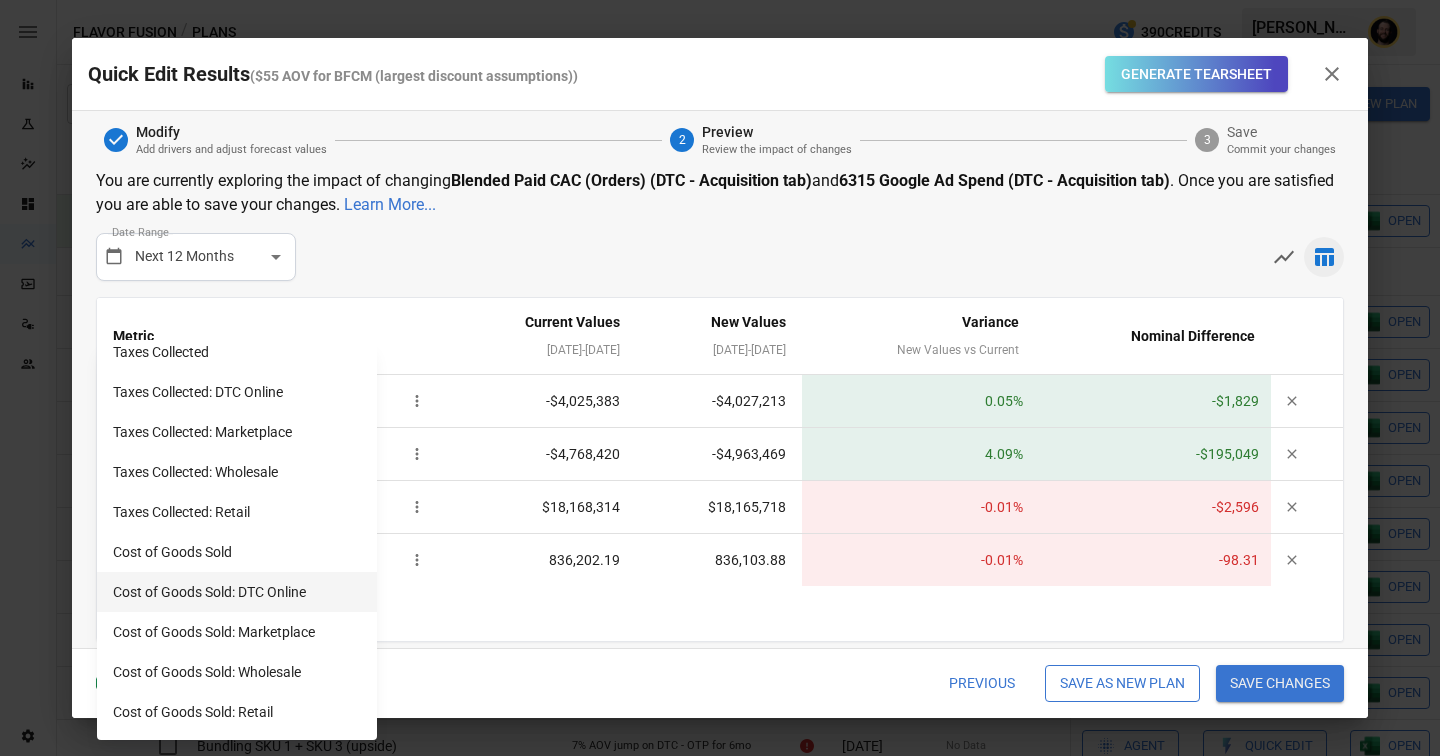 click on "Cost of Goods Sold: DTC Online" at bounding box center (237, 592) 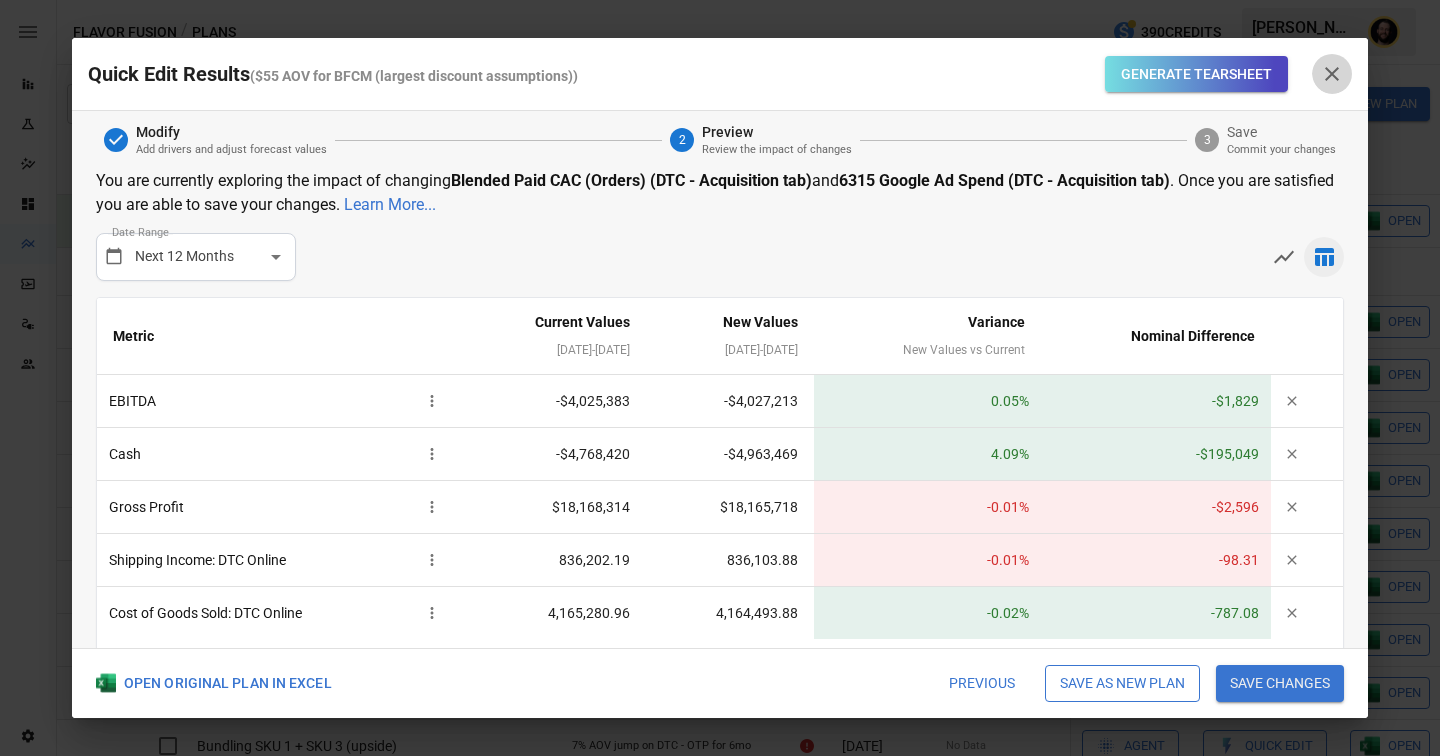 click 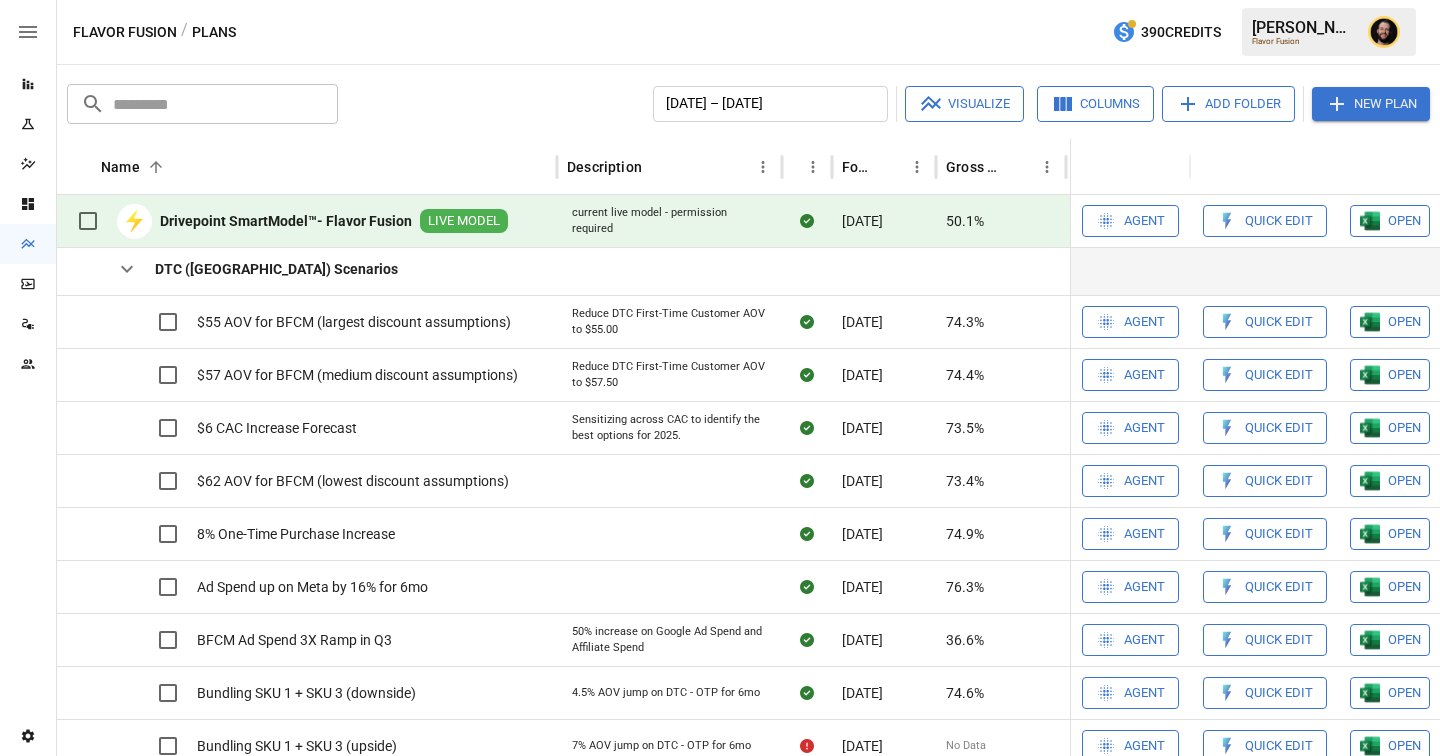 click 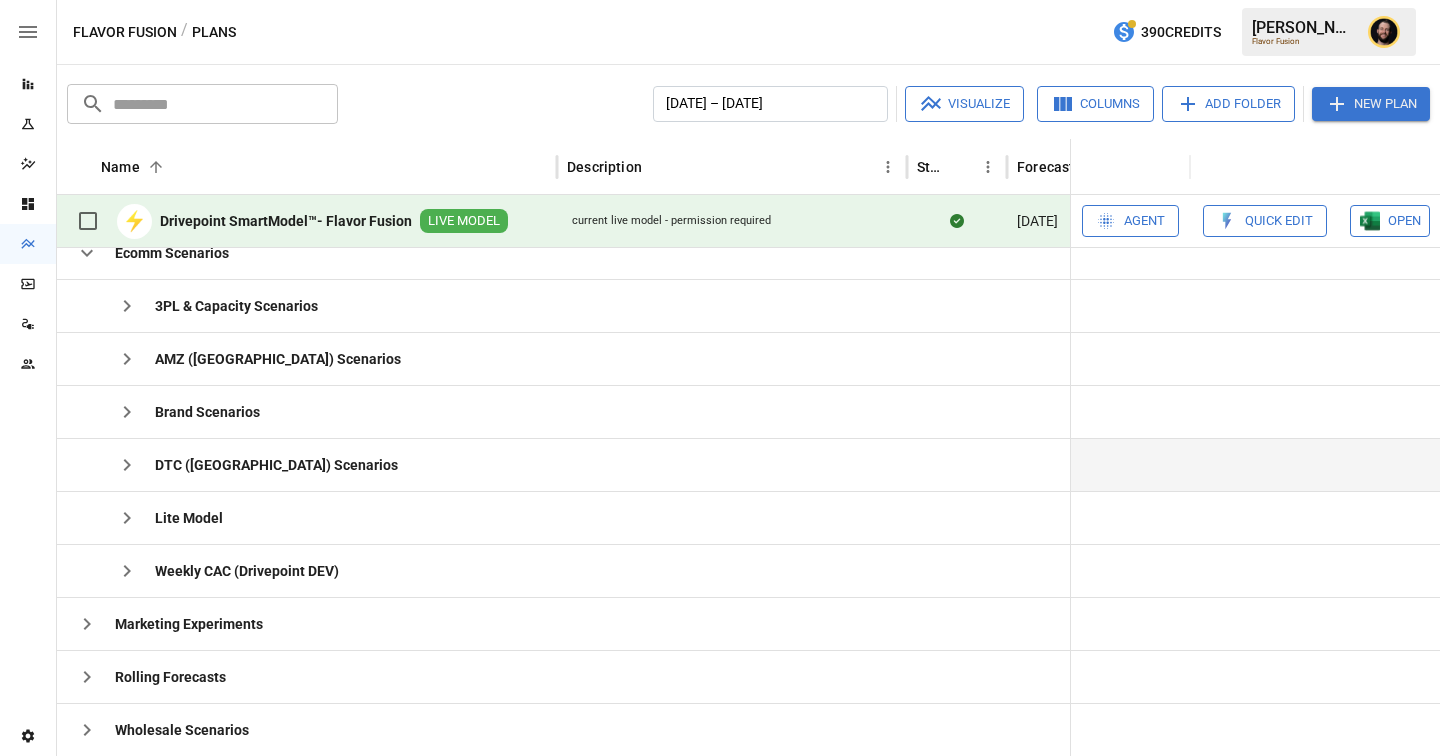 scroll, scrollTop: 234, scrollLeft: 0, axis: vertical 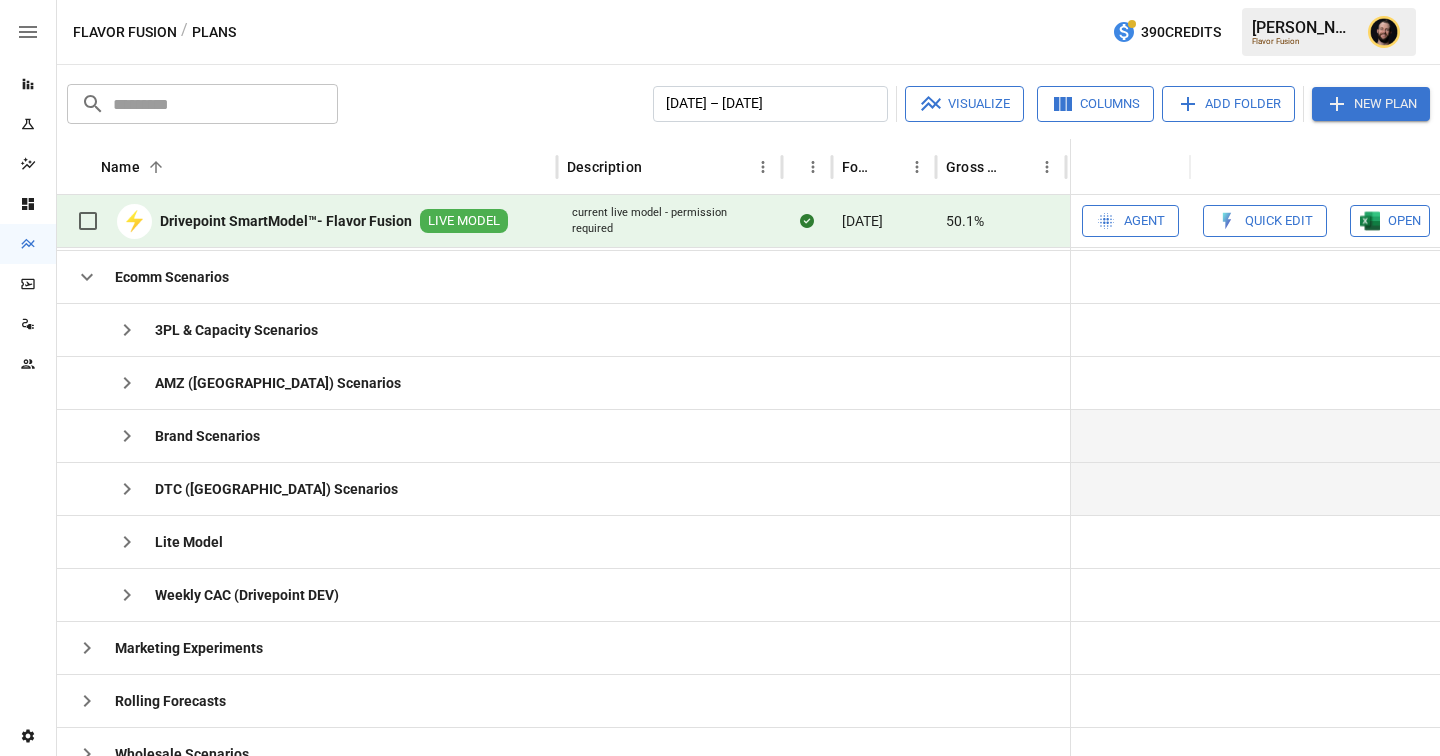 click 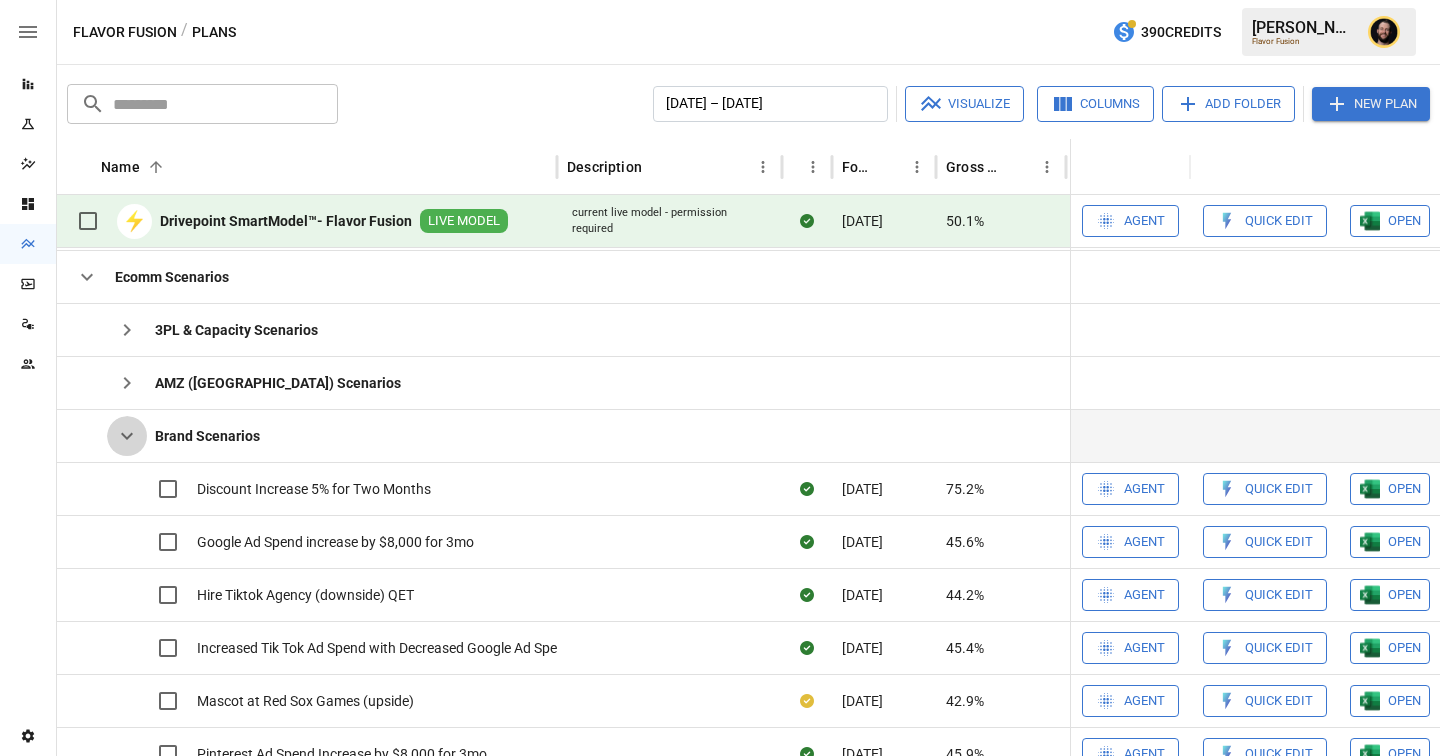click 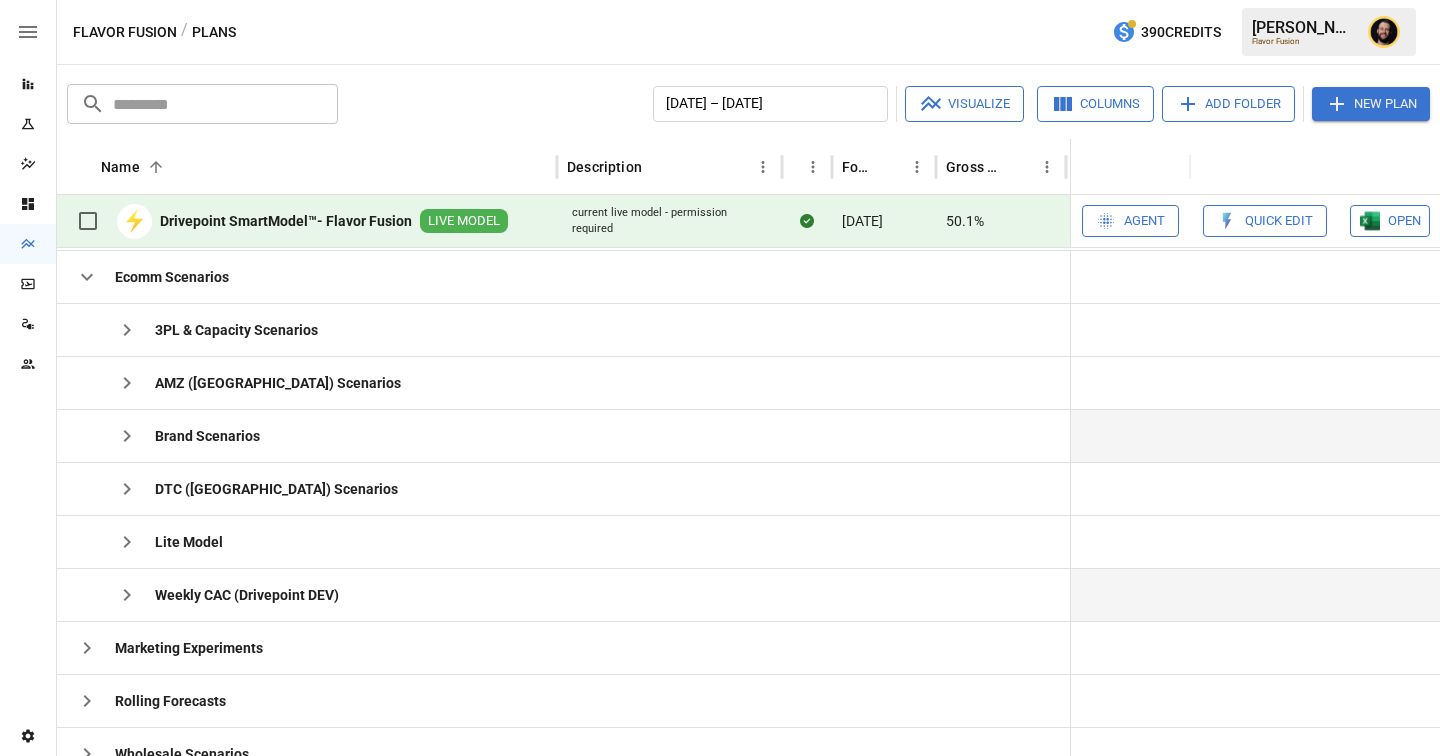 scroll, scrollTop: 234, scrollLeft: 0, axis: vertical 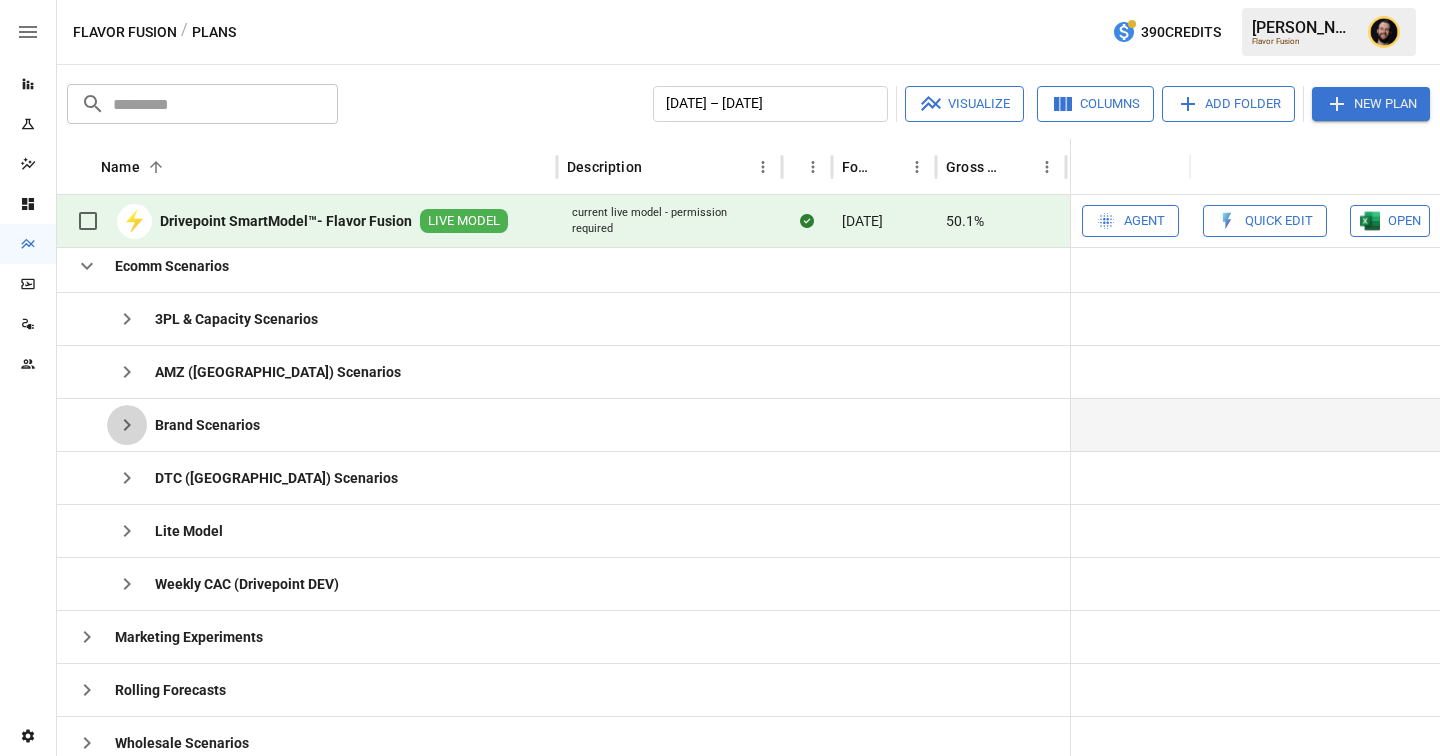 click 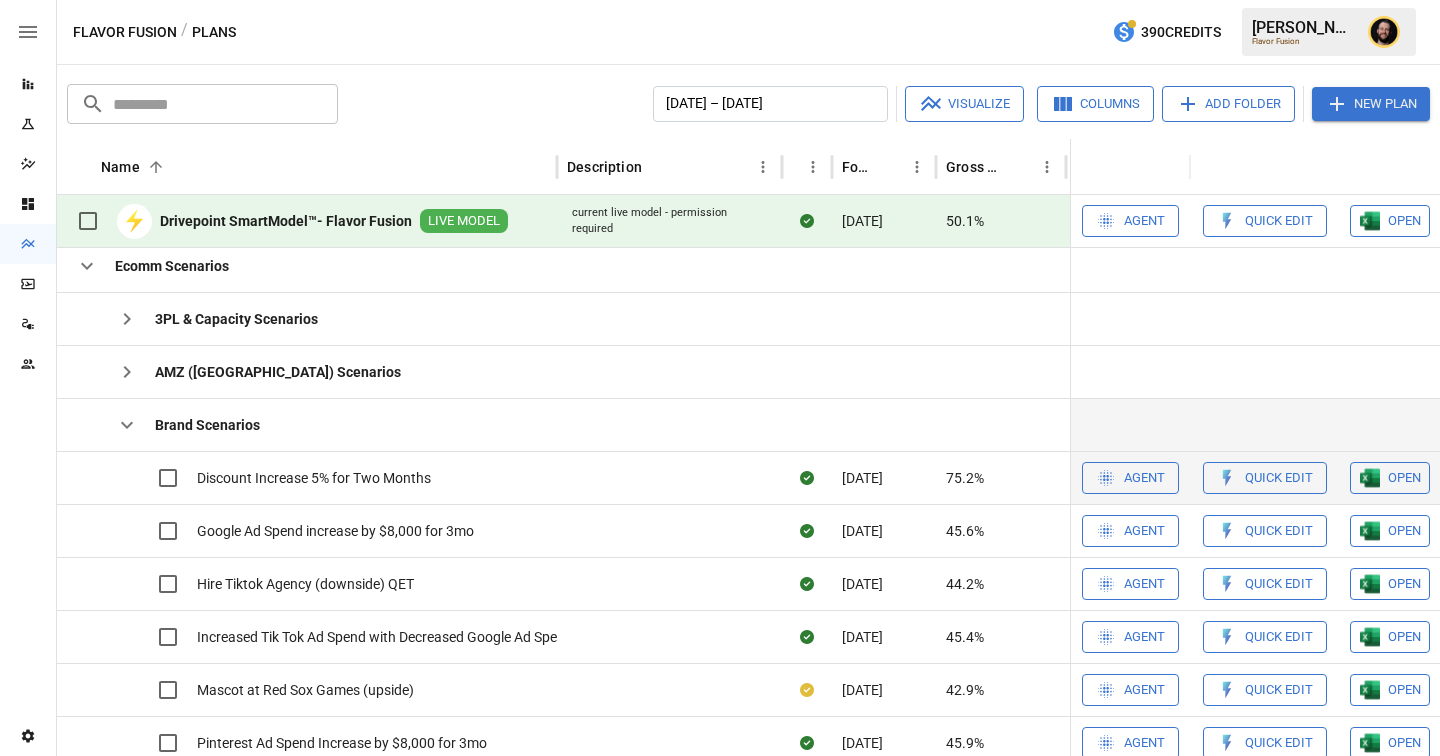 scroll, scrollTop: 282, scrollLeft: 0, axis: vertical 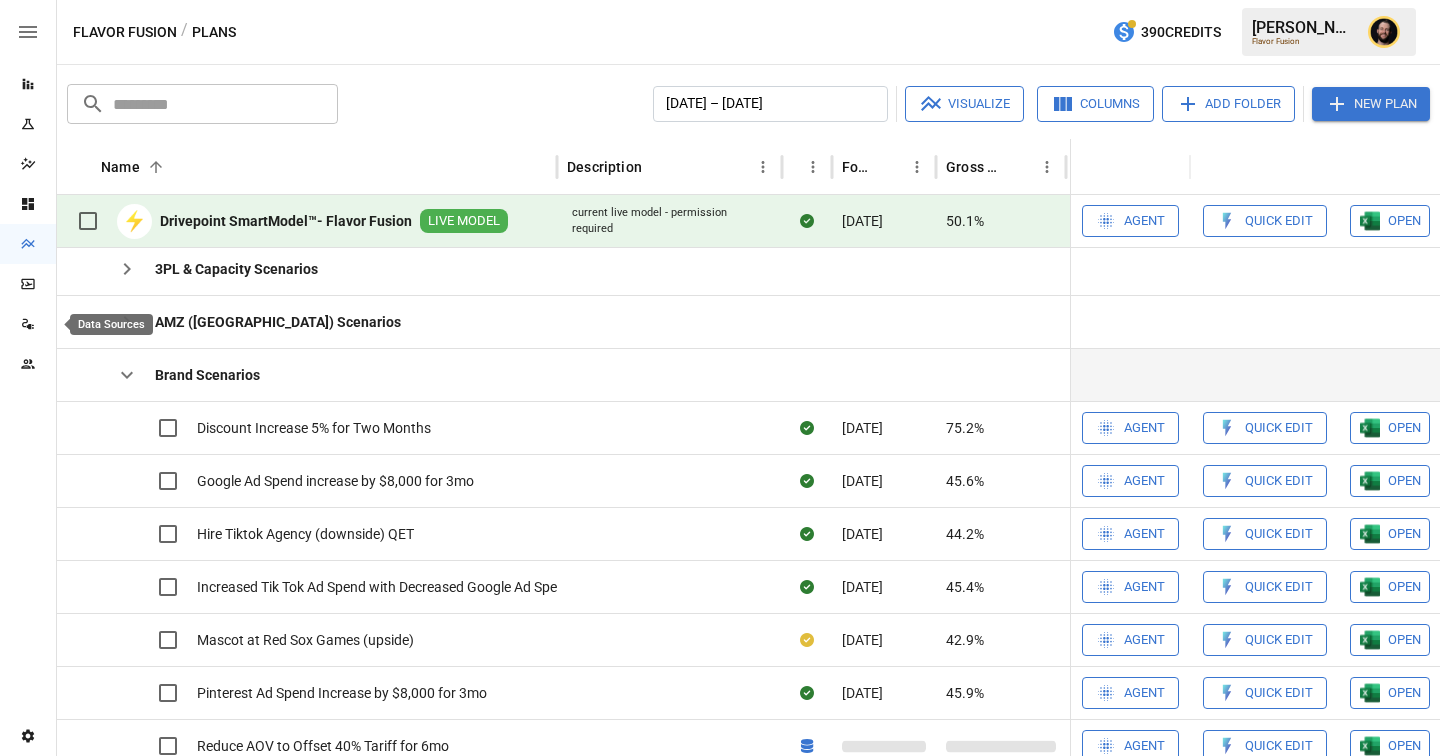click 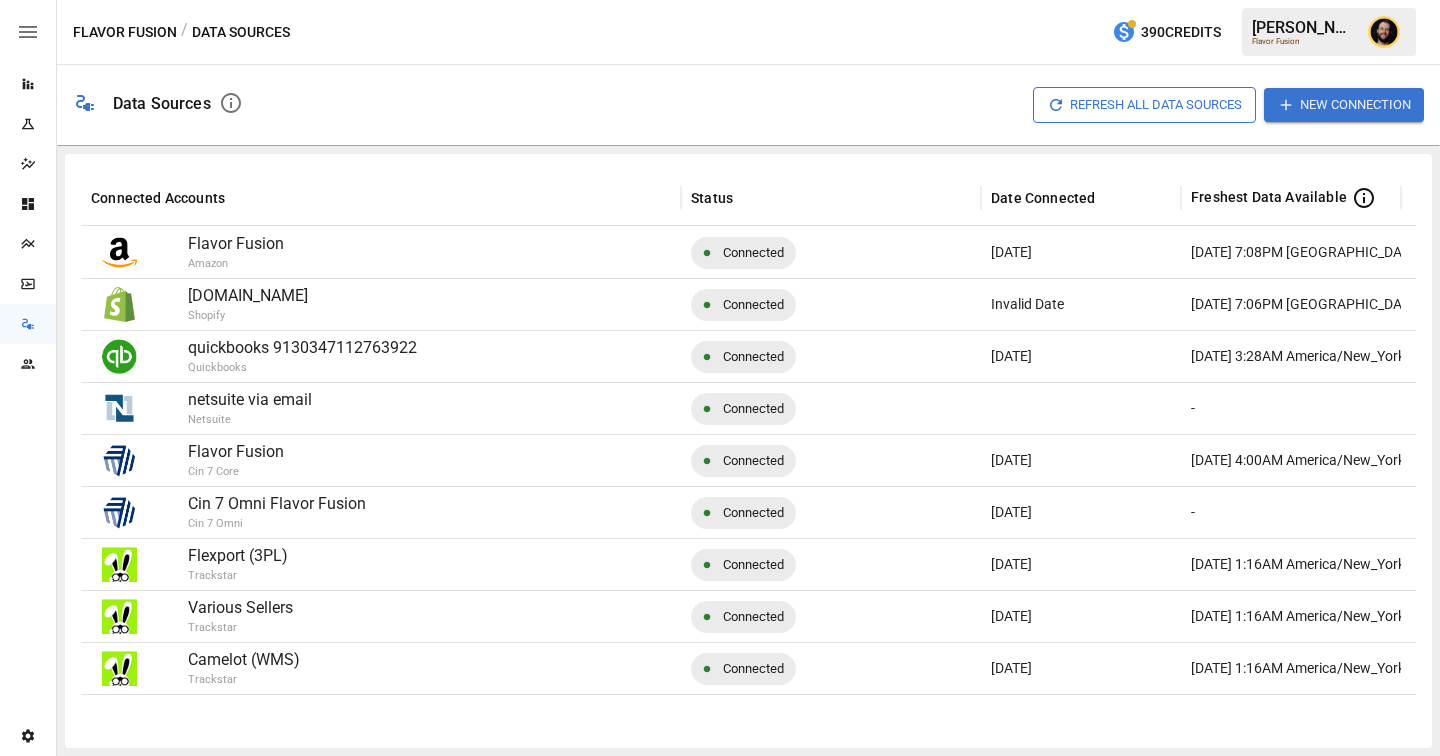 click on "New Connection" at bounding box center [1344, 104] 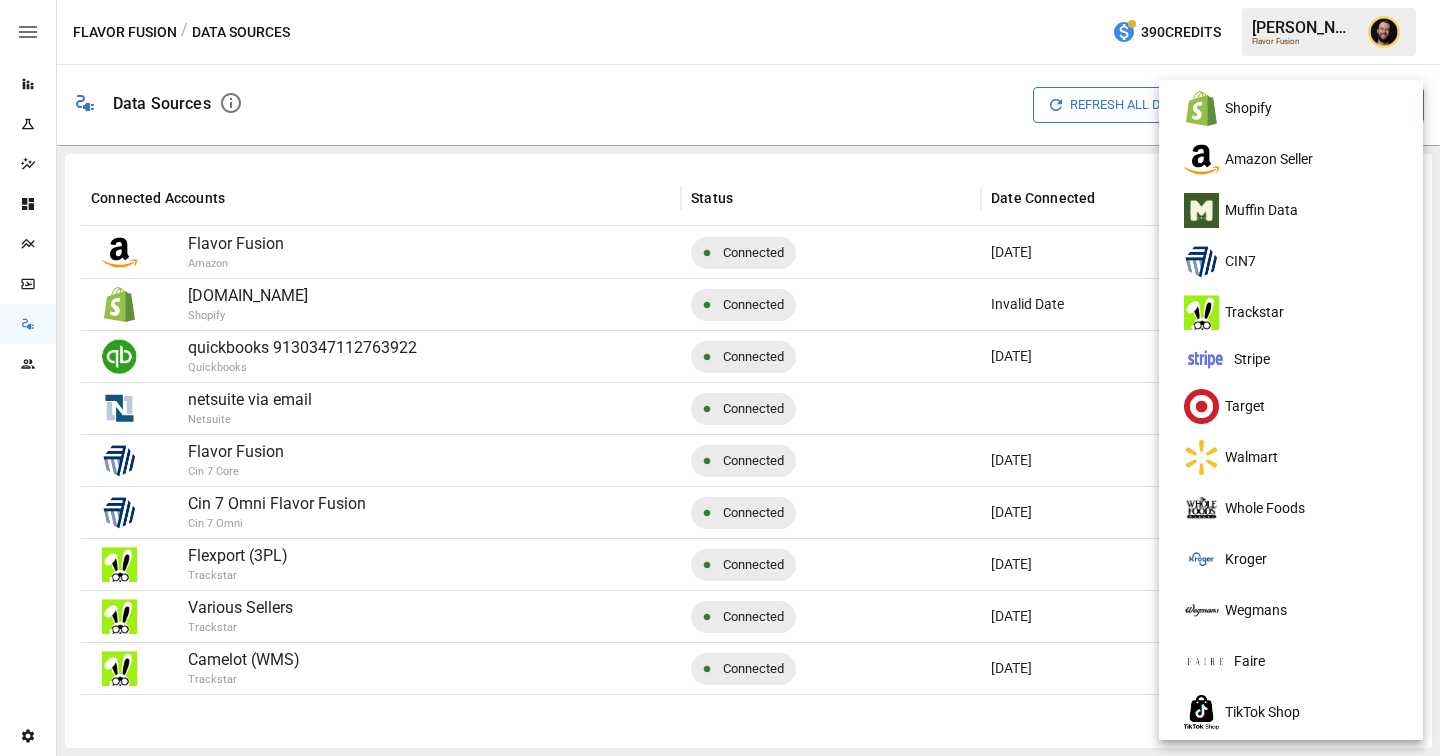 scroll, scrollTop: 0, scrollLeft: 0, axis: both 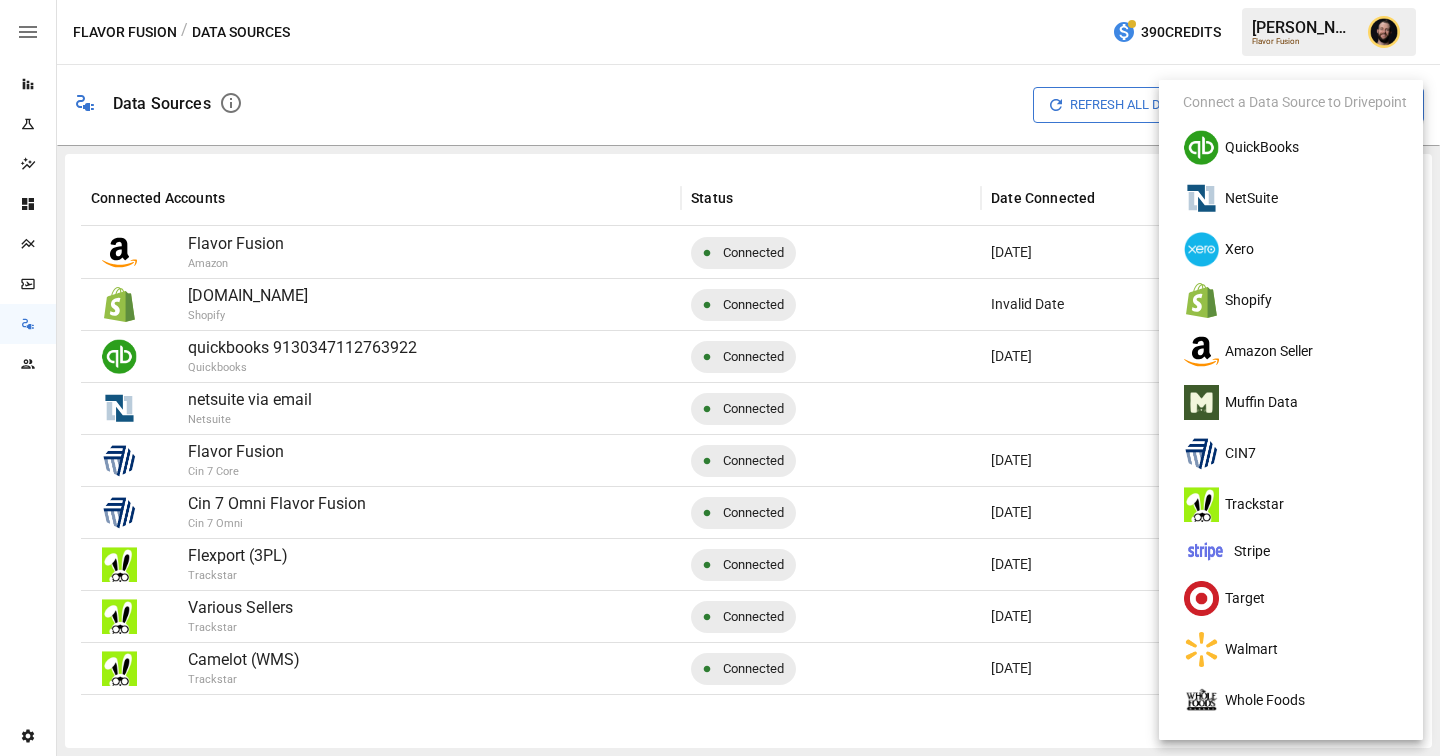 click at bounding box center [720, 378] 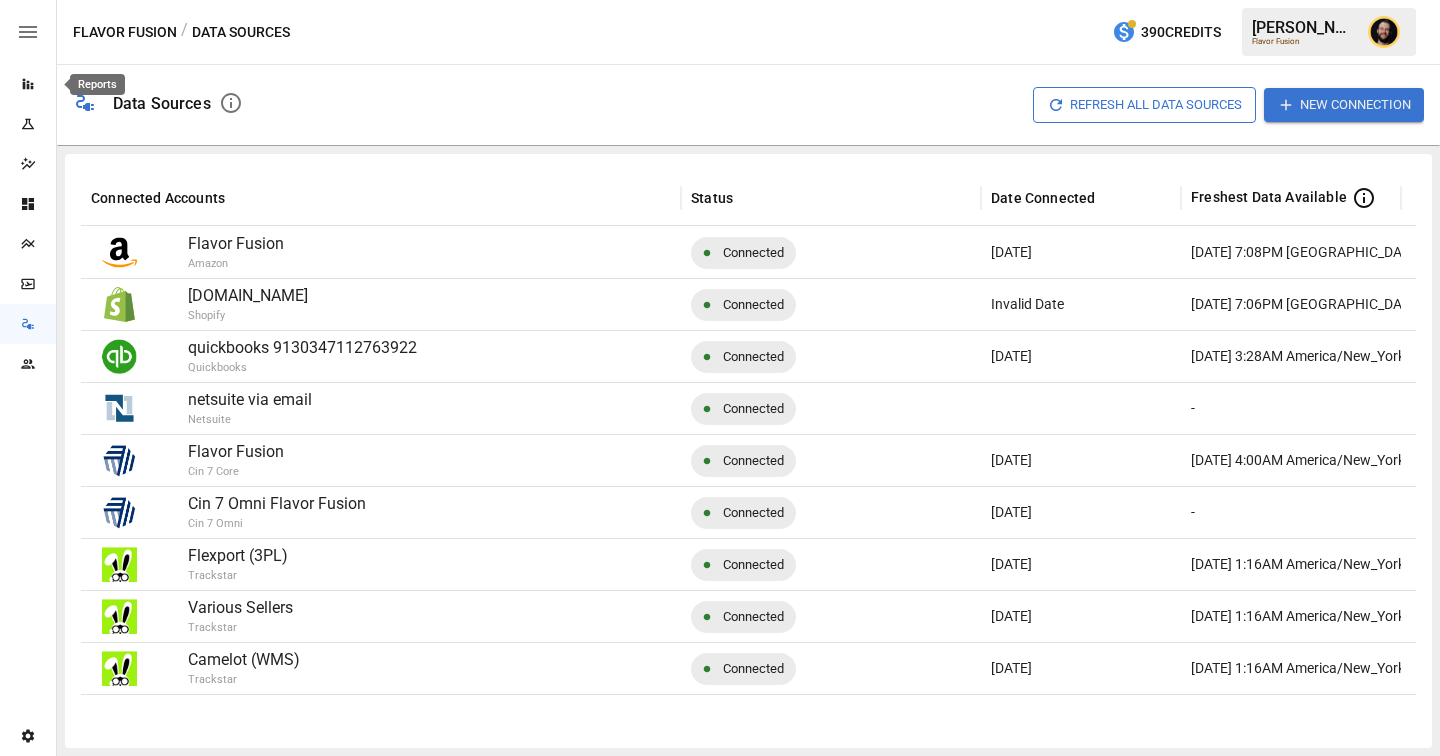 click 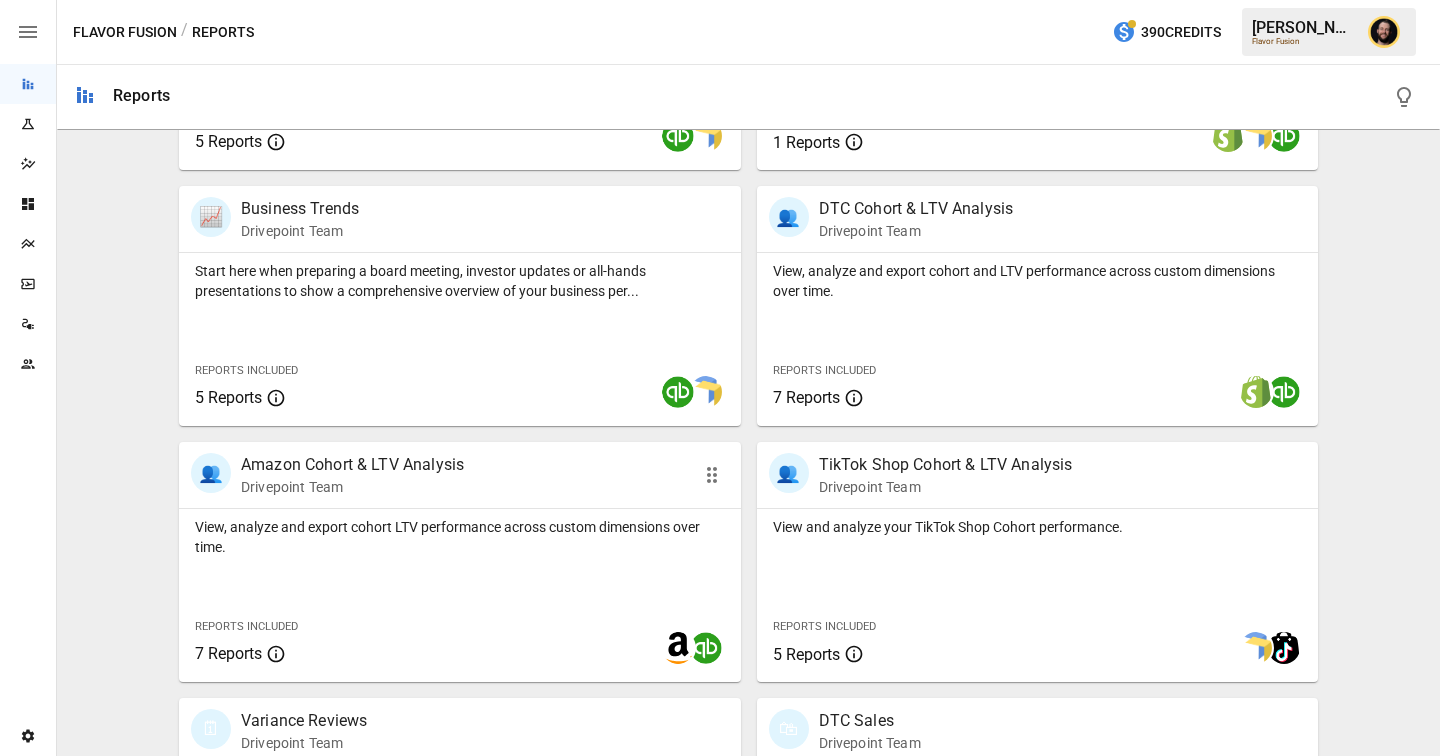 scroll, scrollTop: 605, scrollLeft: 0, axis: vertical 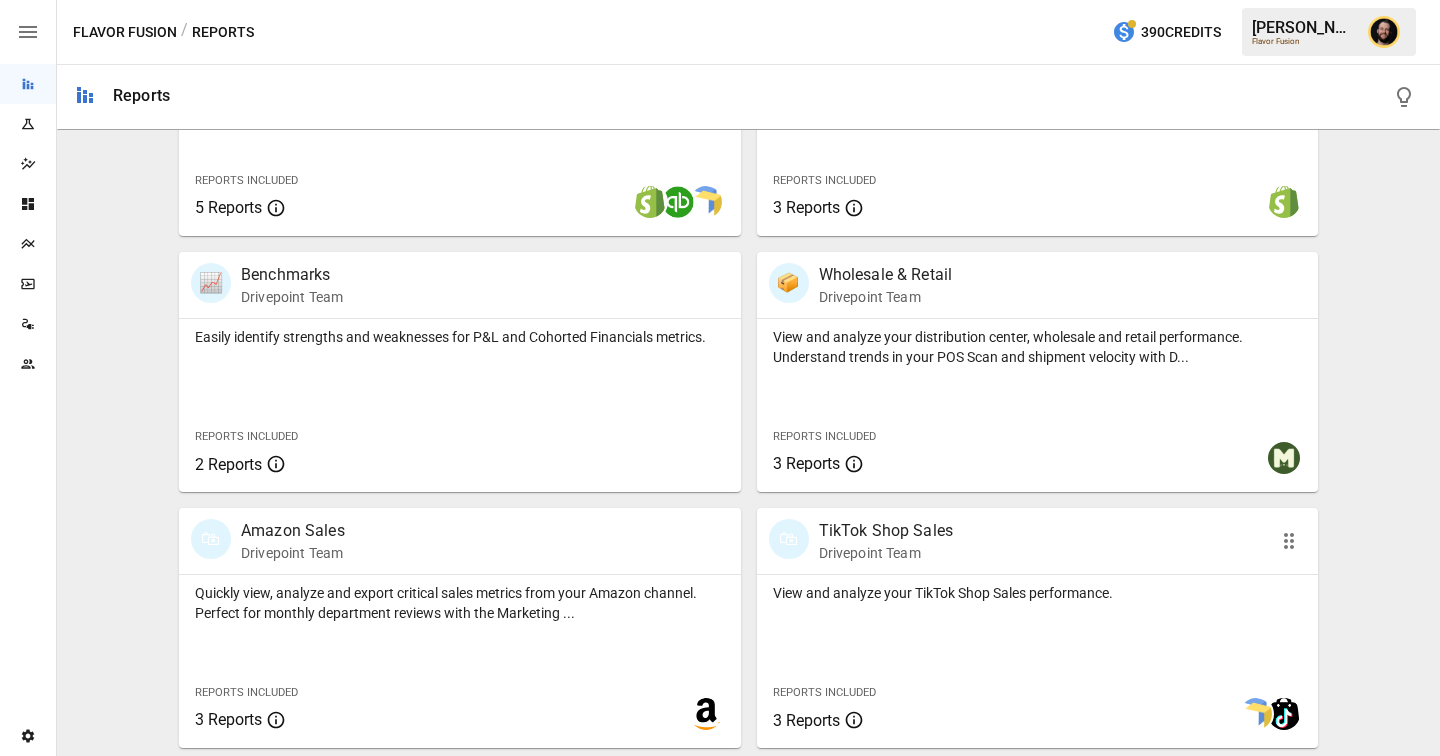 click on "View and analyze your TikTok Shop Sales performance." at bounding box center (1038, 593) 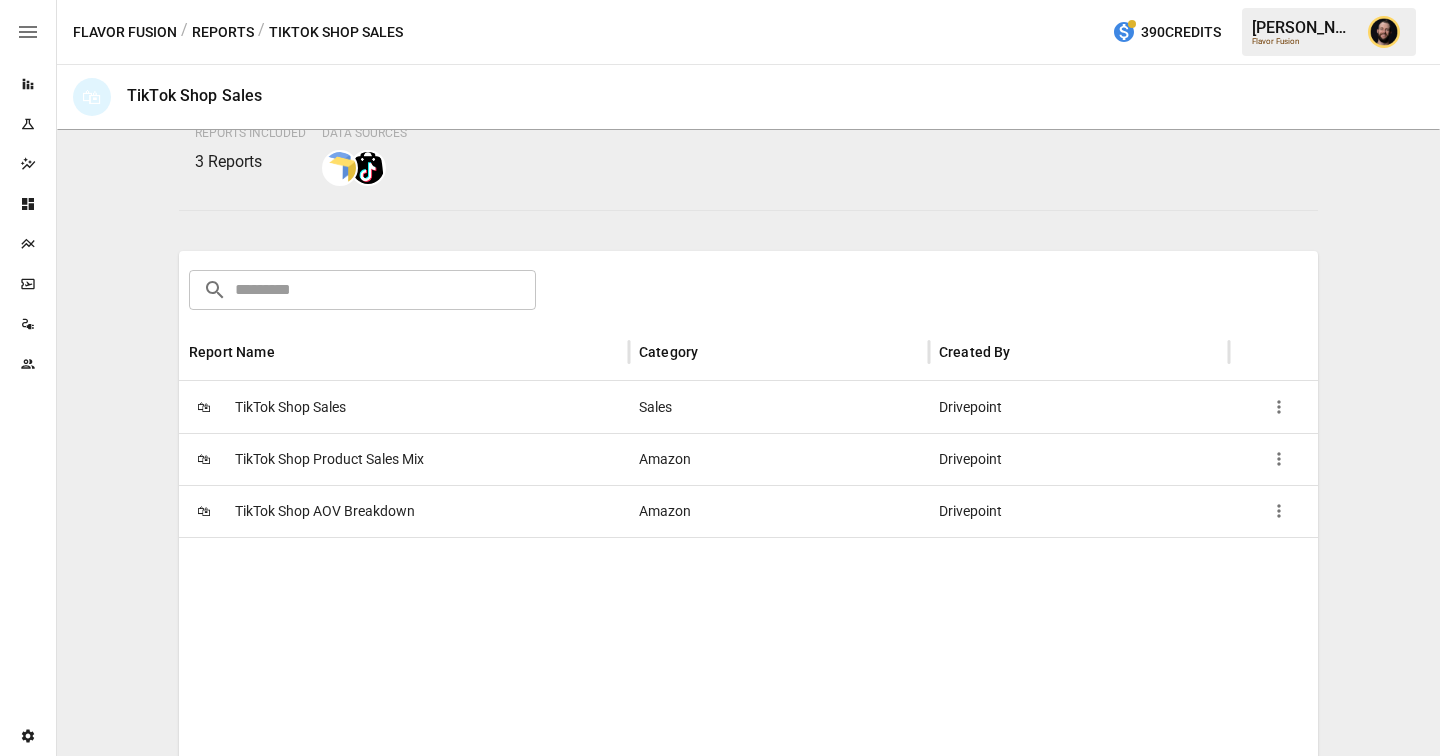 scroll, scrollTop: 199, scrollLeft: 0, axis: vertical 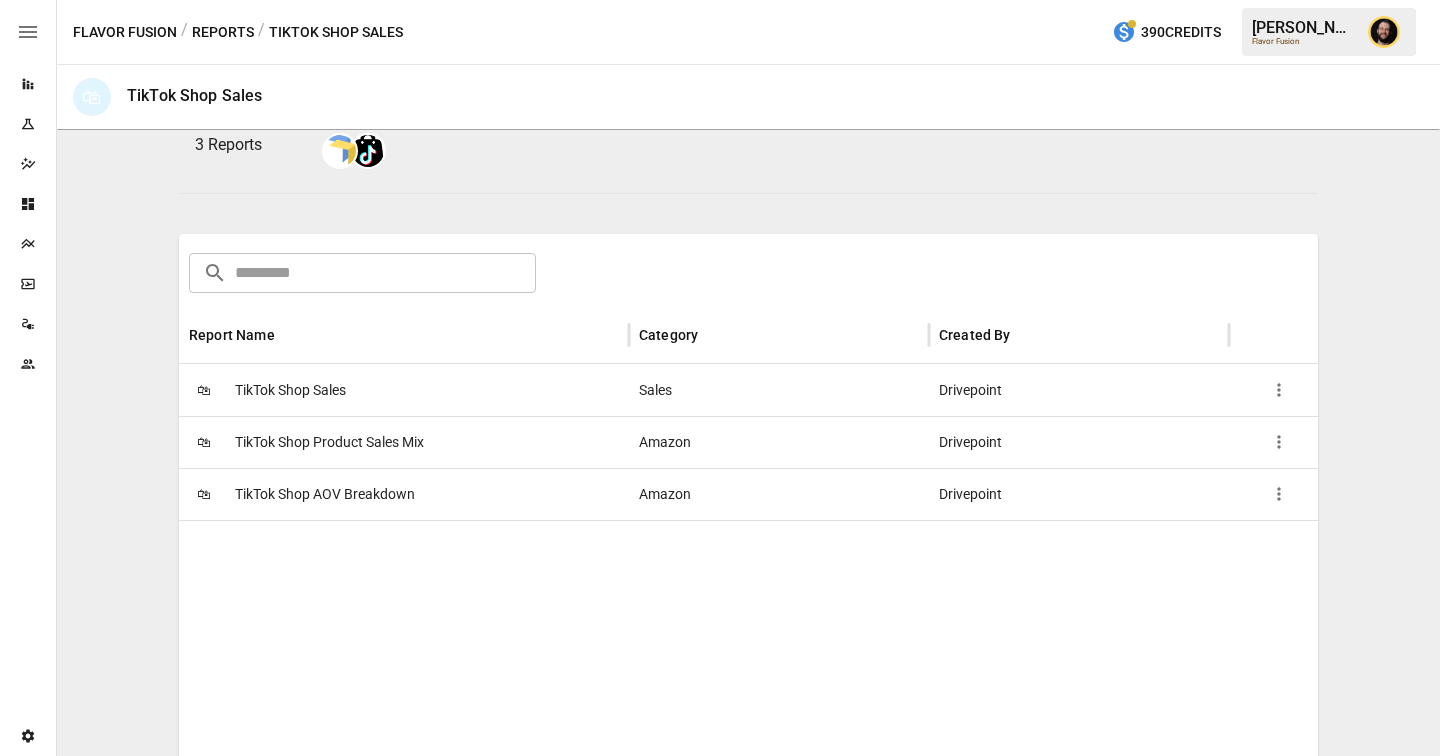 click on "TikTok Shop AOV Breakdown" at bounding box center (325, 494) 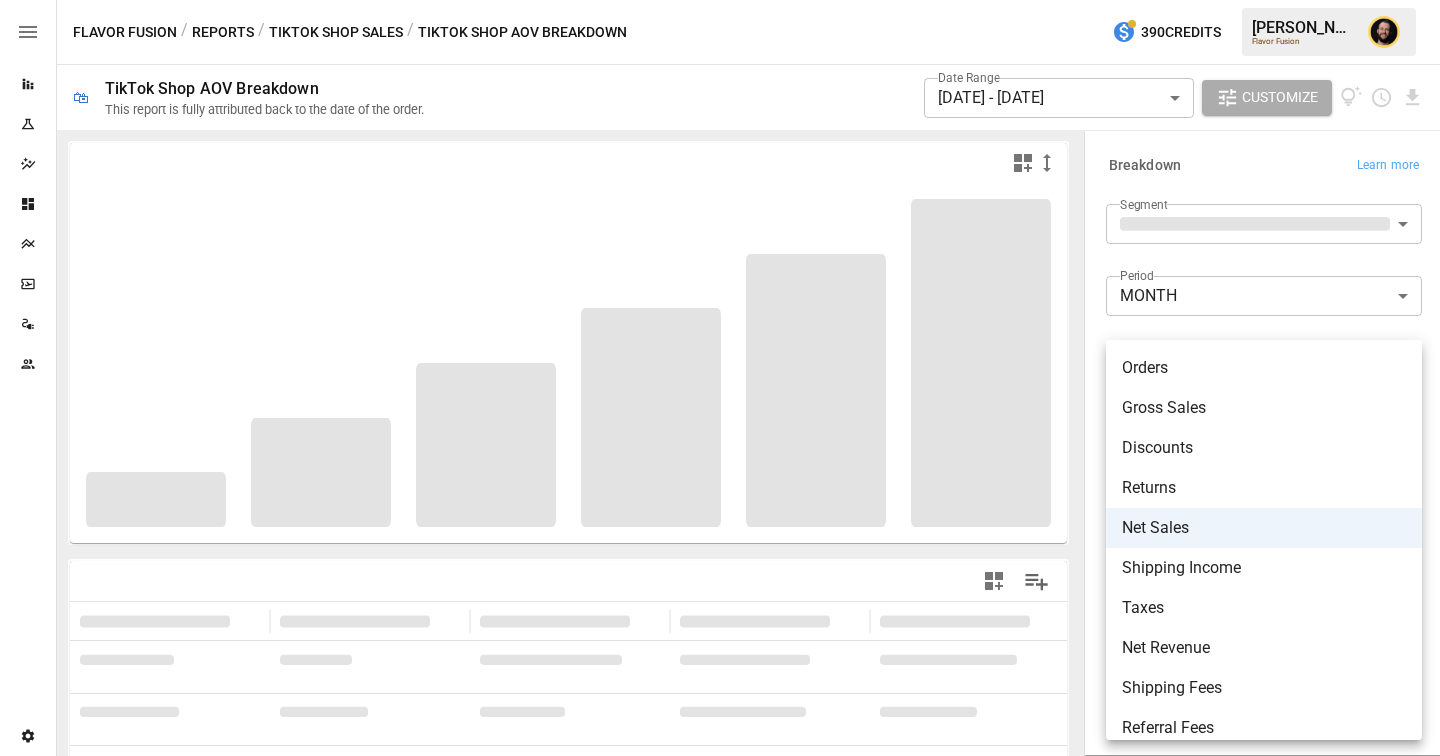 click on "**********" at bounding box center (720, 0) 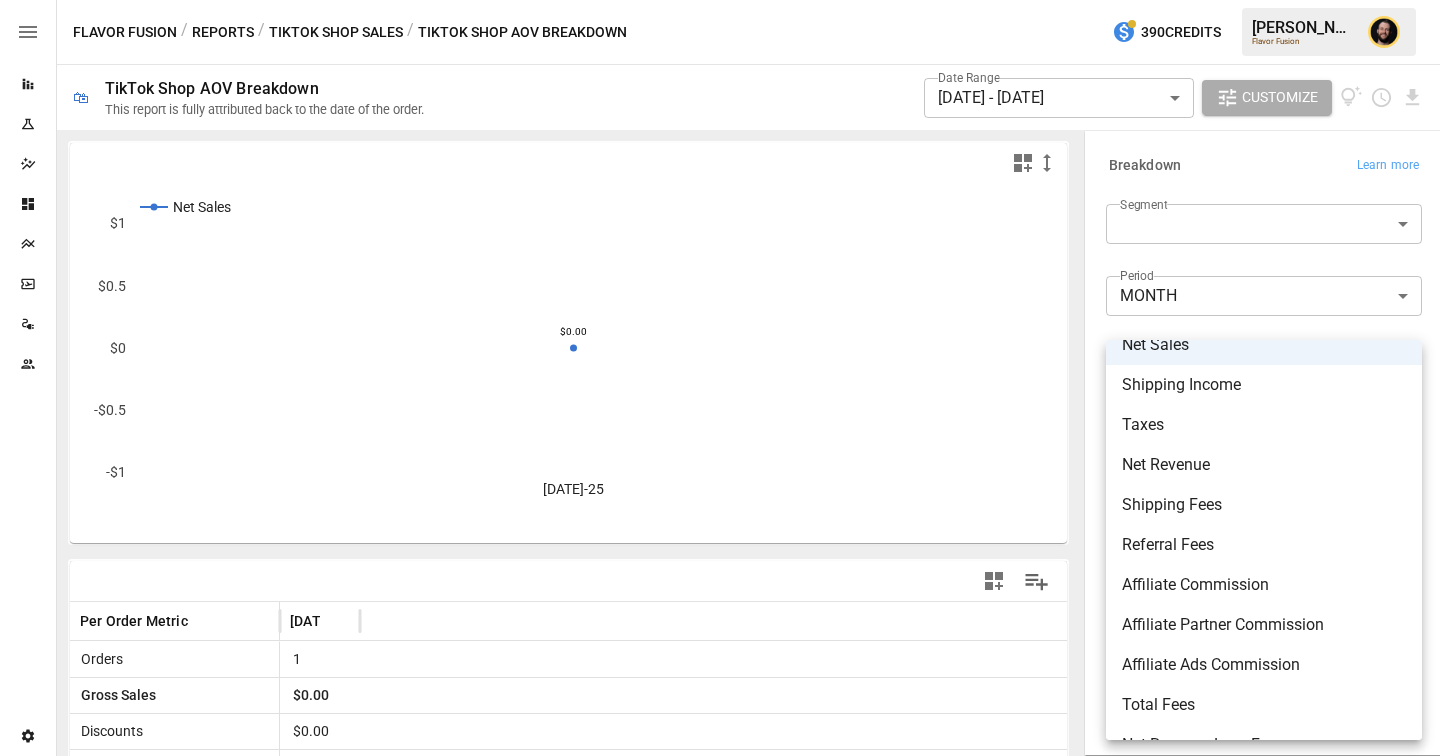 scroll, scrollTop: 216, scrollLeft: 0, axis: vertical 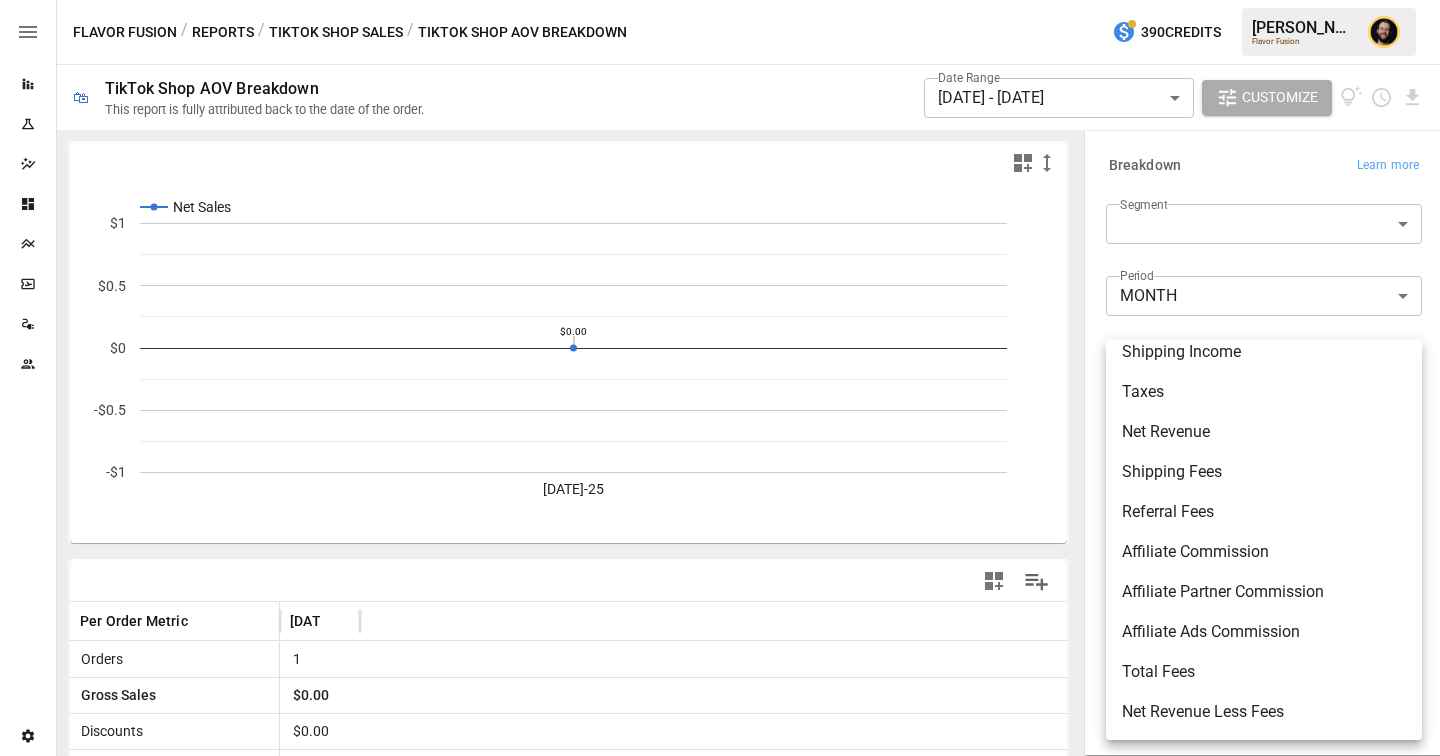 click at bounding box center [720, 378] 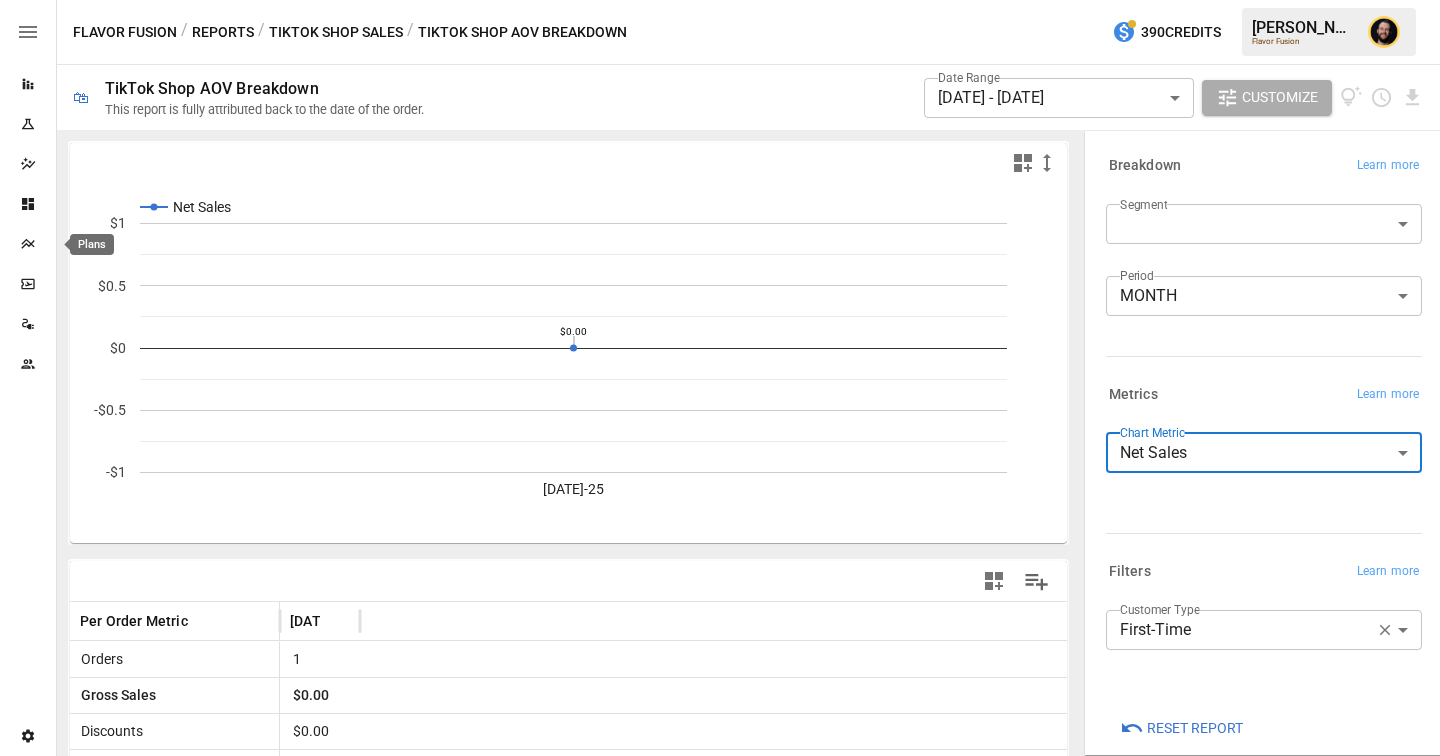 click 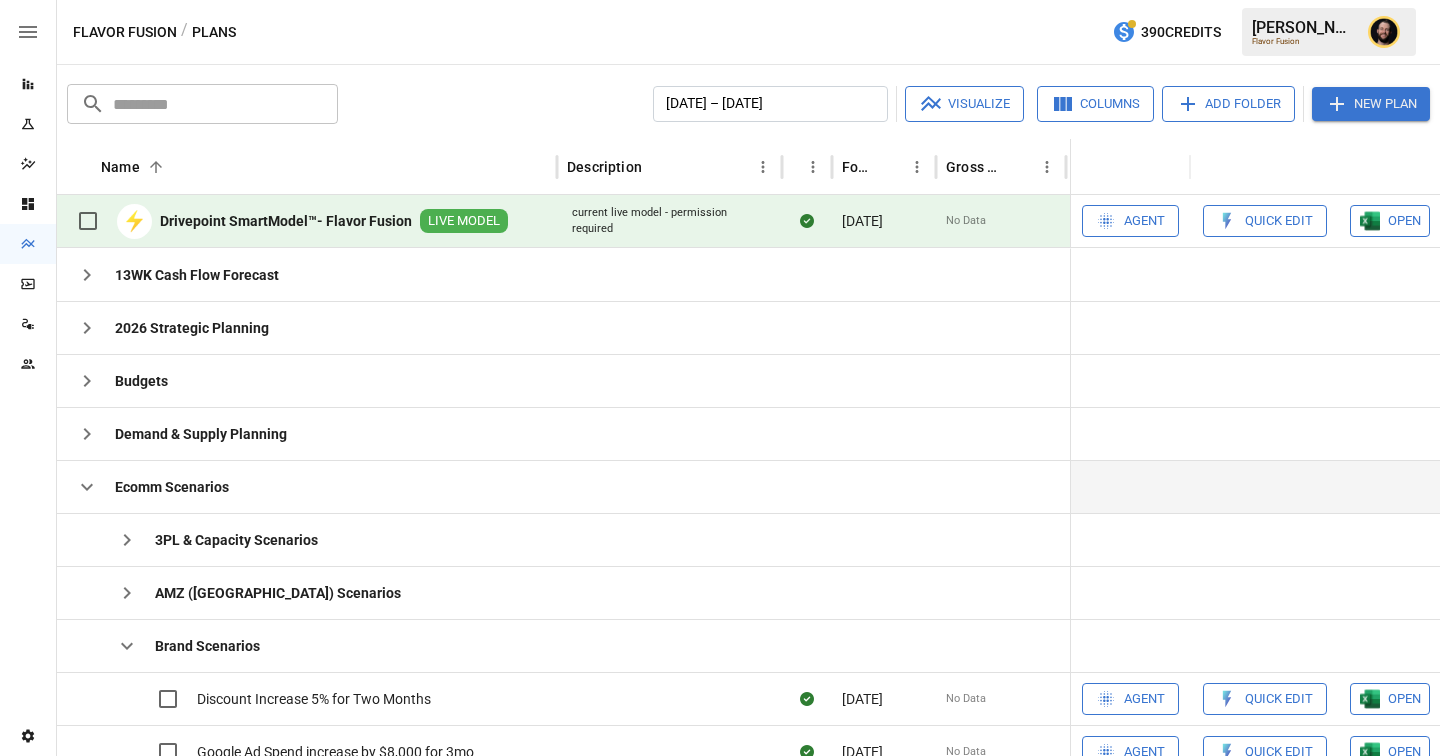 click 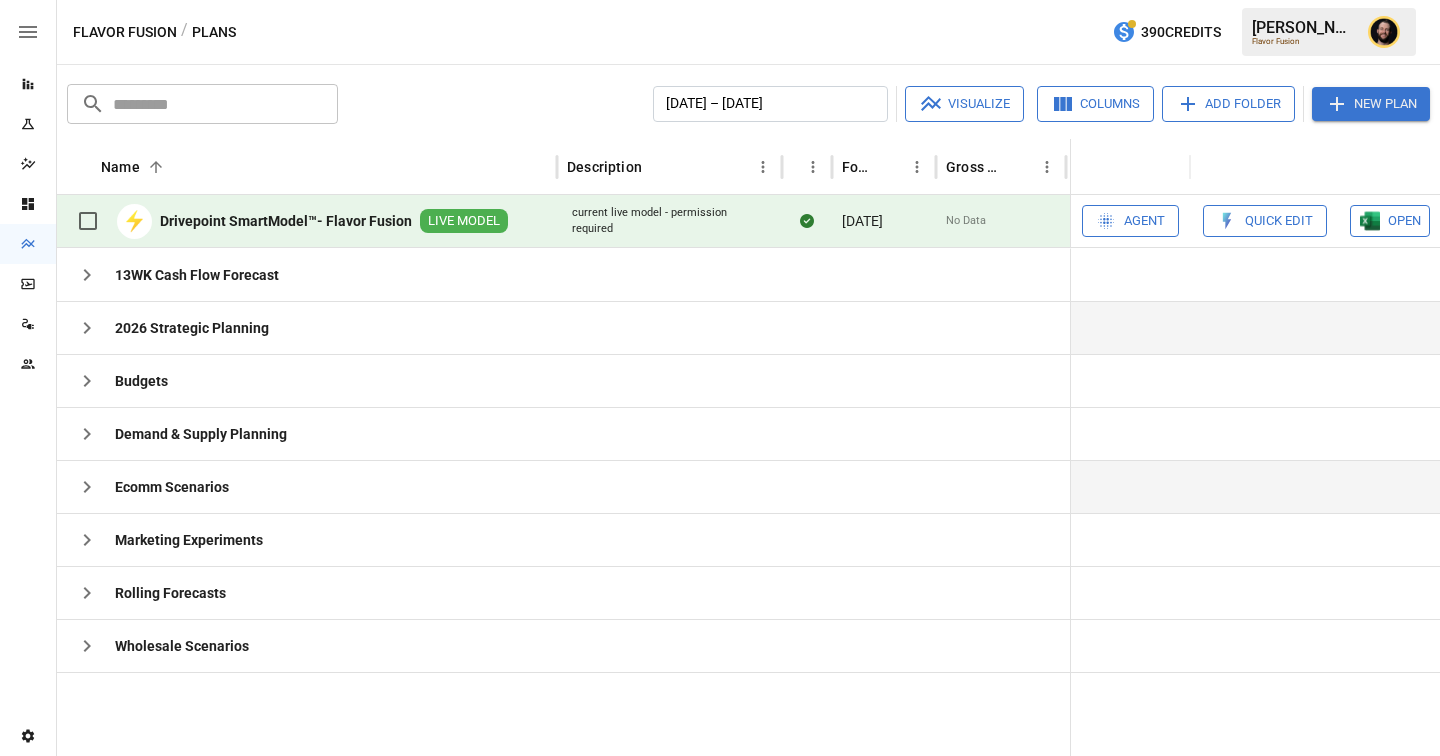 click 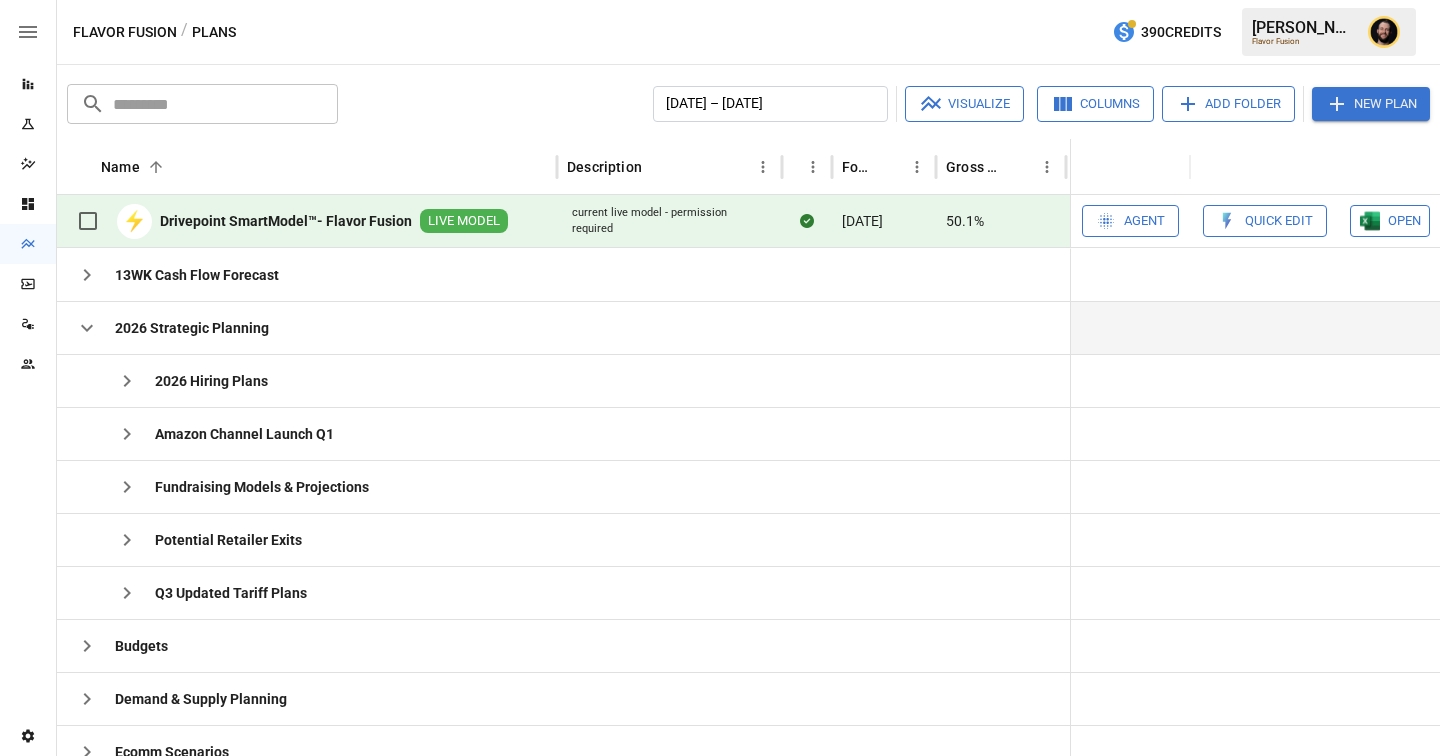 click 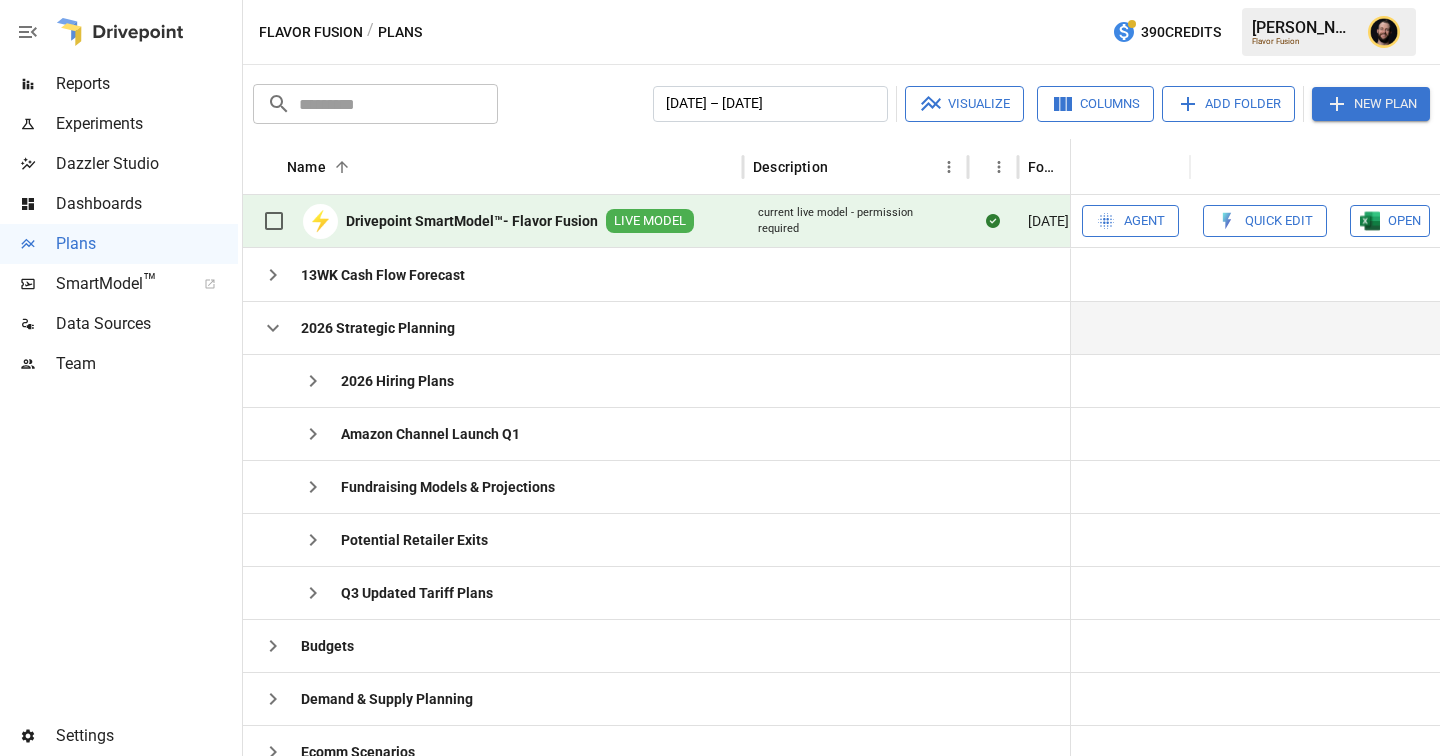 click on "Settings" at bounding box center (147, 736) 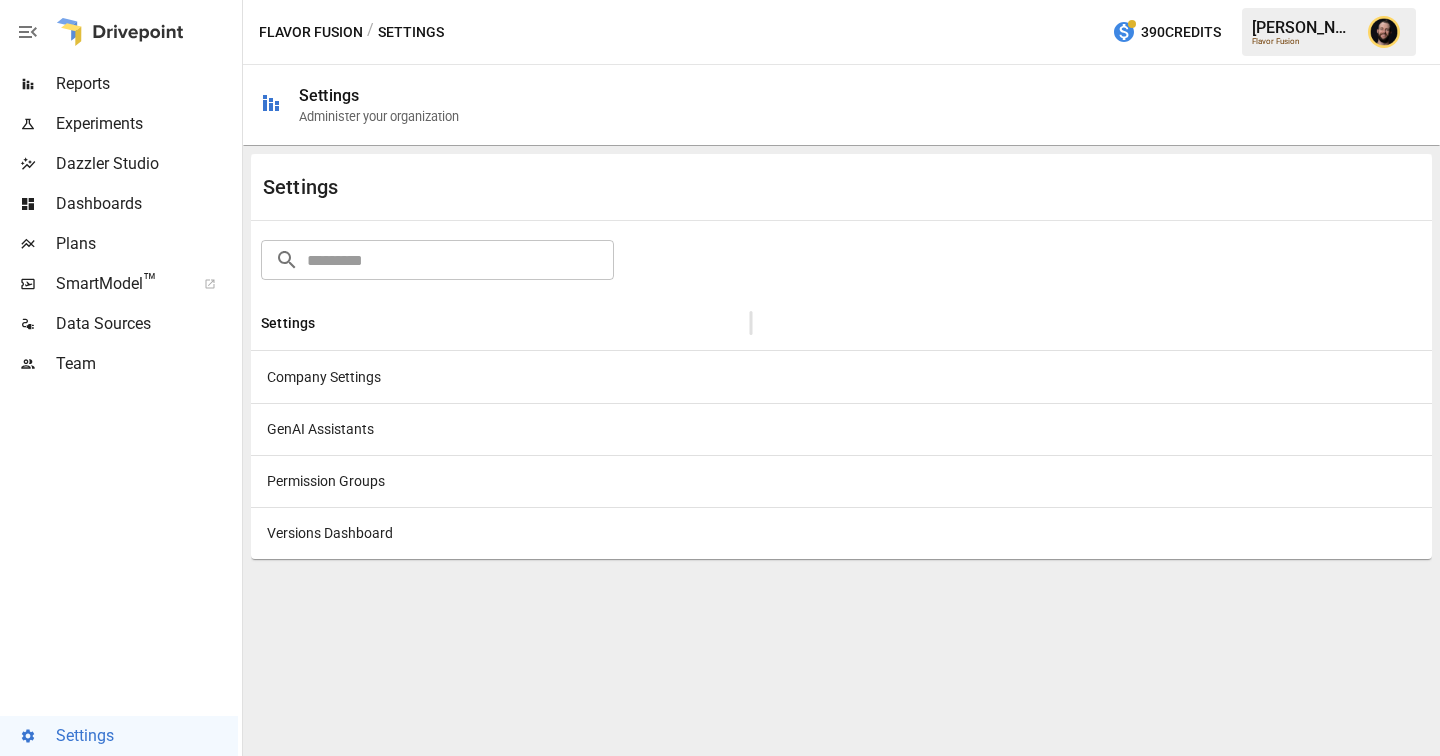 click on "Team" at bounding box center [147, 364] 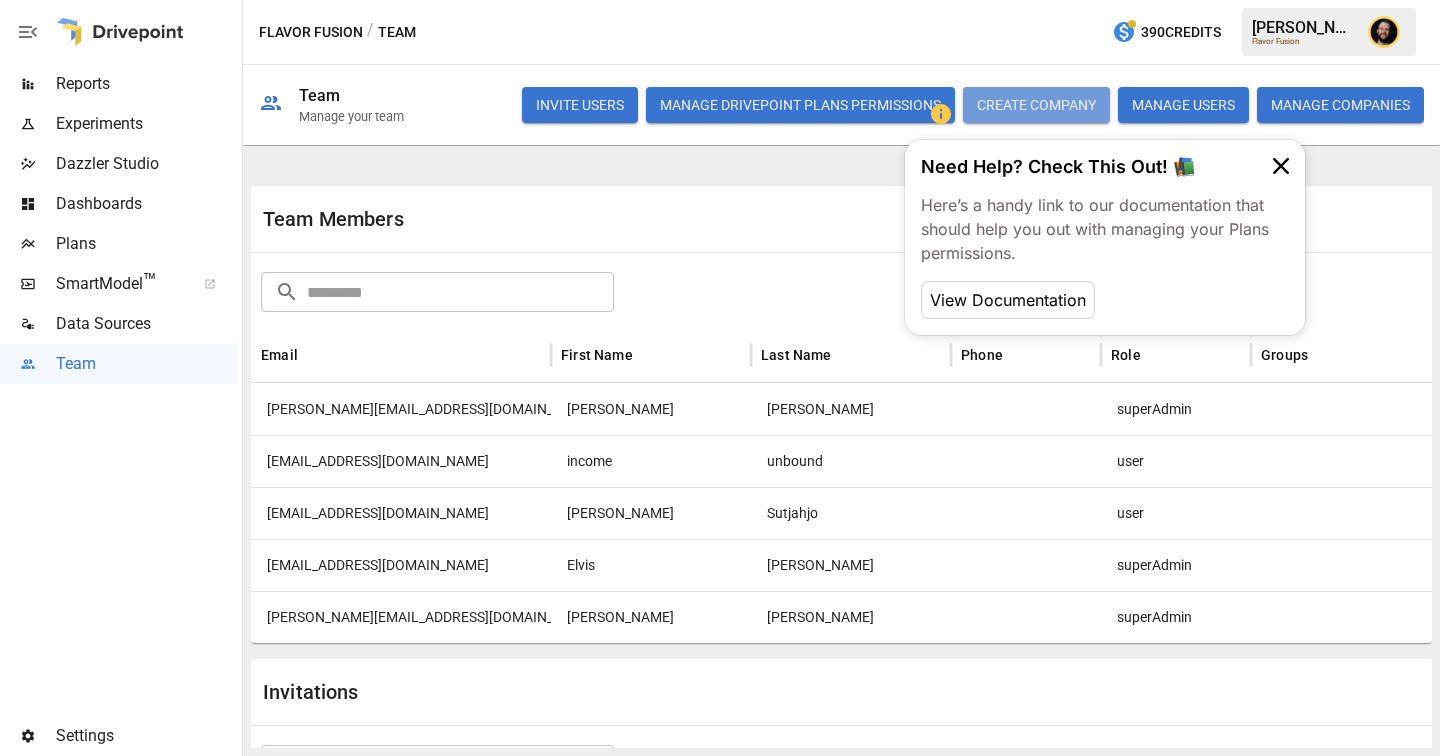 click on "CREATE COMPANY" at bounding box center (1036, 105) 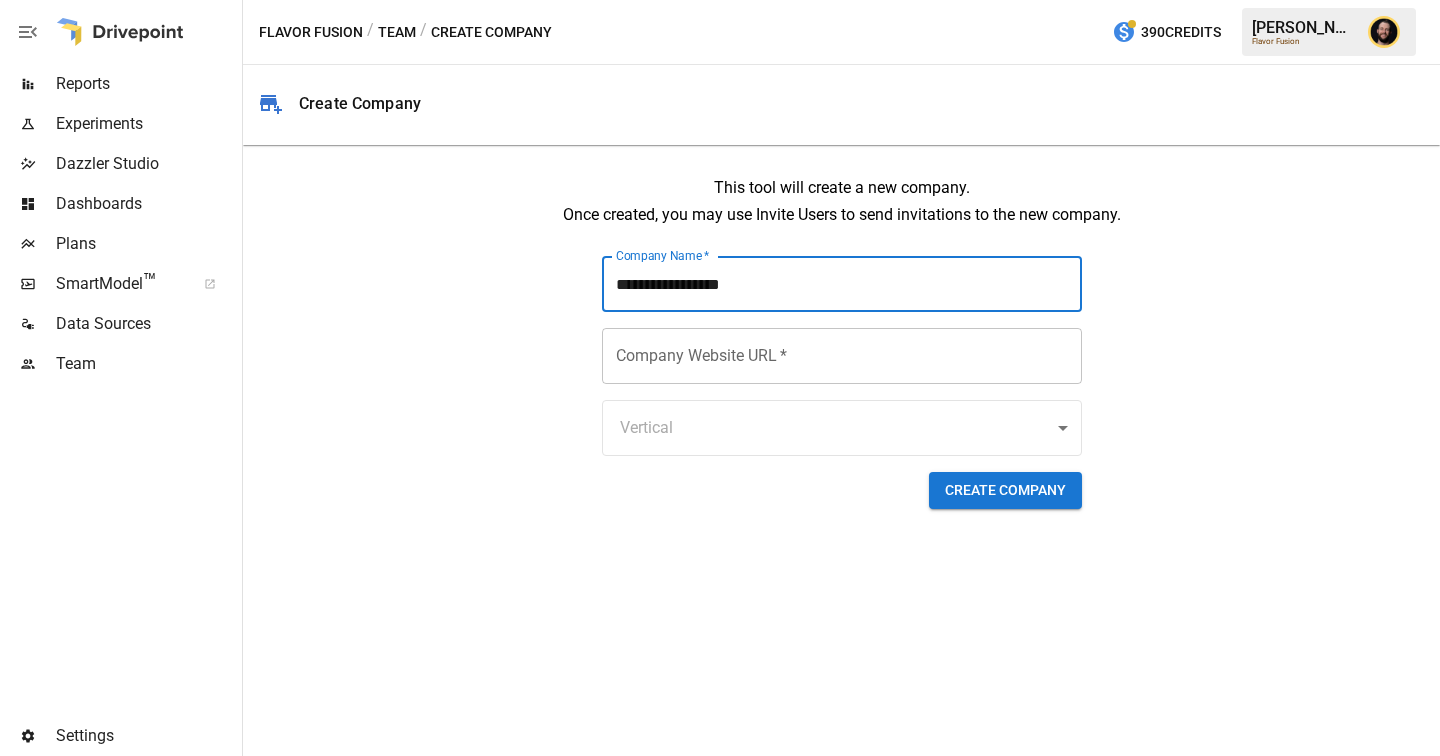 type on "**********" 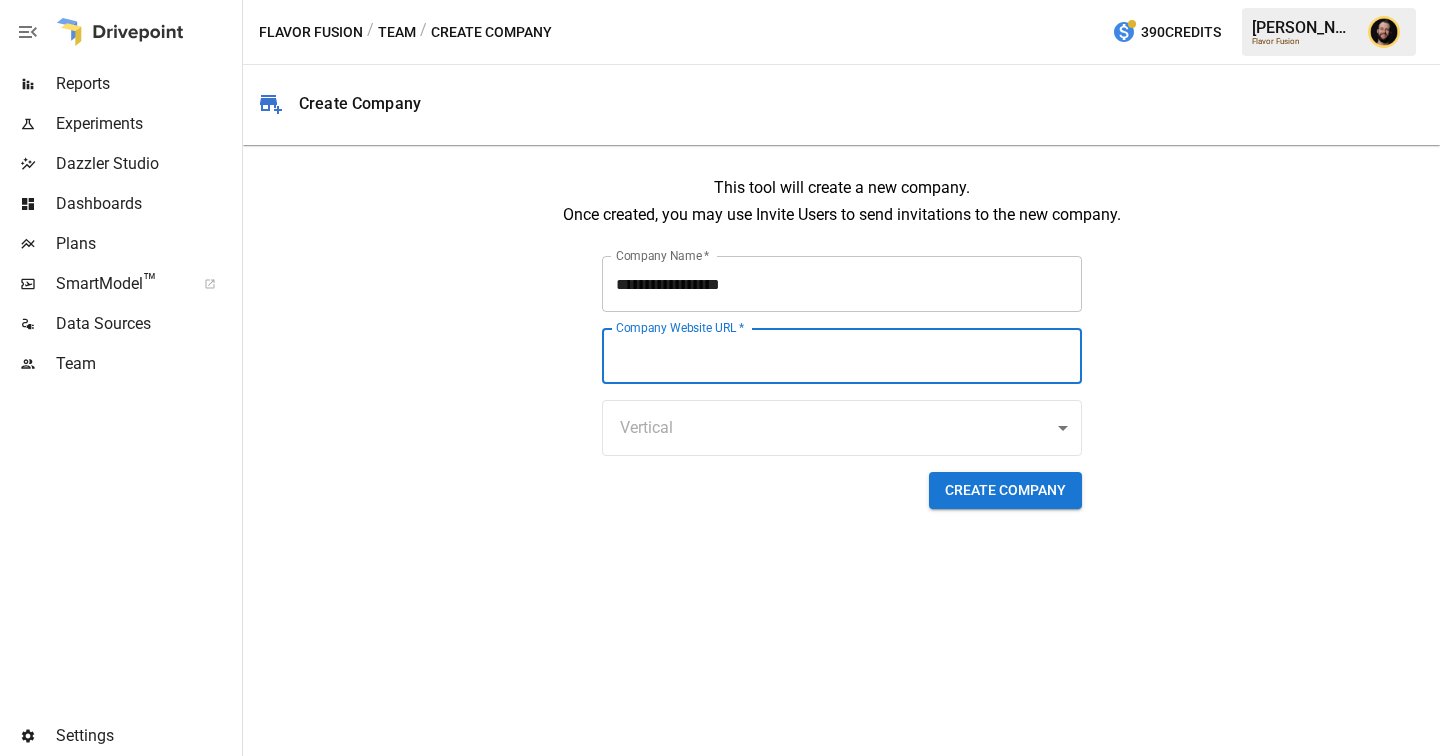 paste on "**********" 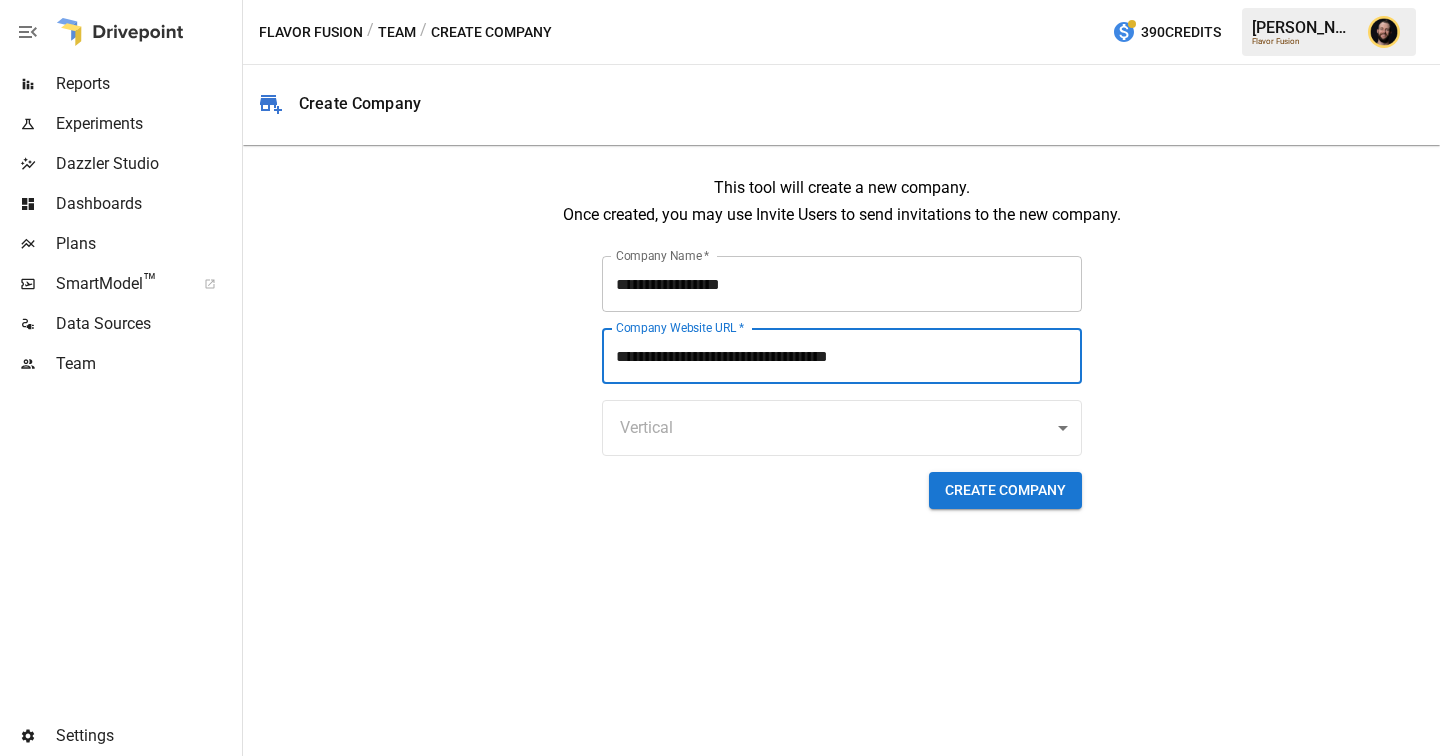type on "**********" 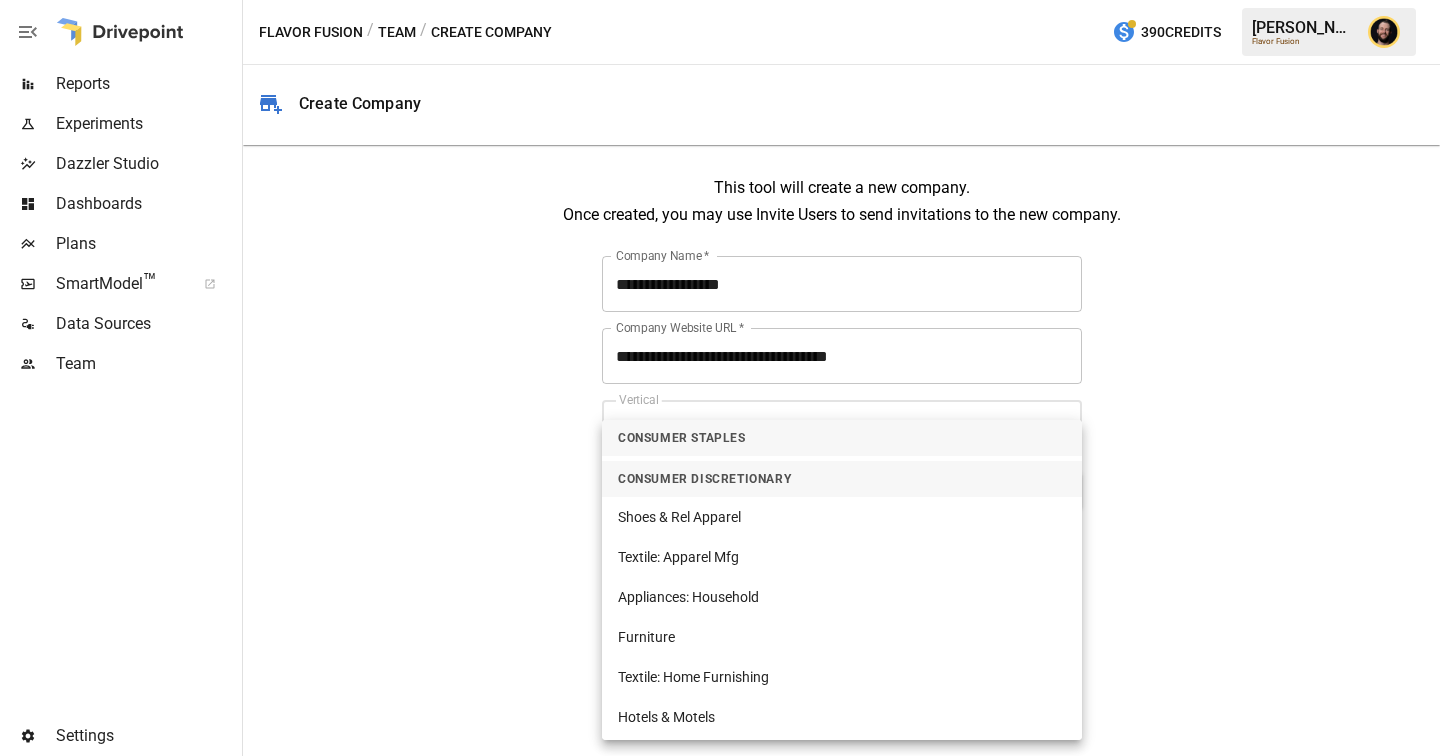 scroll, scrollTop: 640, scrollLeft: 0, axis: vertical 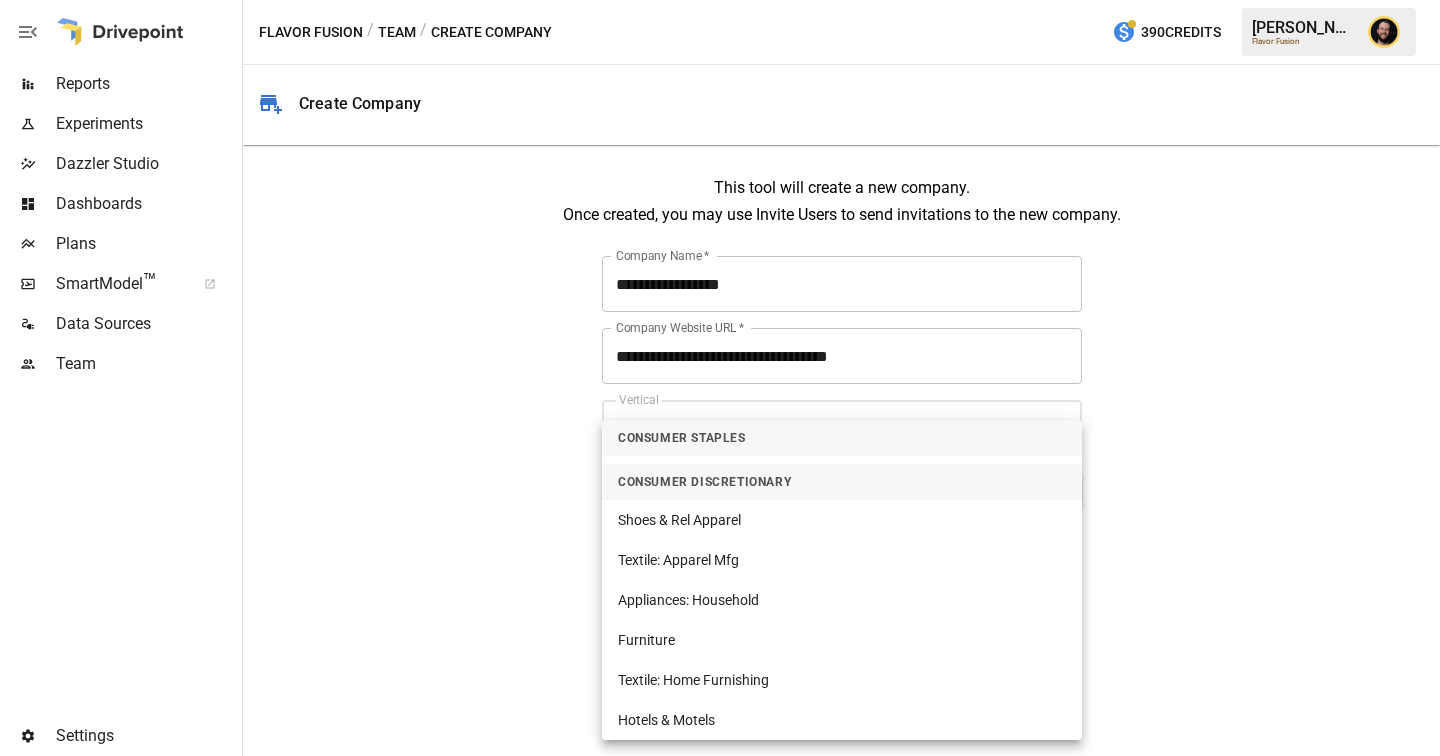 type 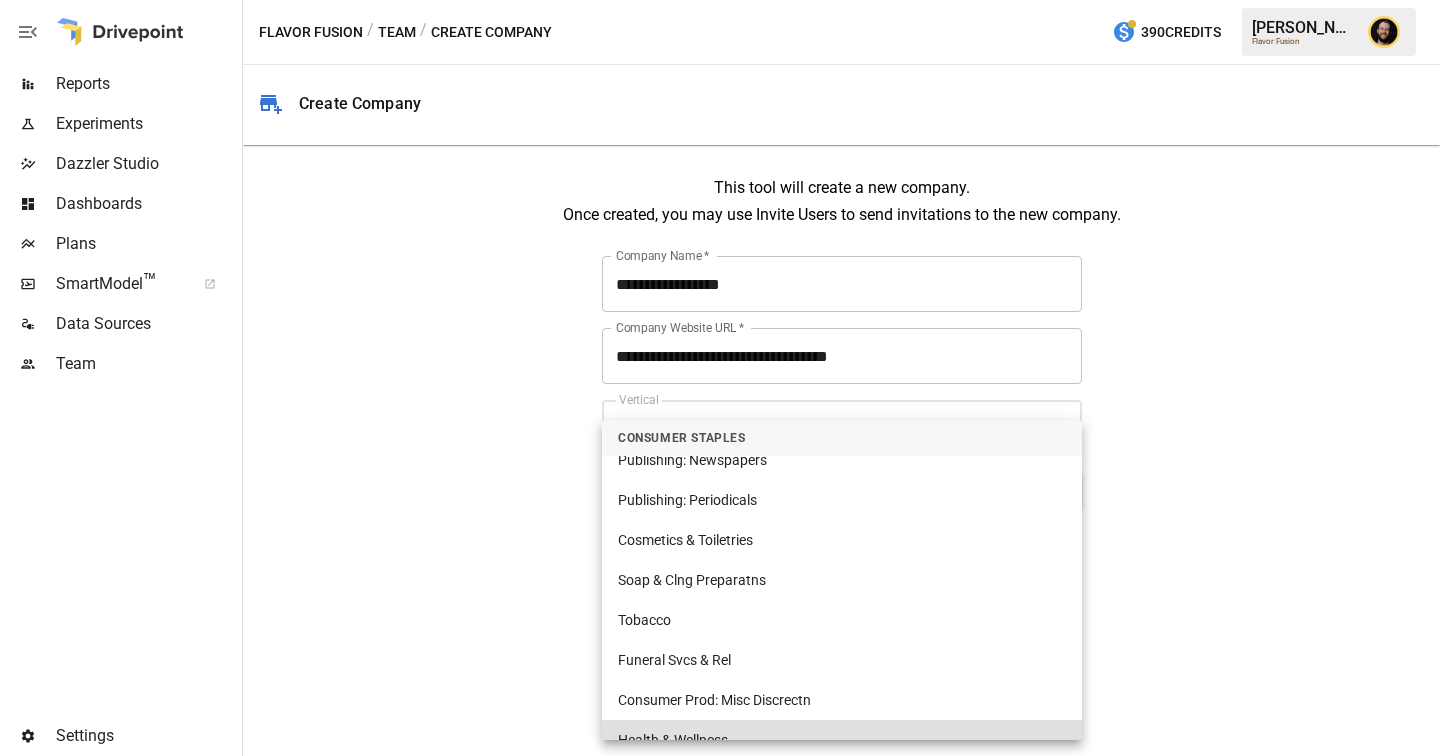 scroll, scrollTop: 364, scrollLeft: 0, axis: vertical 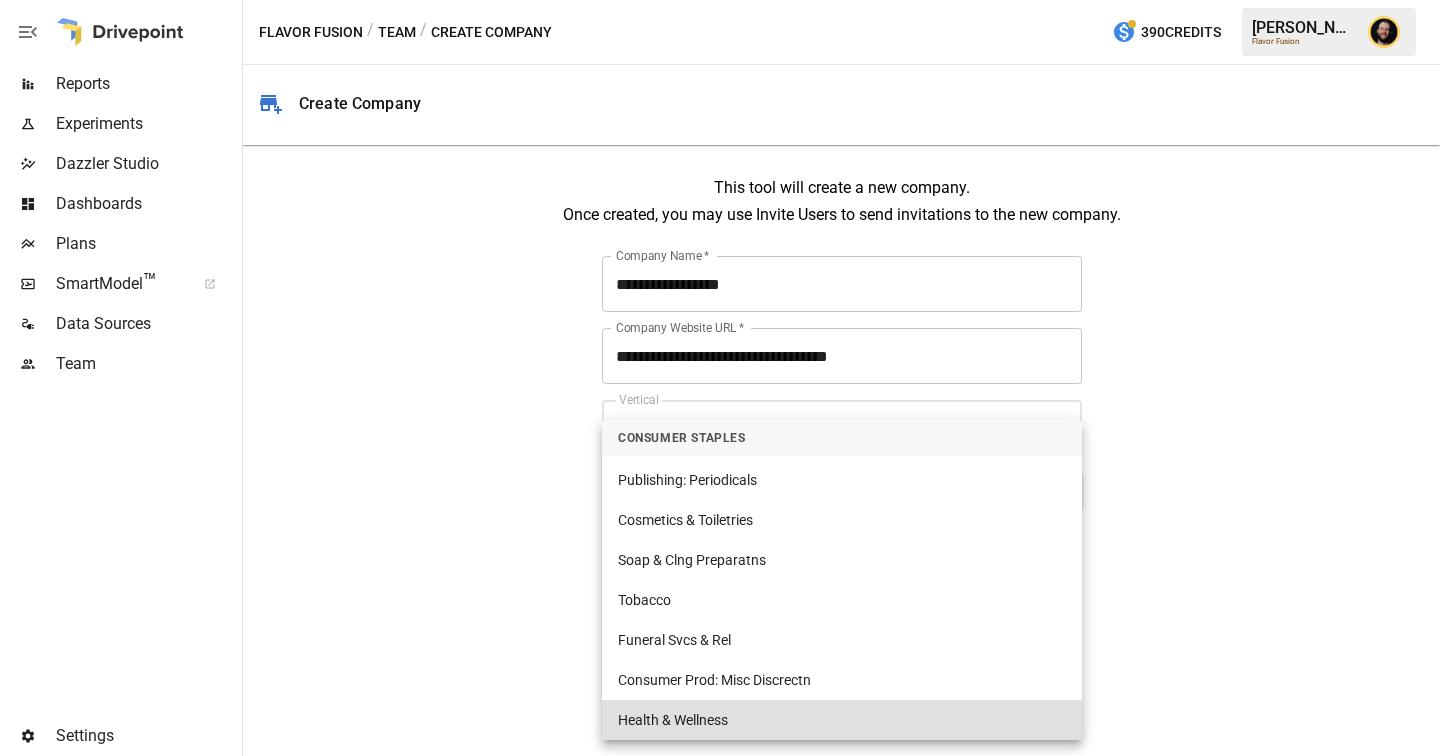 type 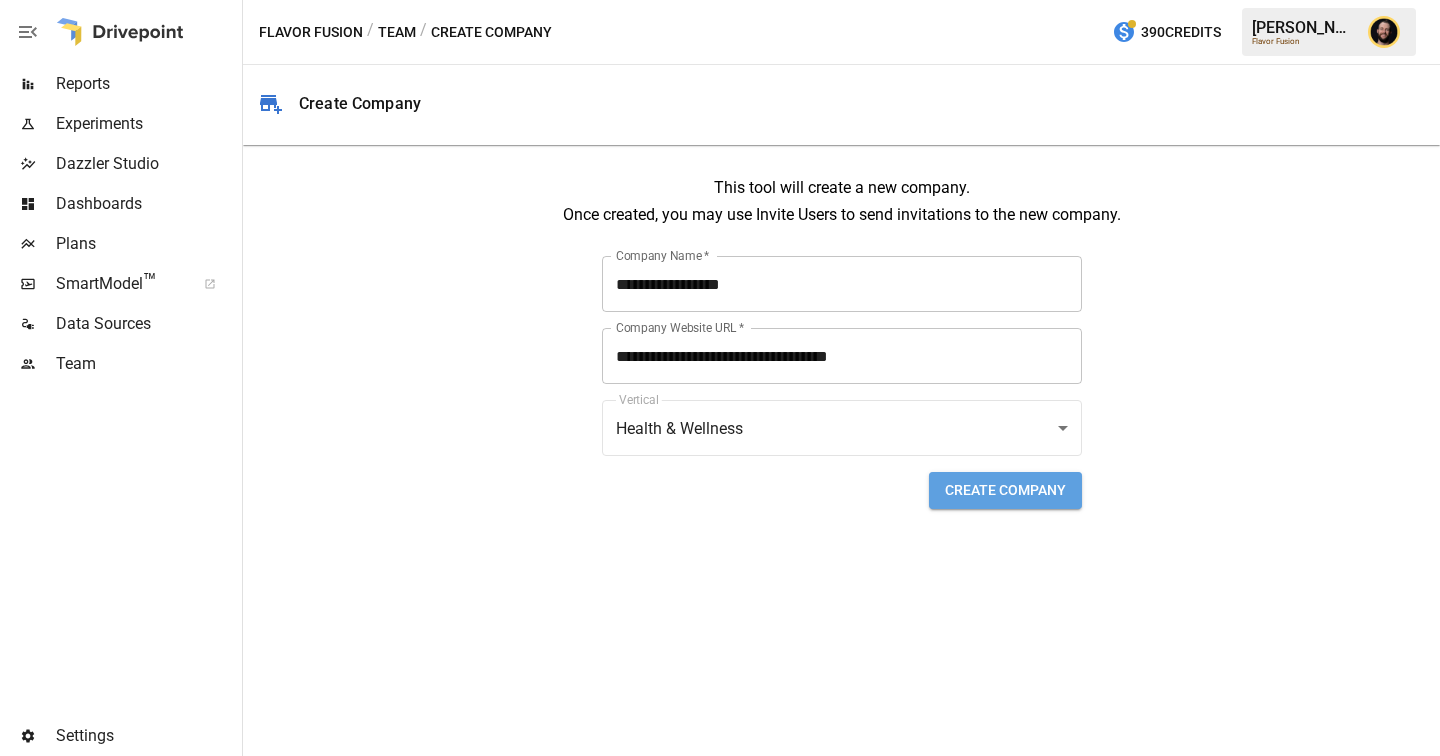 click on "Create Company" at bounding box center [1005, 490] 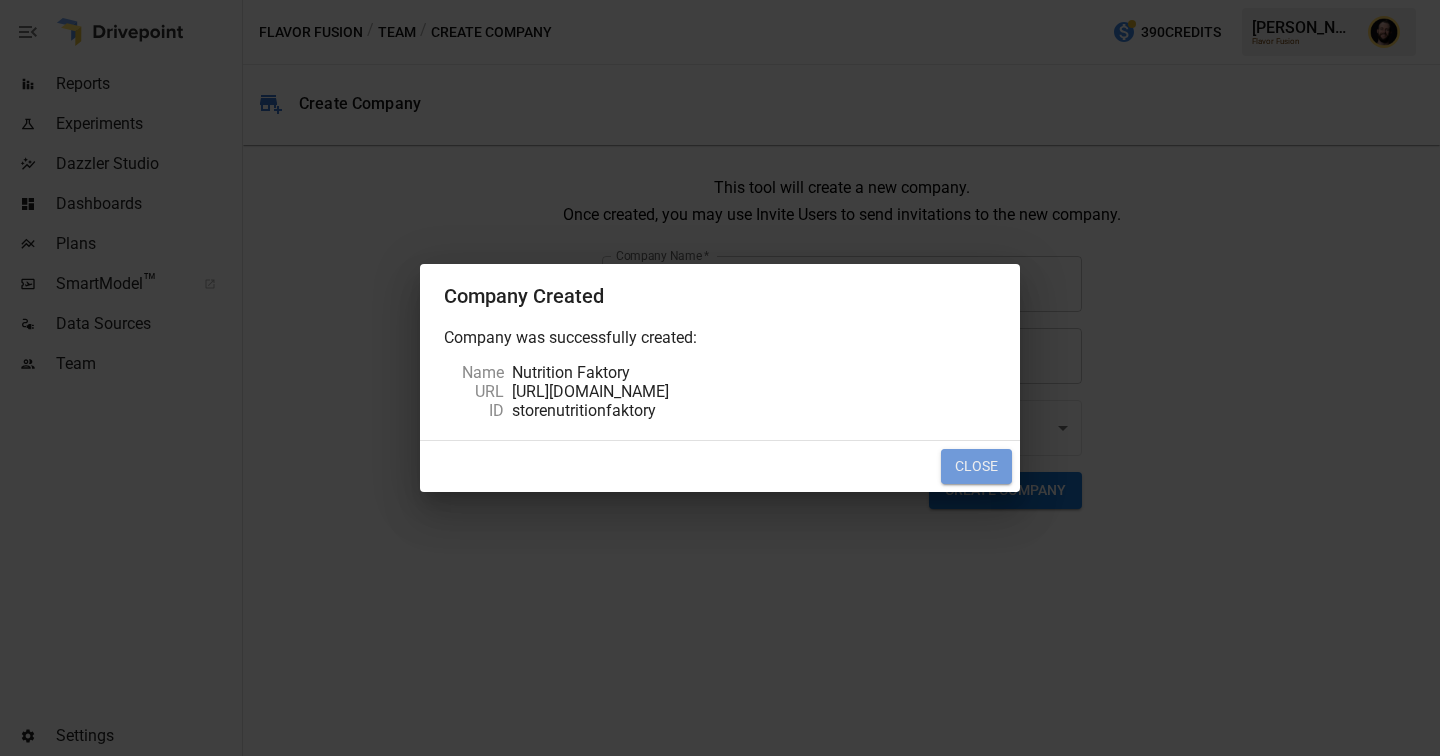 click on "Close" at bounding box center (976, 467) 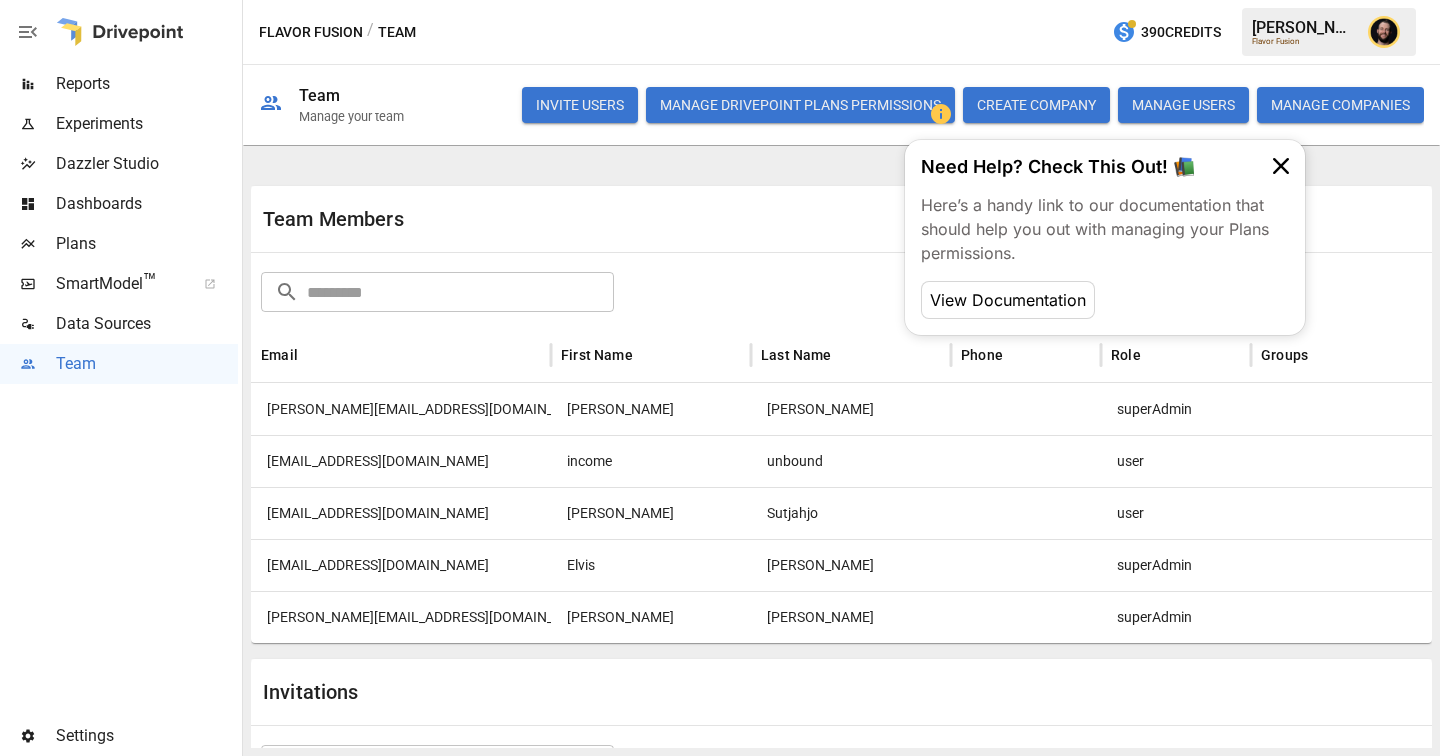 click at bounding box center [1384, 32] 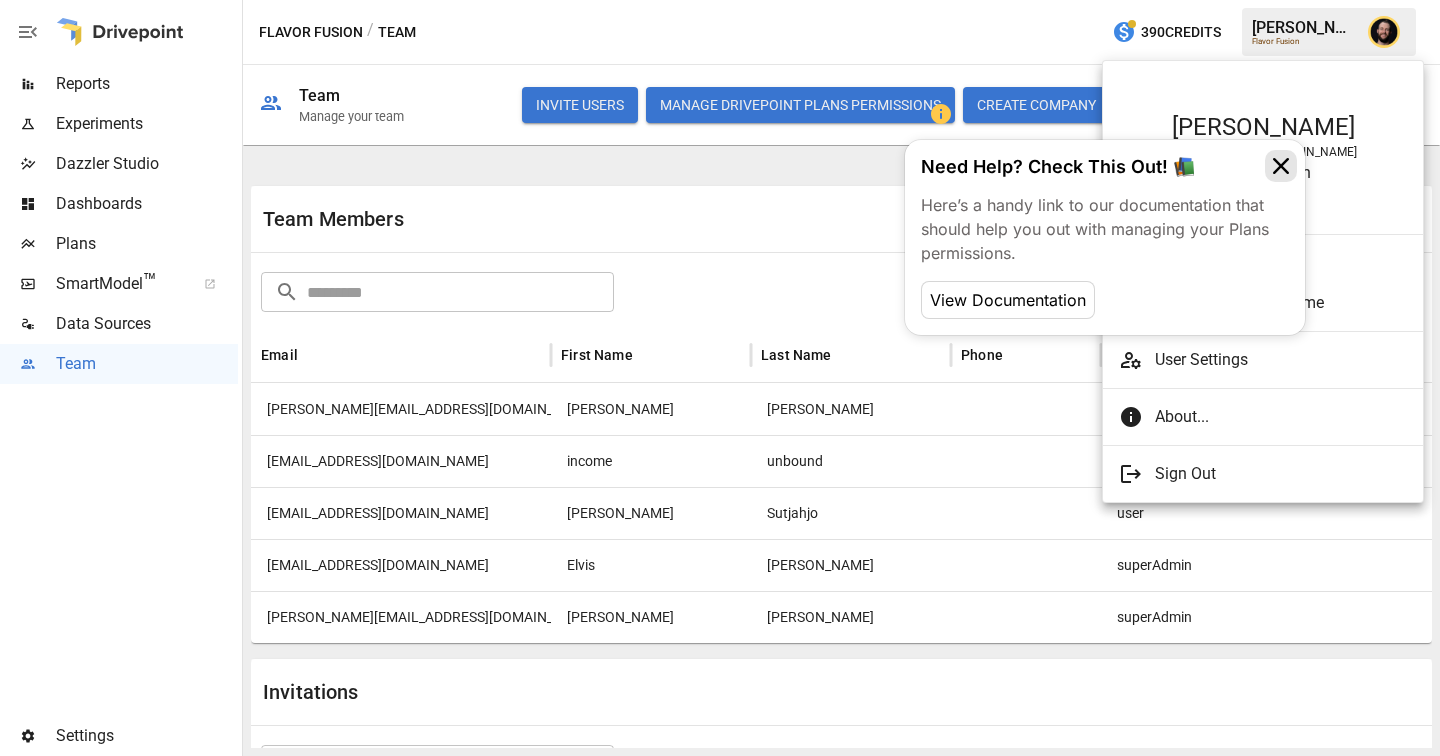 click at bounding box center (1281, 166) 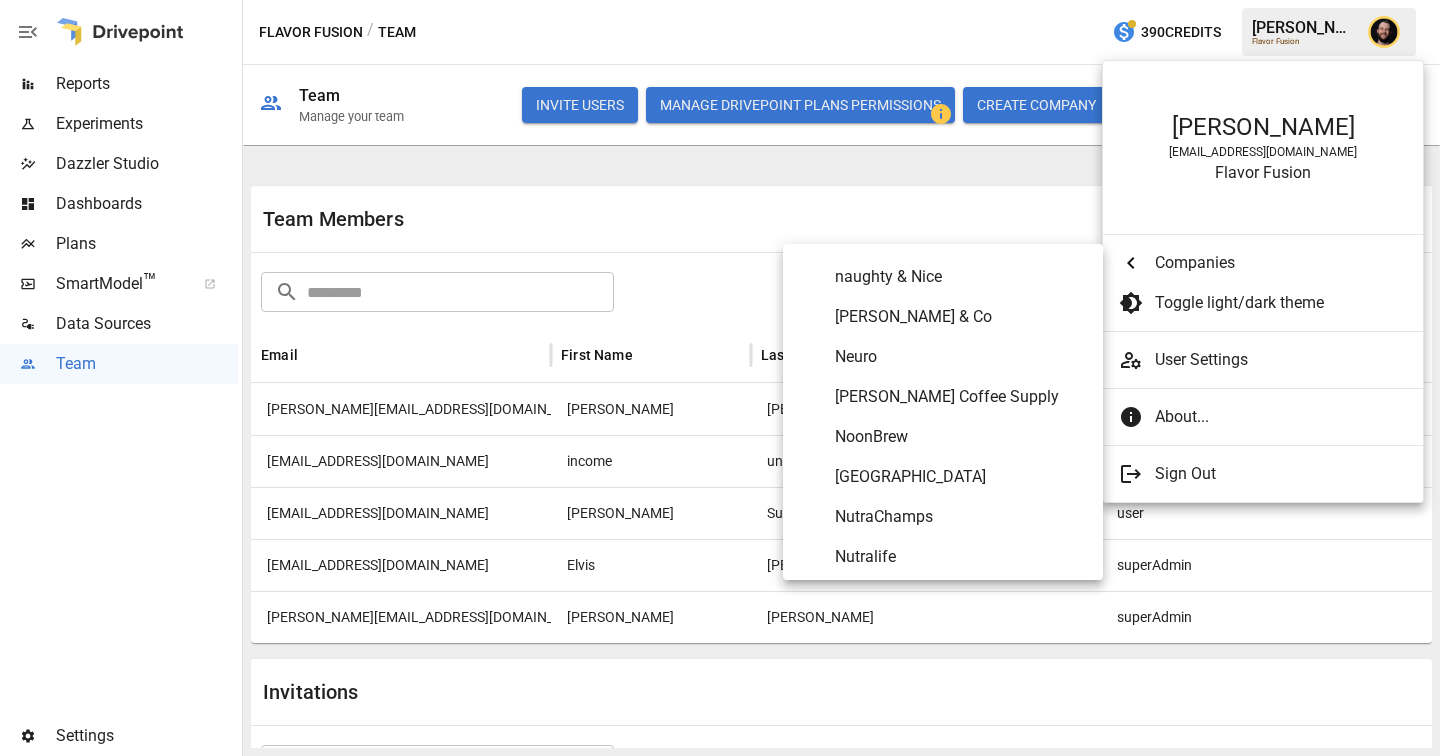 scroll, scrollTop: 7587, scrollLeft: 0, axis: vertical 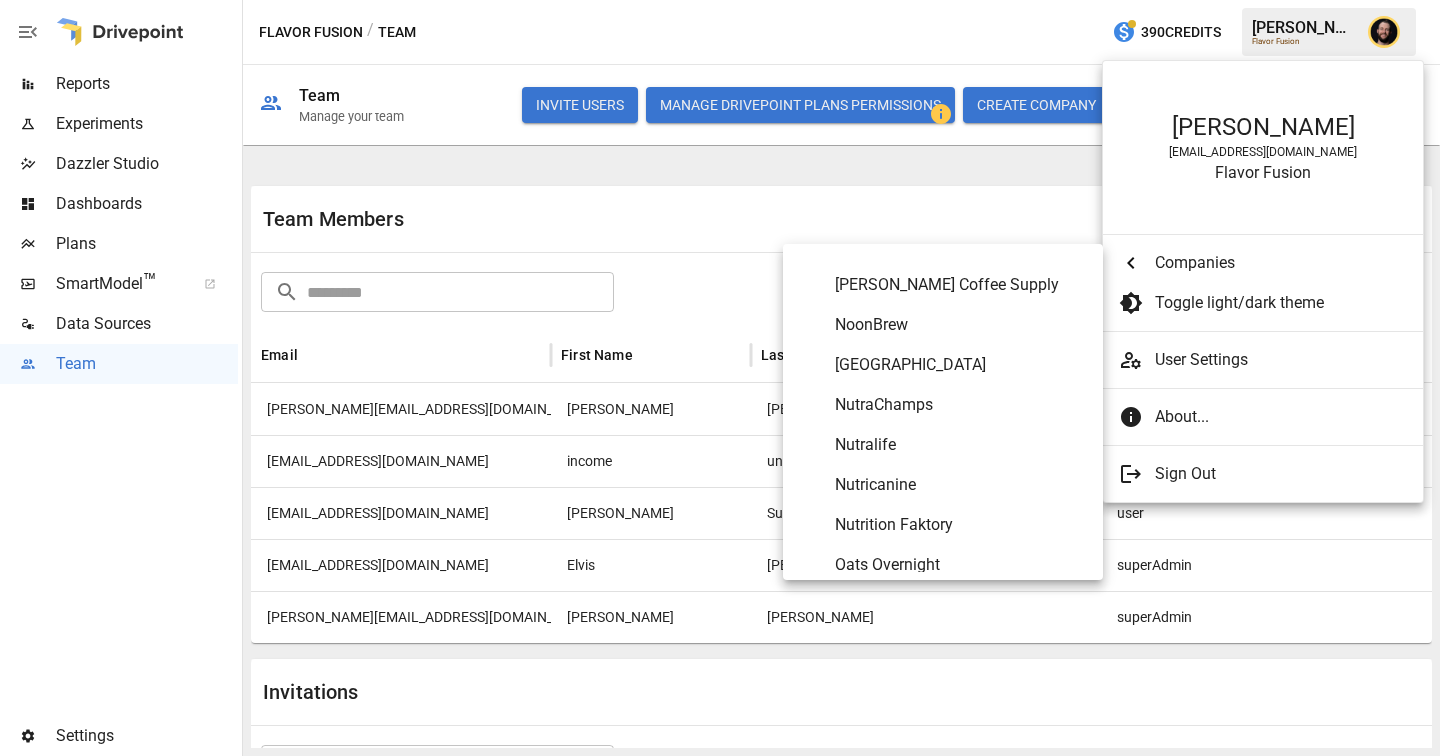 click on "Nutrition Faktory" at bounding box center [961, 525] 